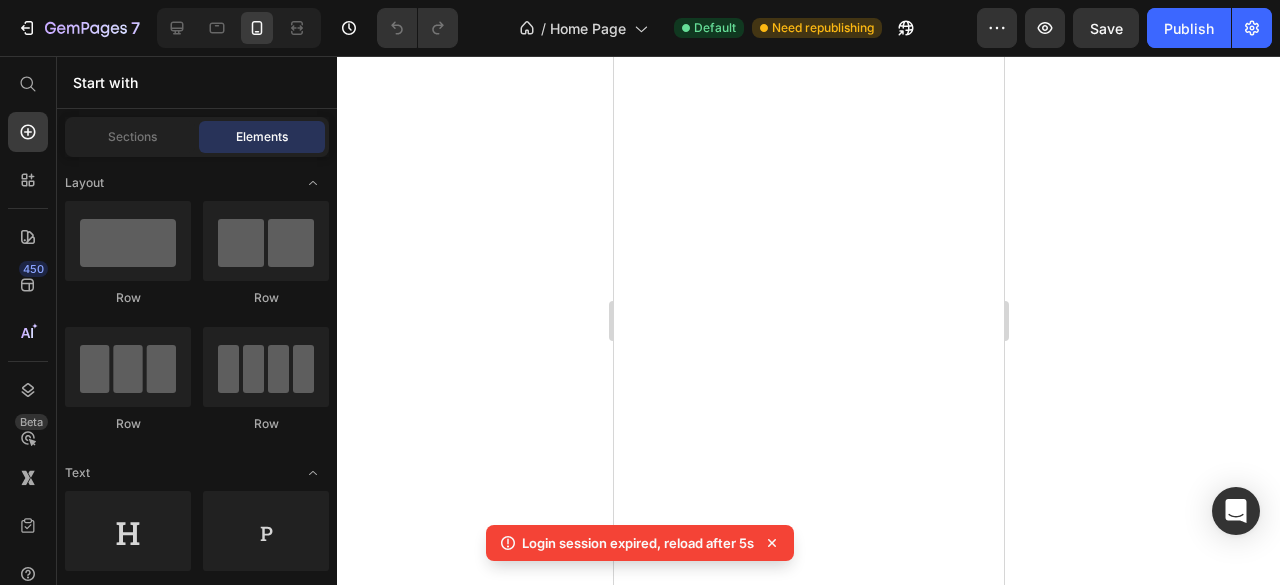 scroll, scrollTop: 0, scrollLeft: 0, axis: both 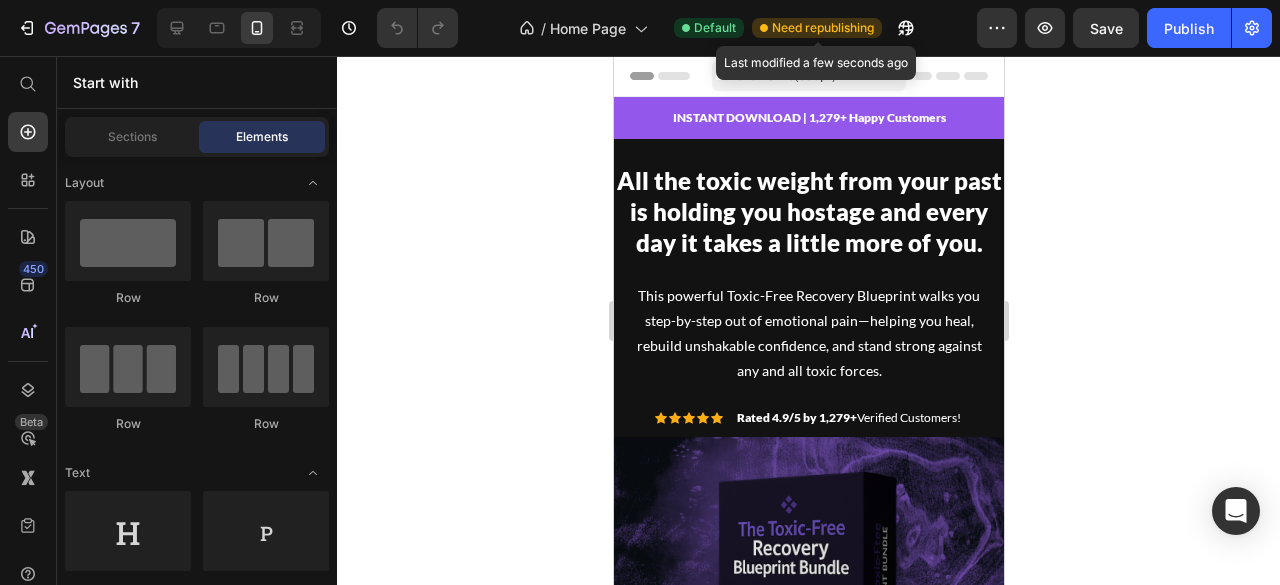 click on "Need republishing" at bounding box center [823, 28] 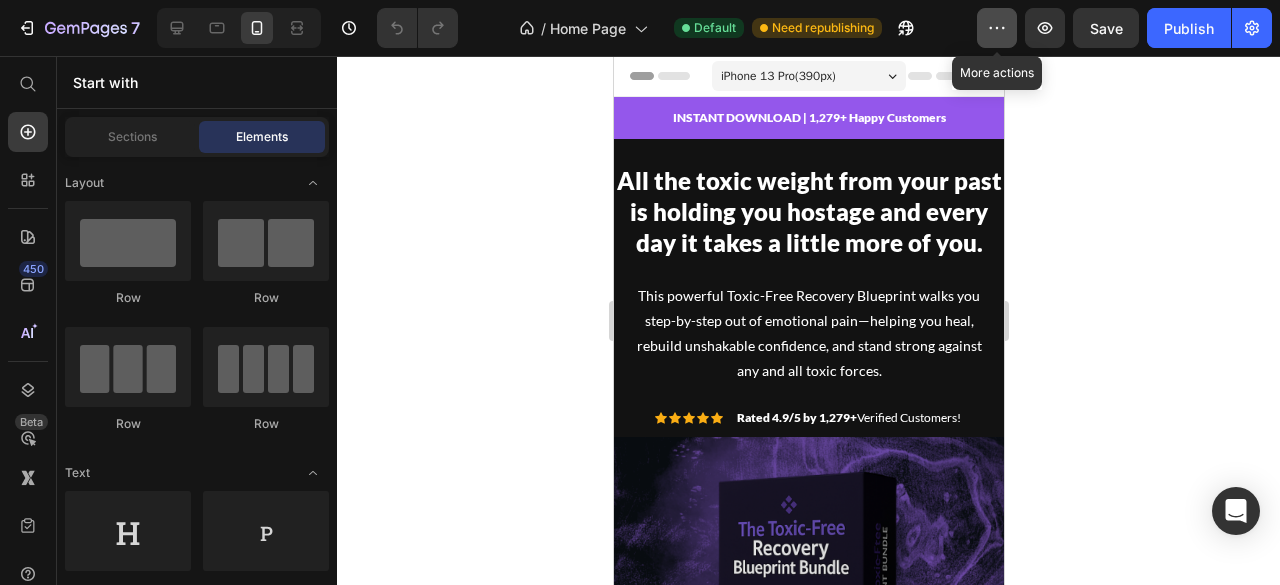 click 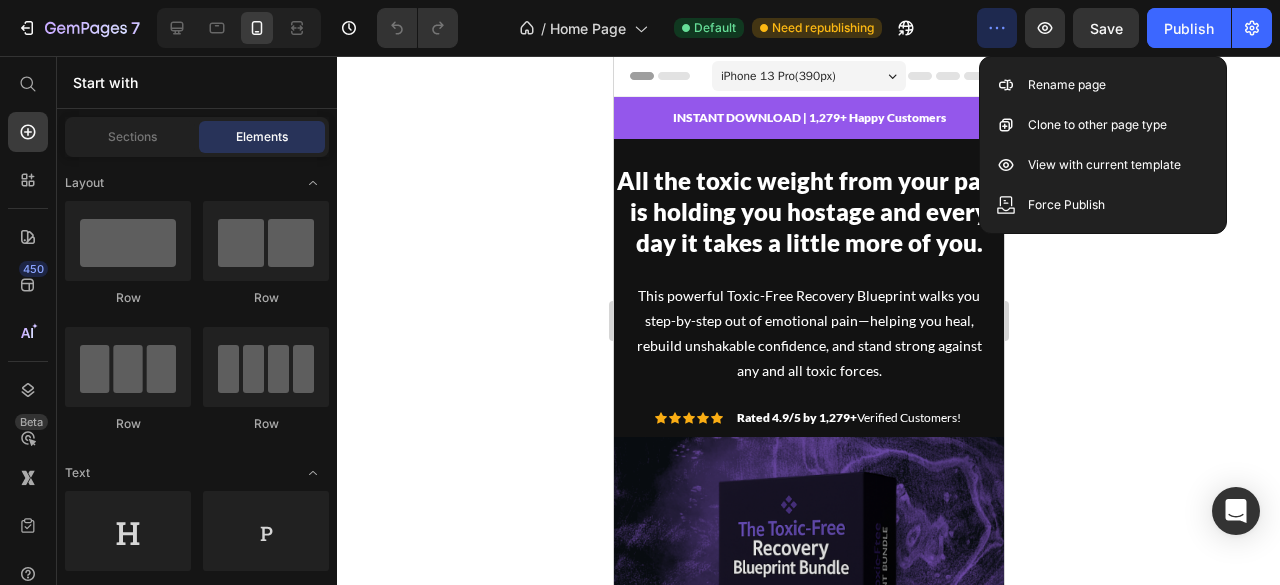 click 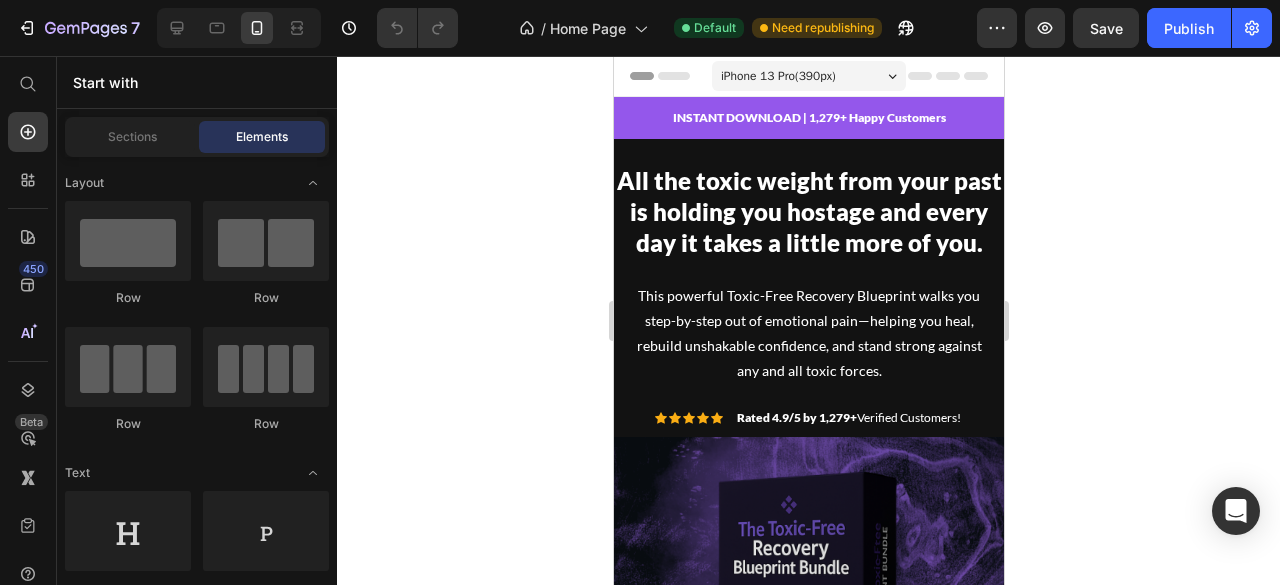 click 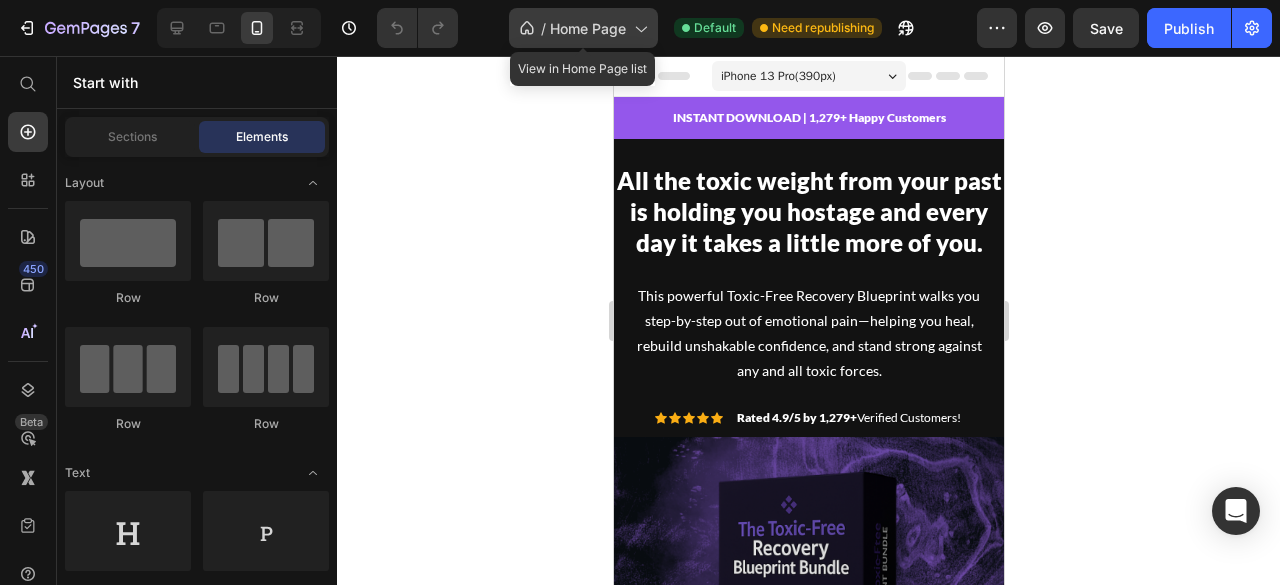 click on "/  Home Page" 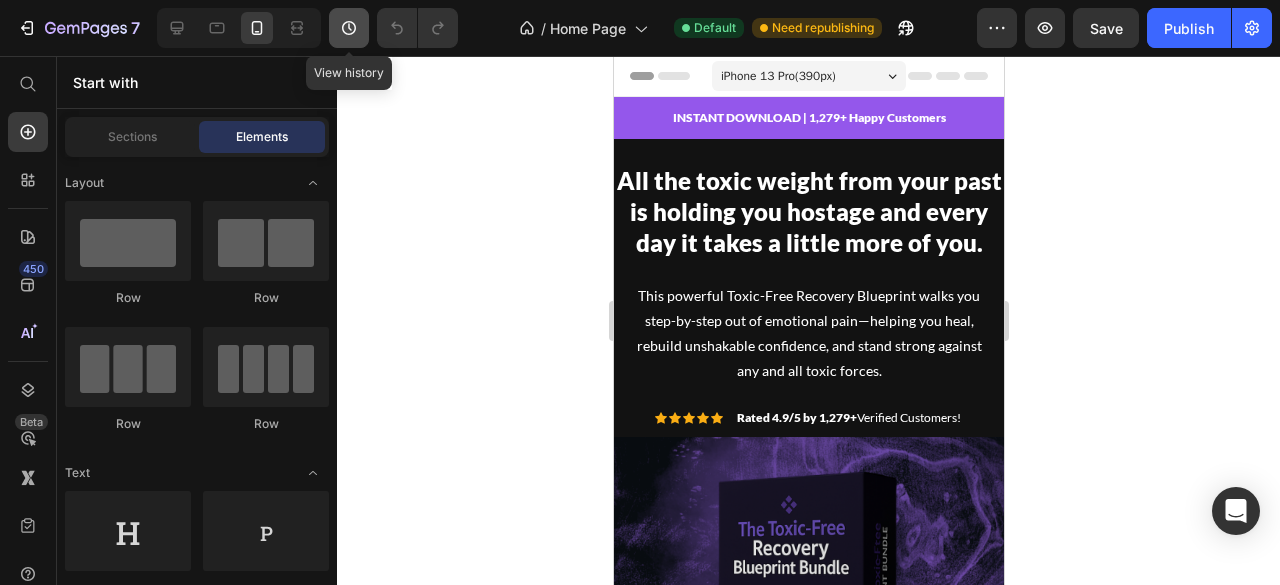 click 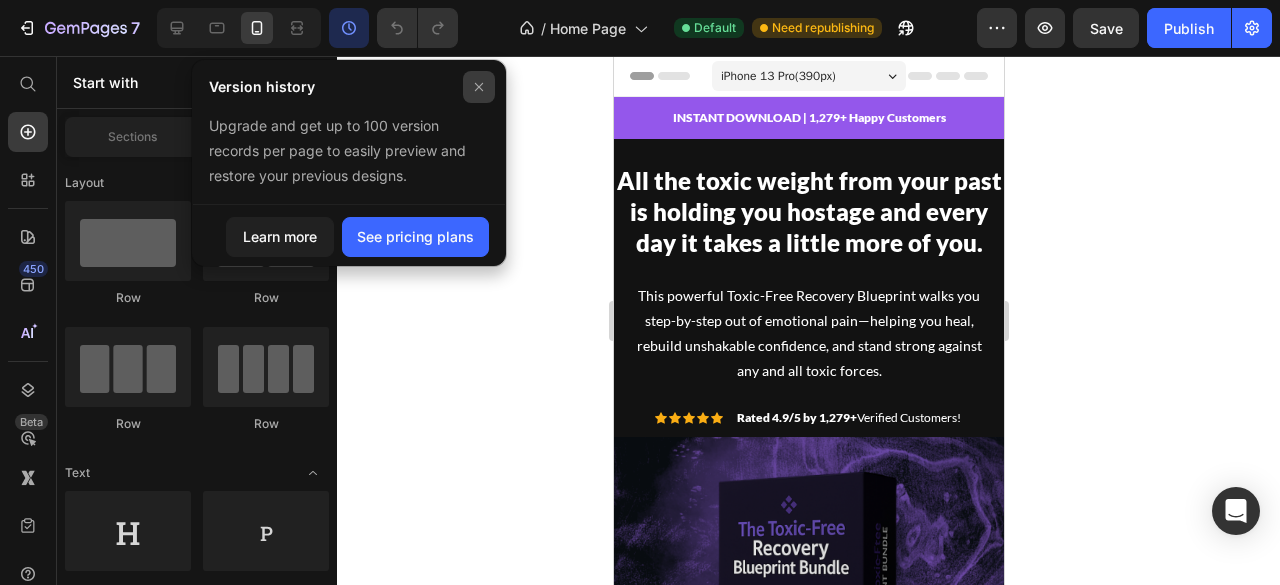 click 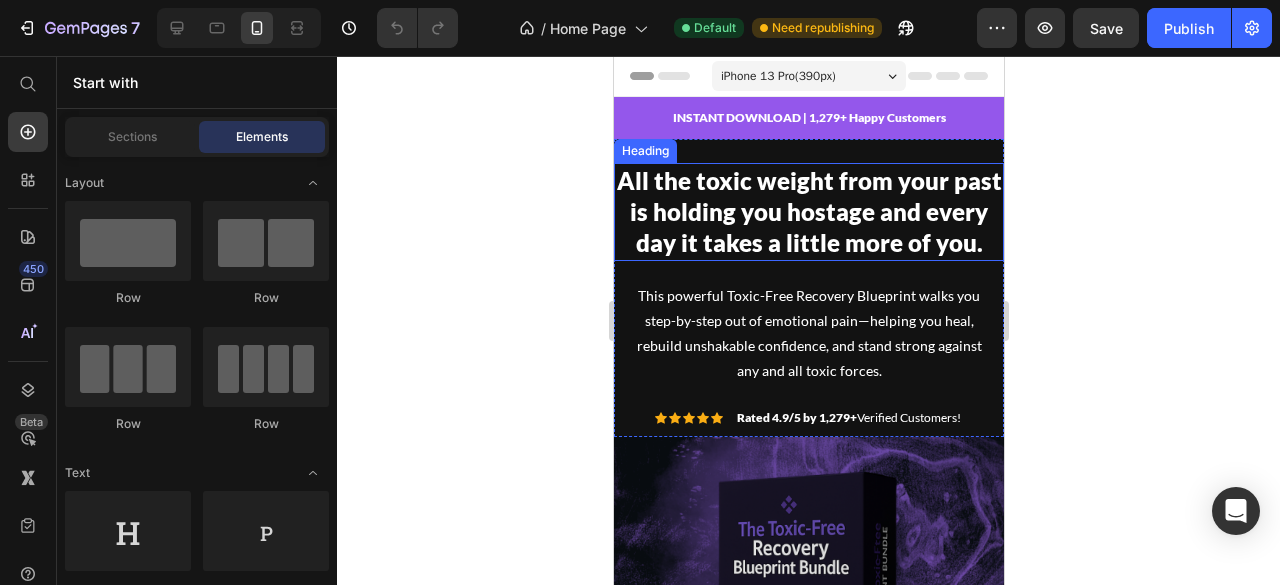 click on "All the toxic weight from your past is holding you hostage and every day it takes a little more of you." at bounding box center (808, 211) 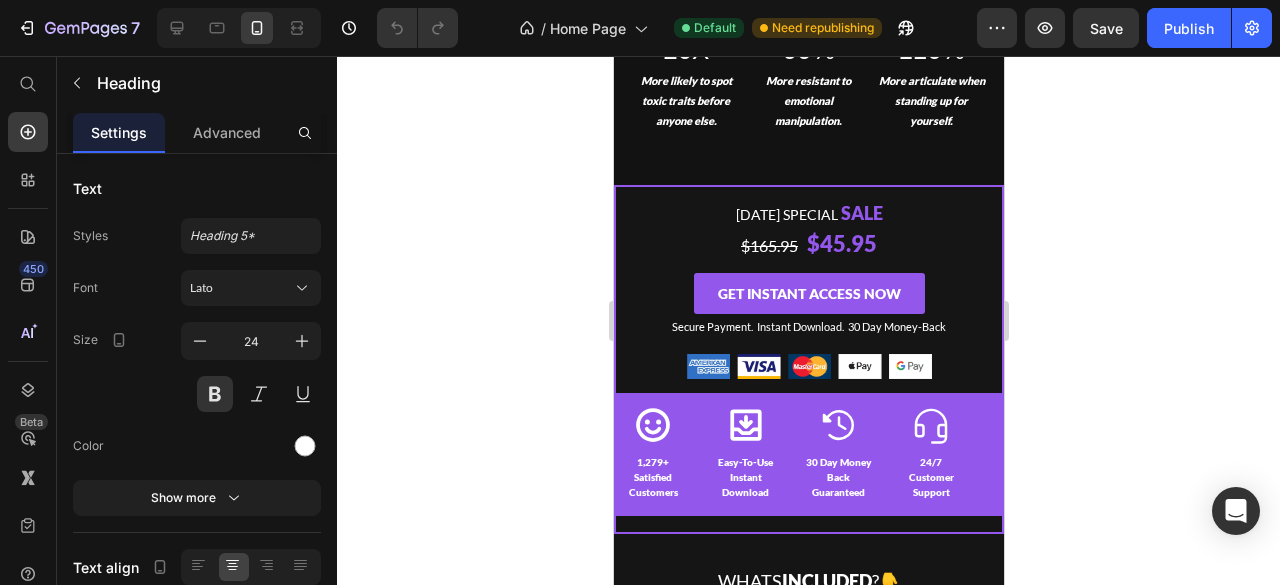 scroll, scrollTop: 731, scrollLeft: 0, axis: vertical 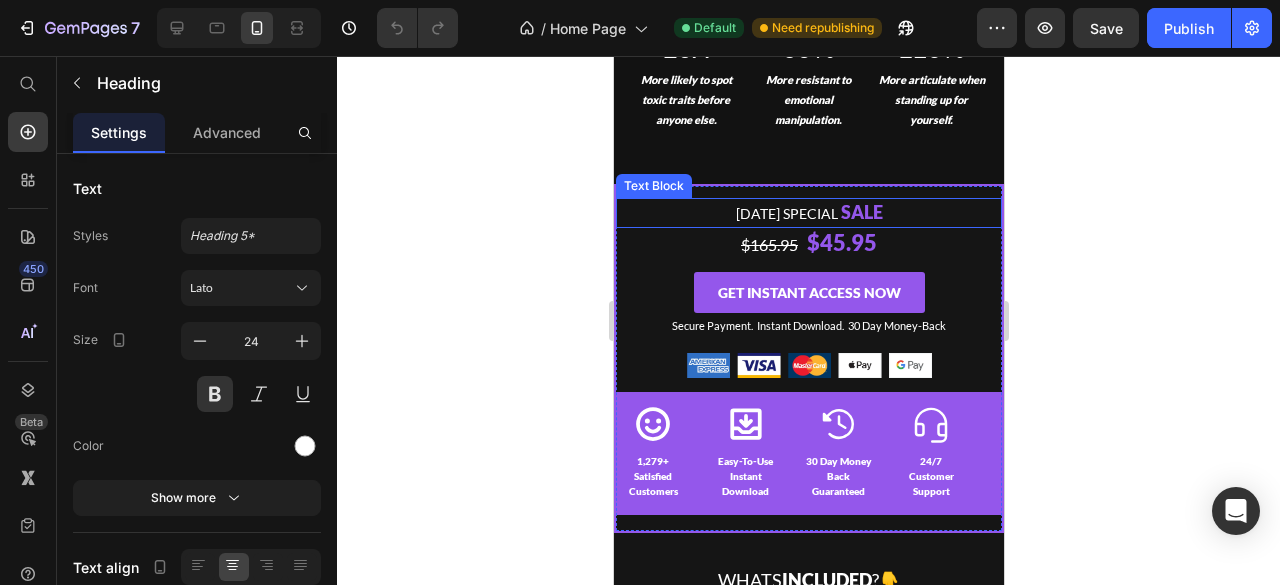 click on "[DATE] Special" at bounding box center (786, 213) 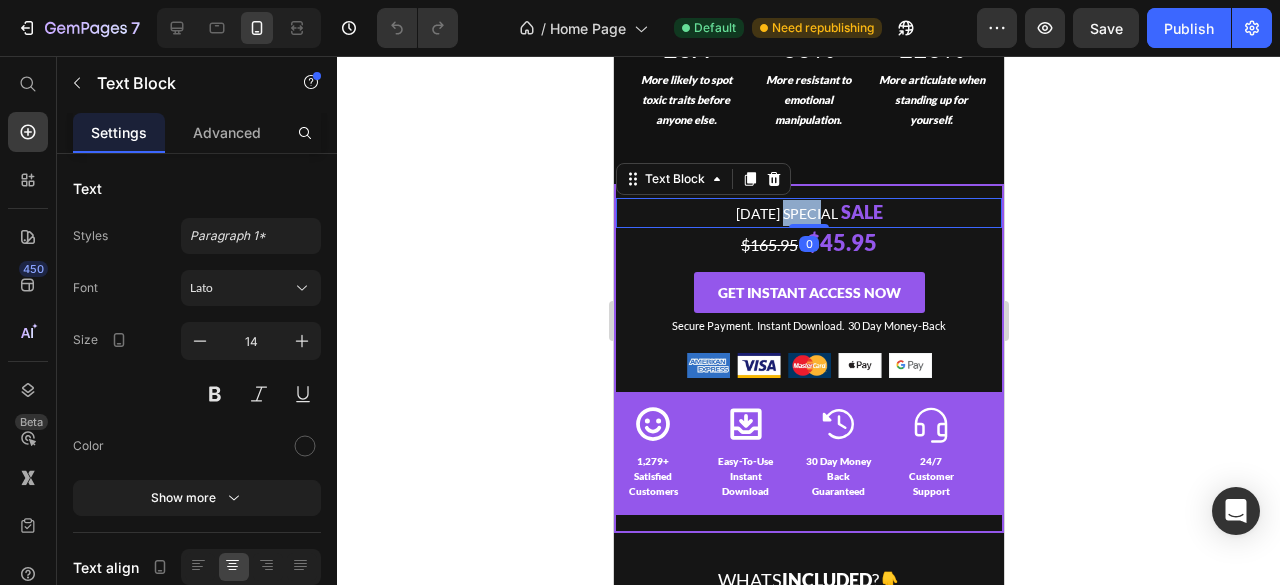 click on "[DATE] Special" at bounding box center (786, 213) 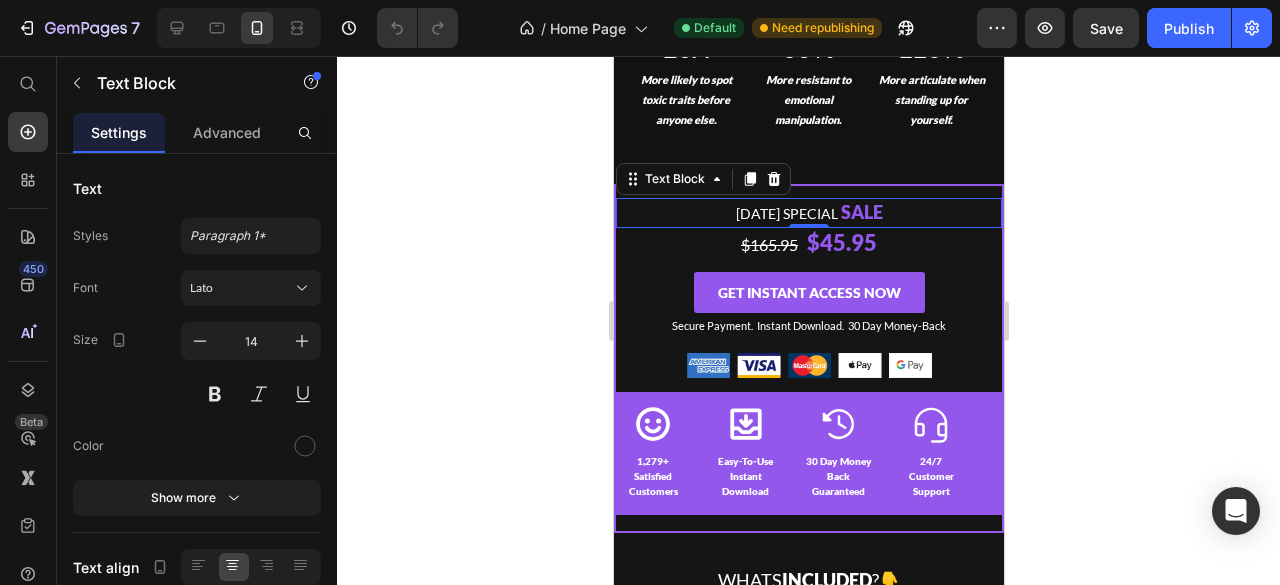 click on "[DATE] Special" at bounding box center (786, 213) 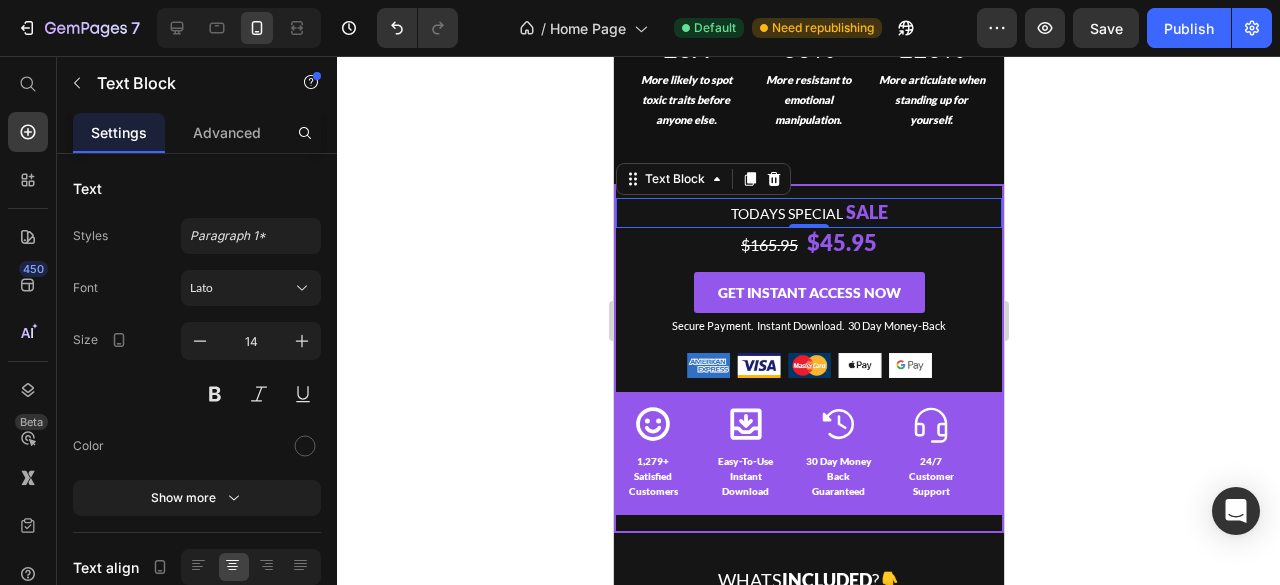 click 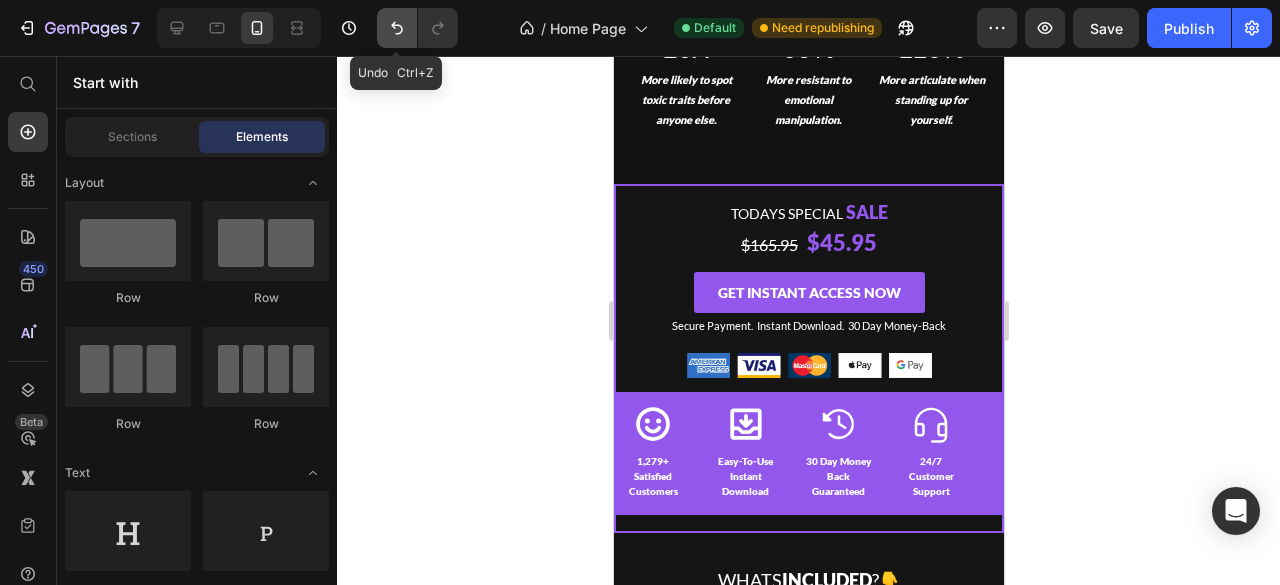 click 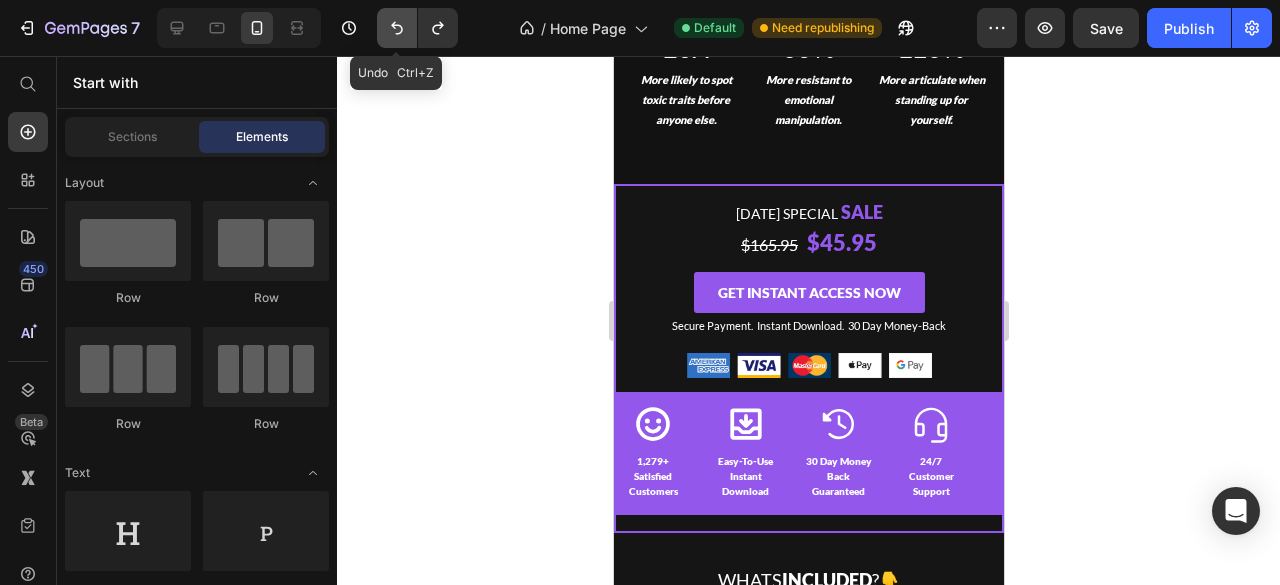 click 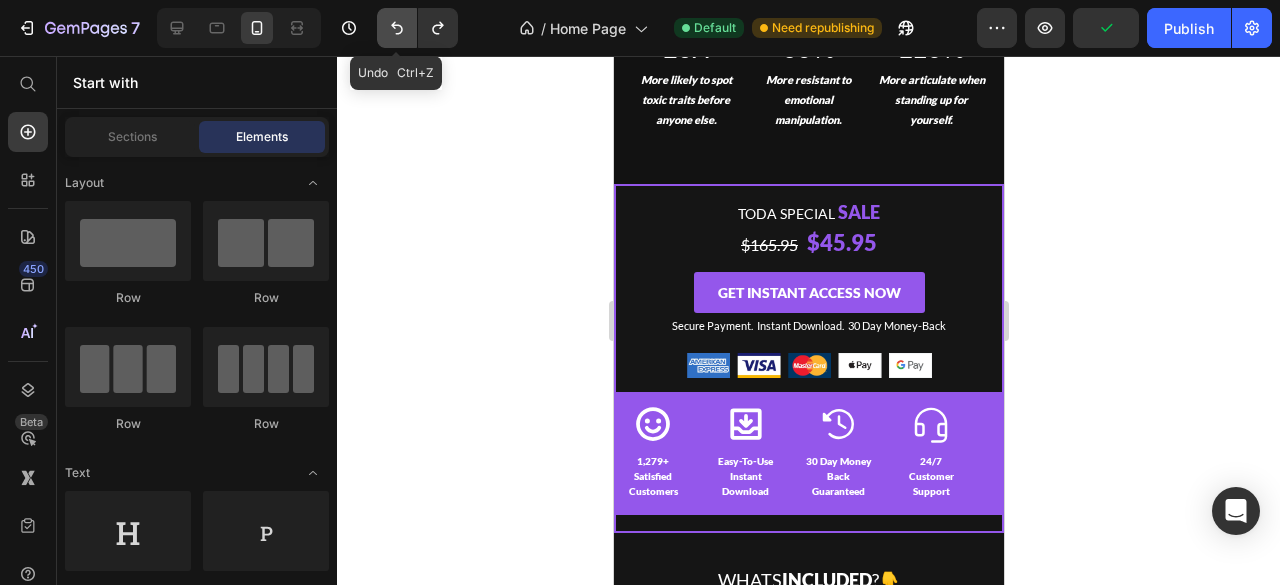 click 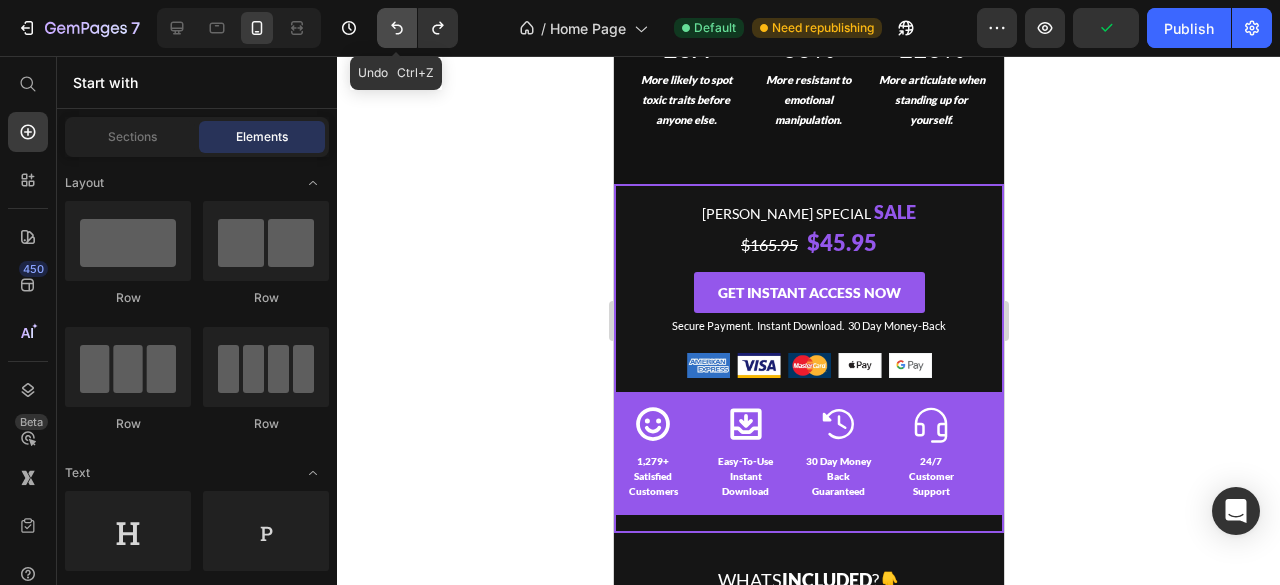 click 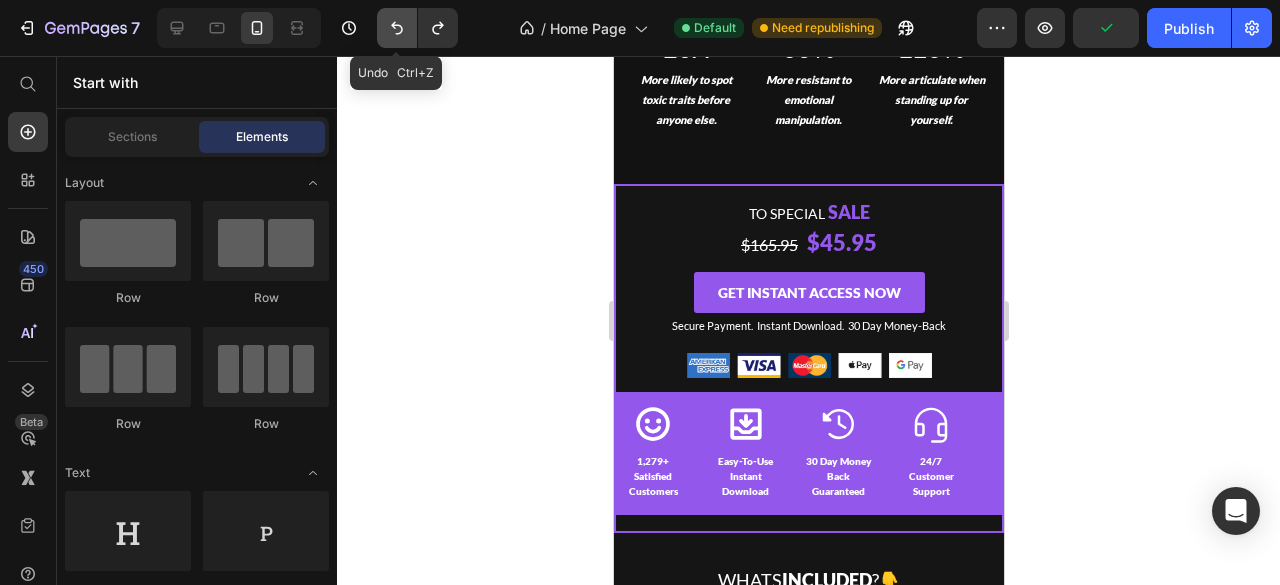 click 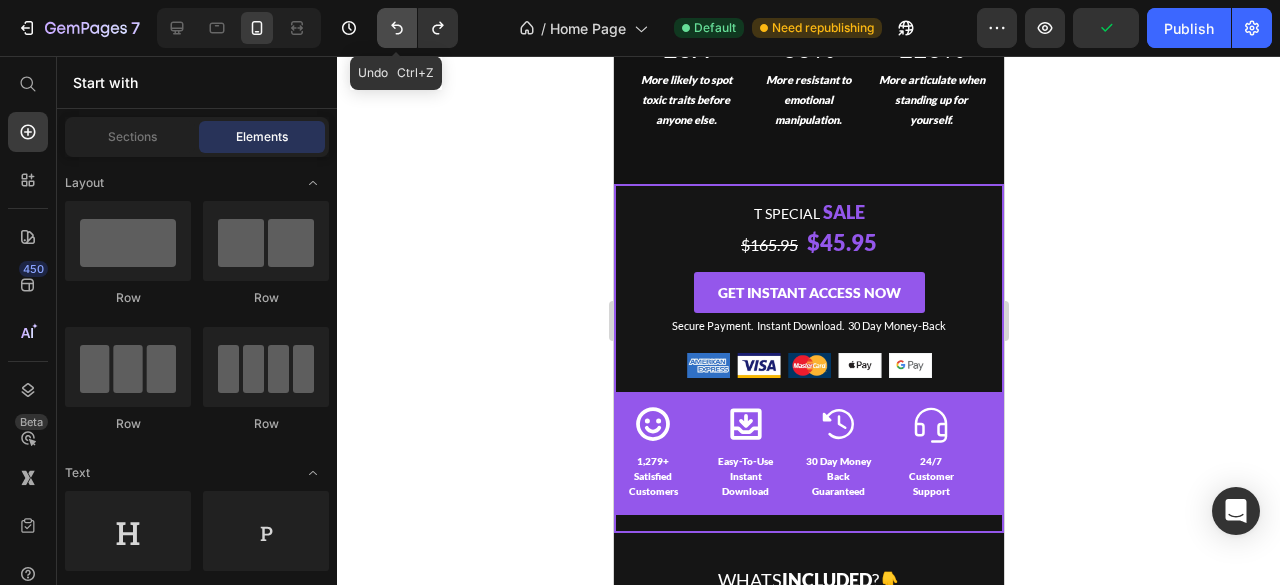 click 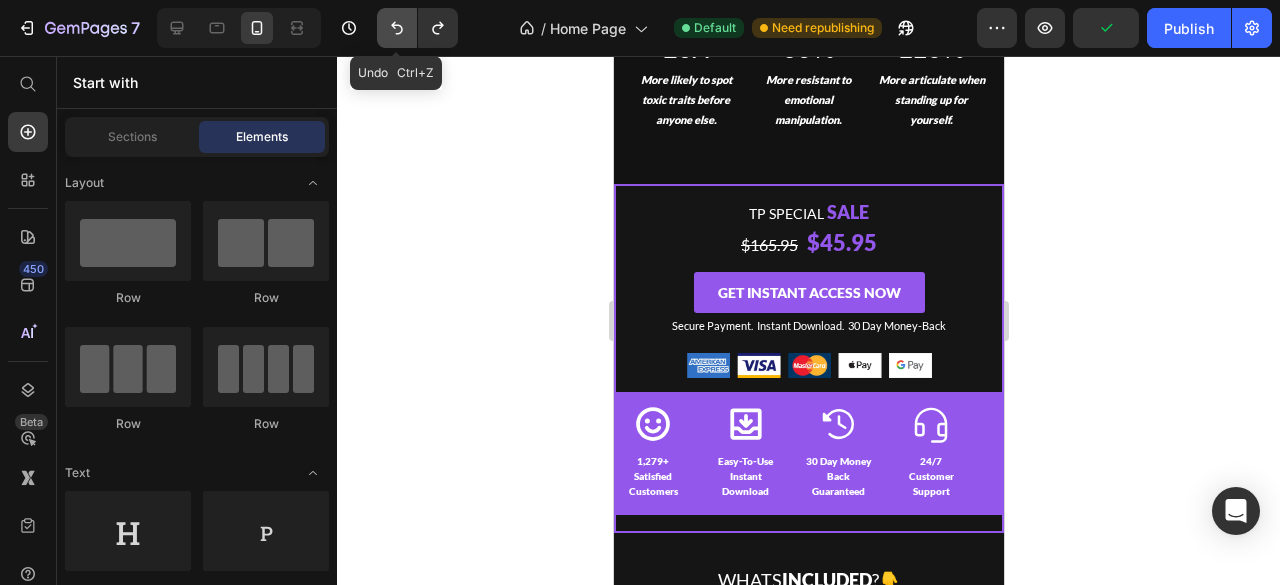click 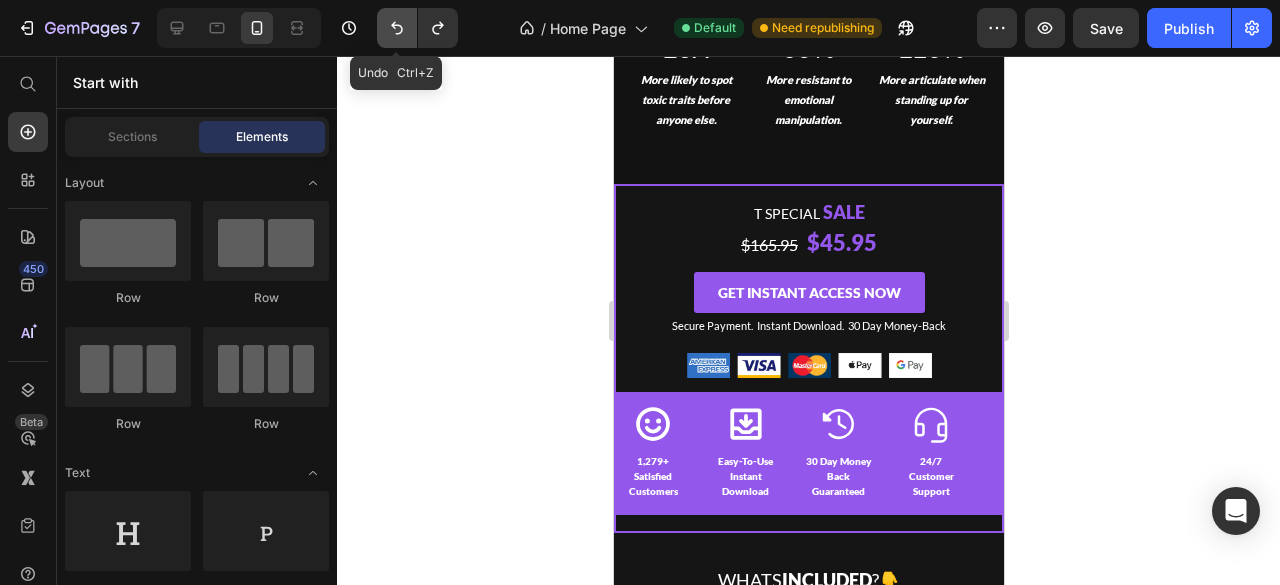 click 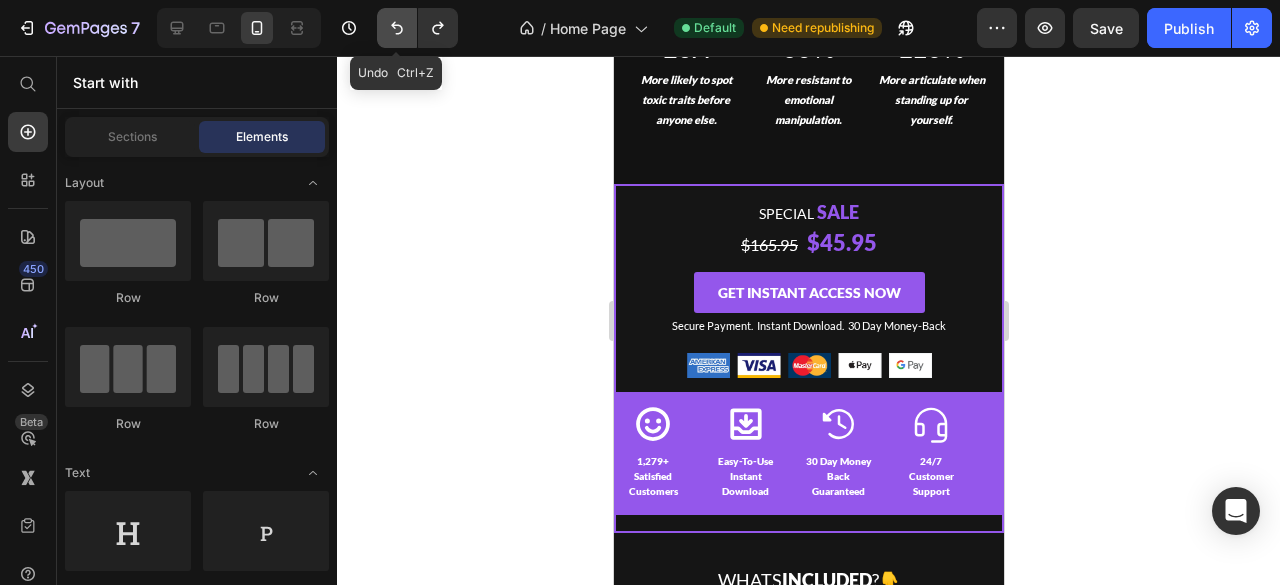 click 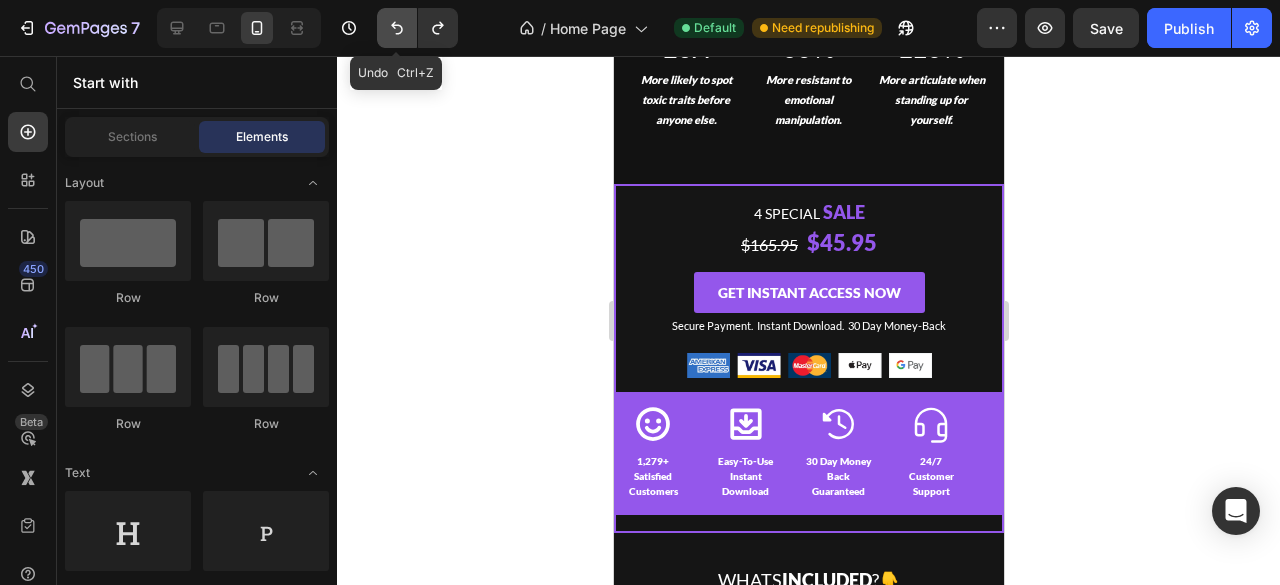 click 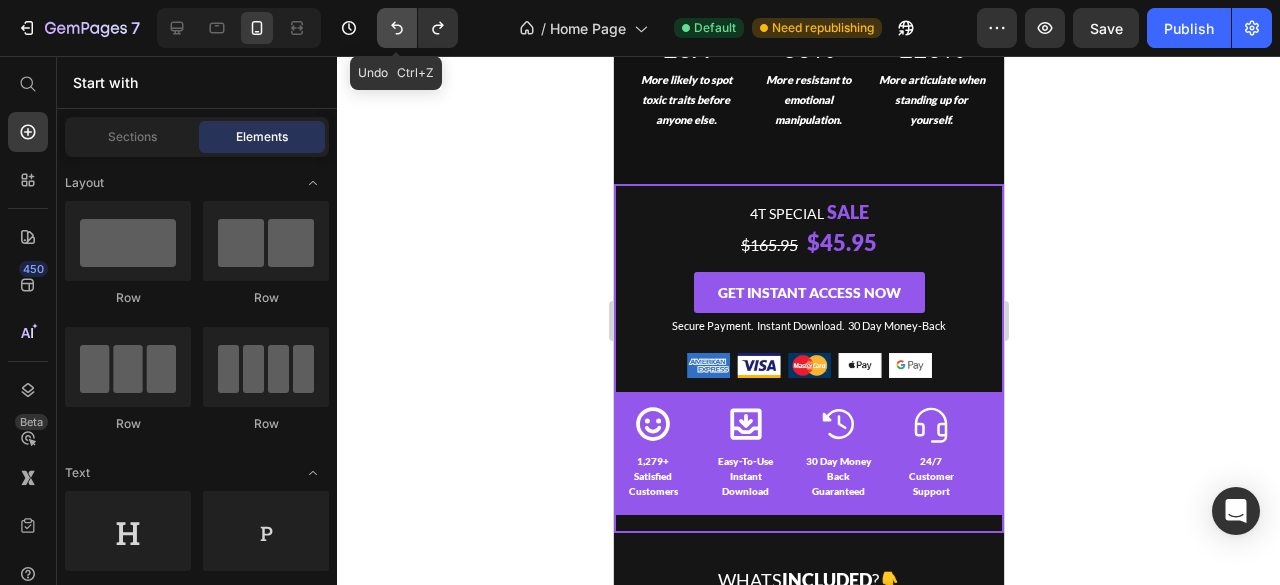 click 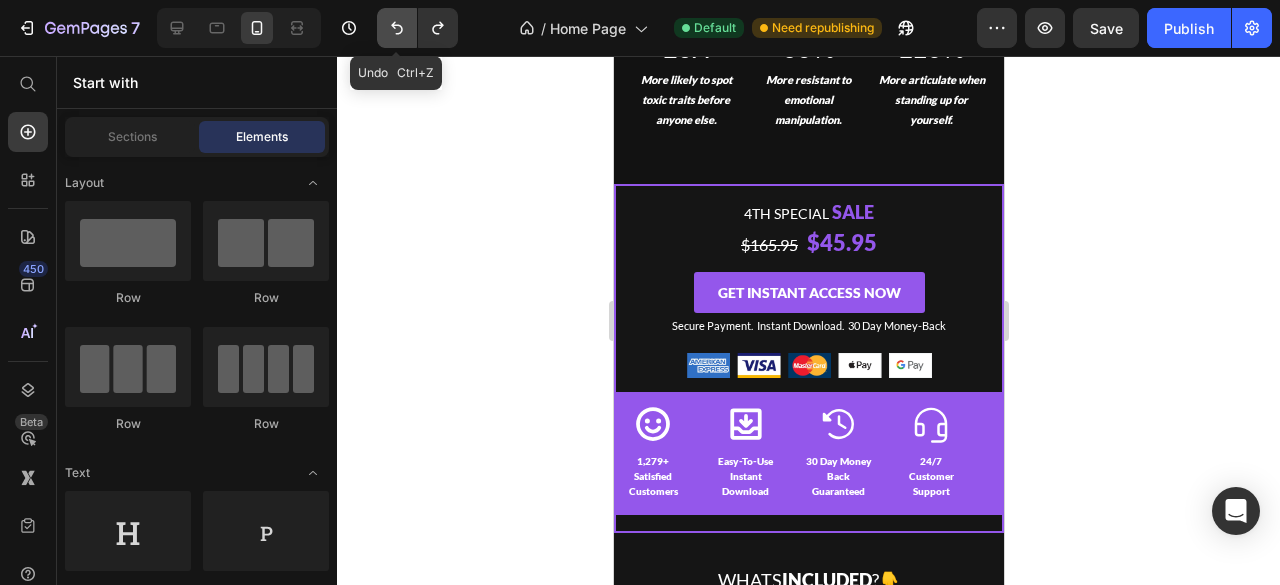 click 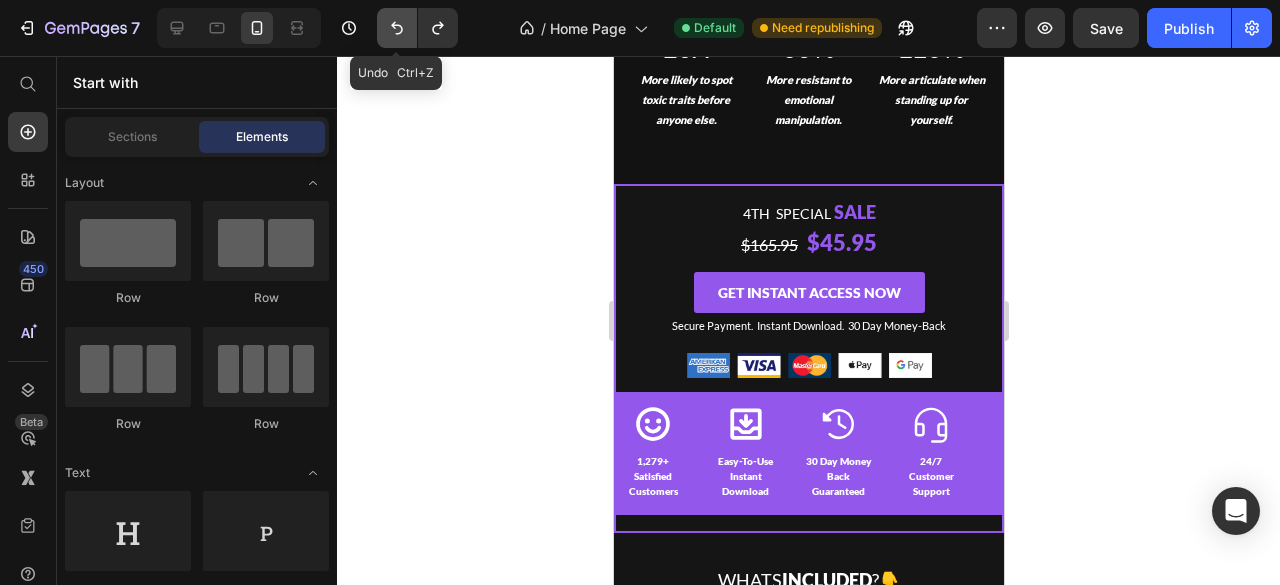 click 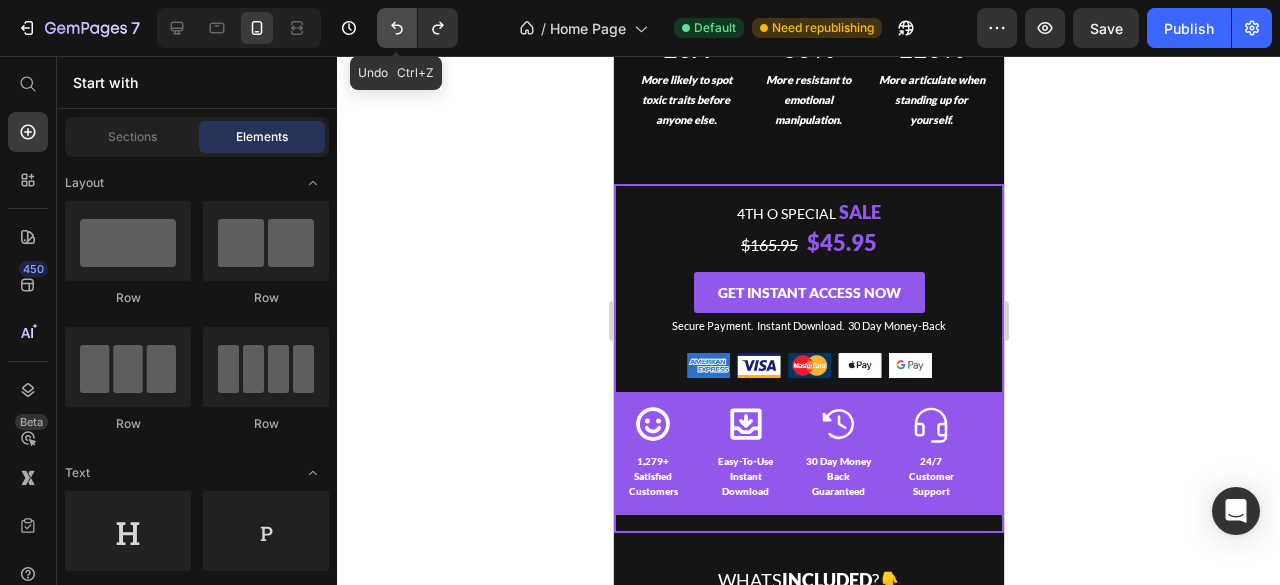 click 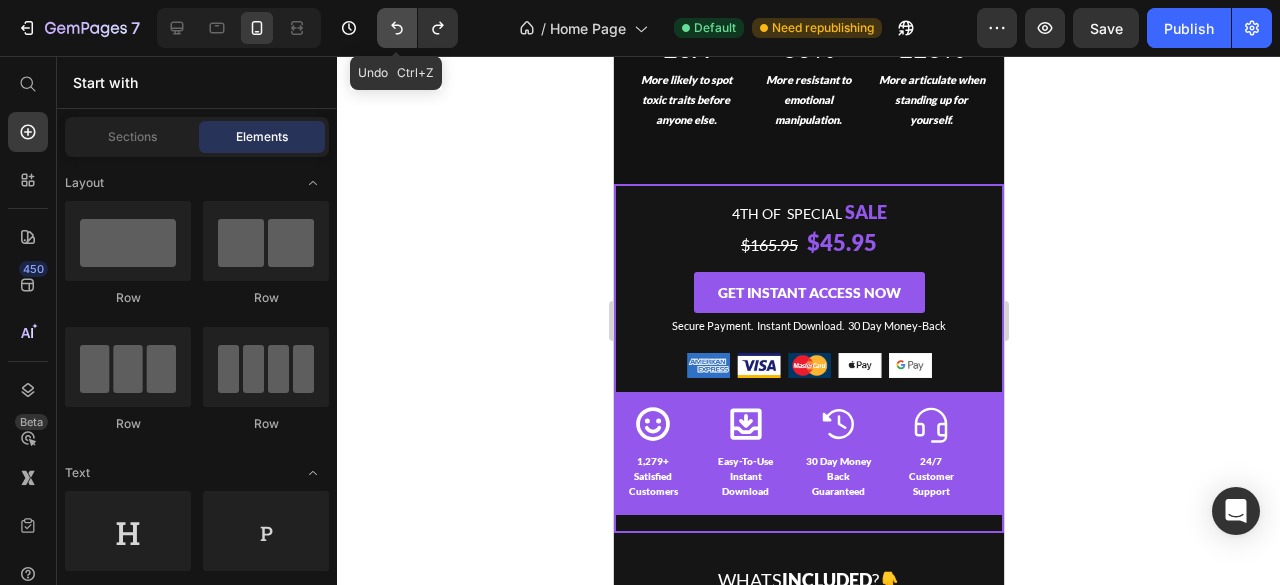 click 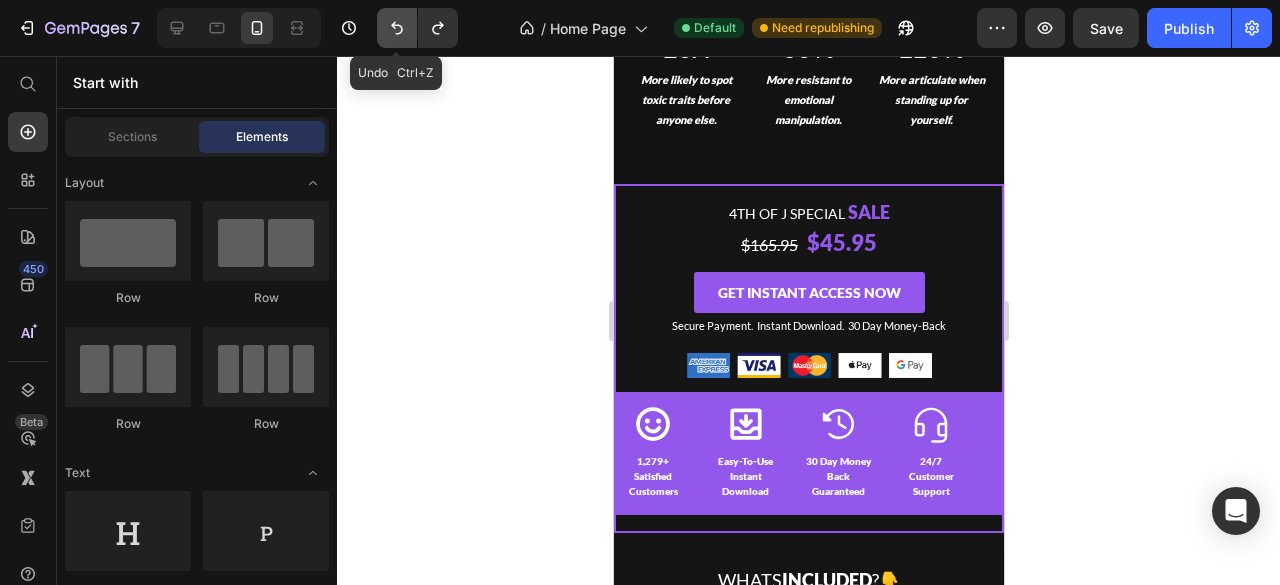 click 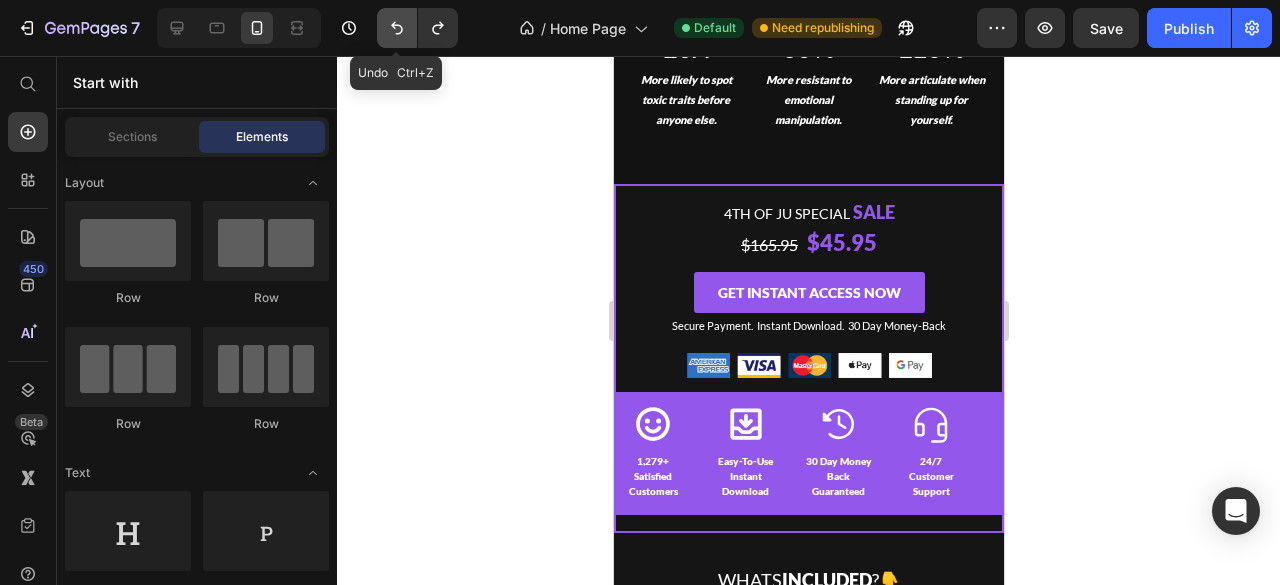 click 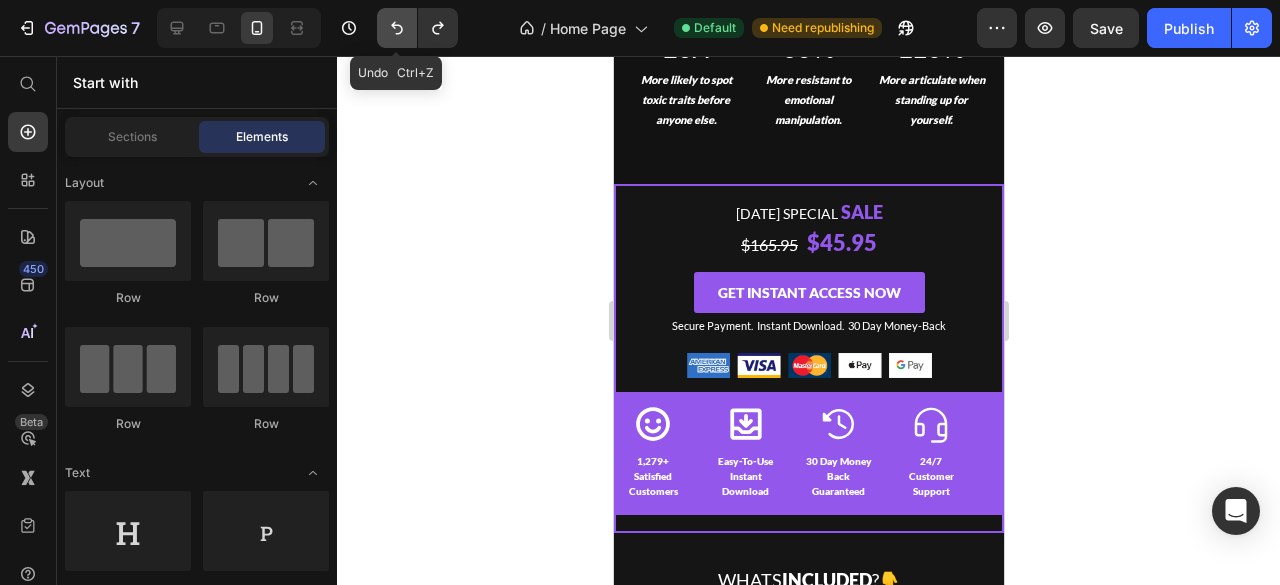 click 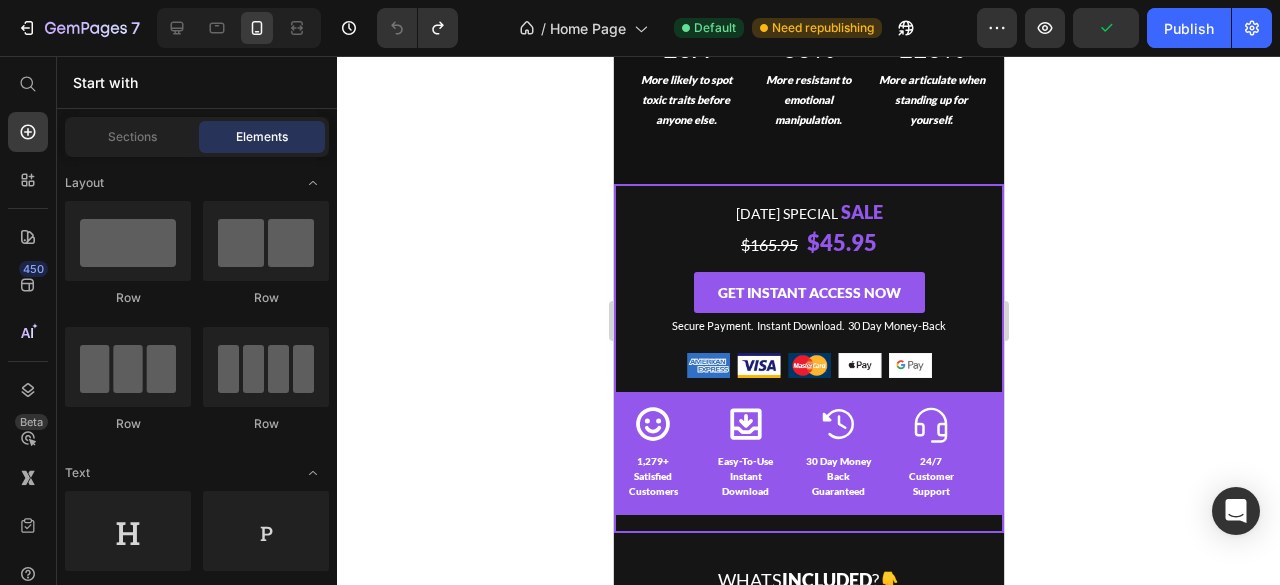 click 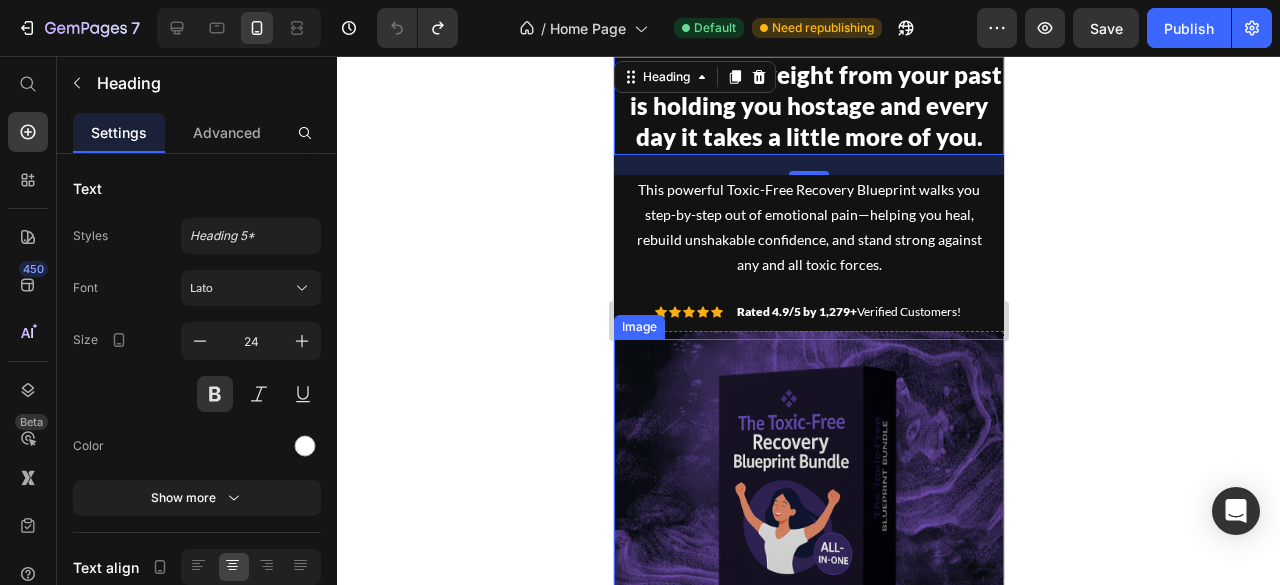 scroll, scrollTop: 27, scrollLeft: 0, axis: vertical 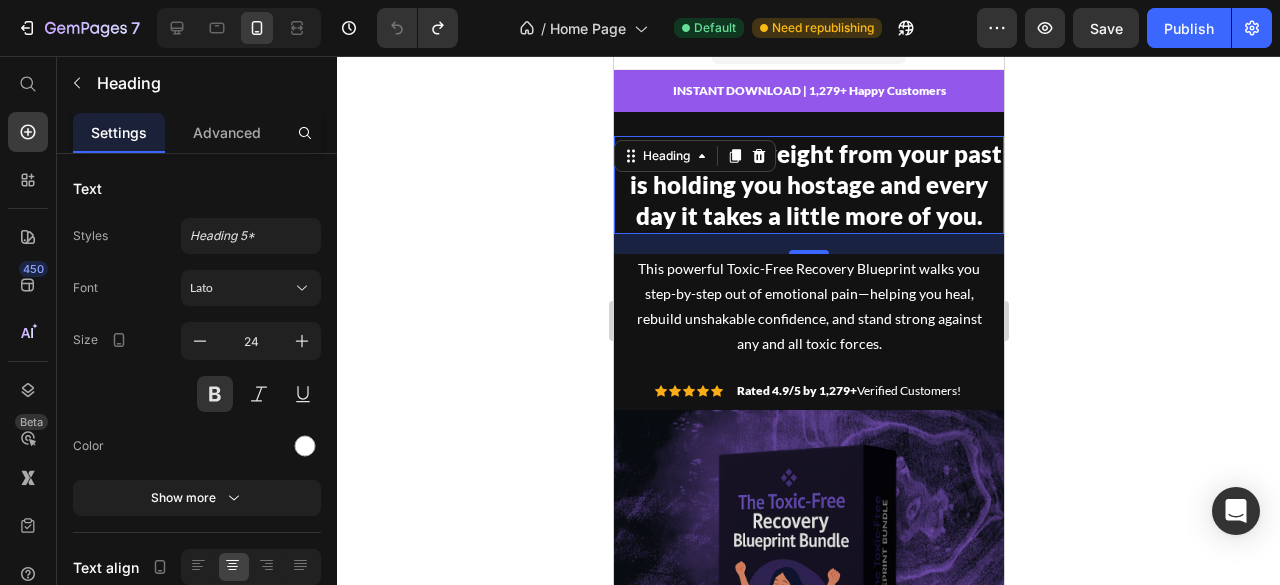 click 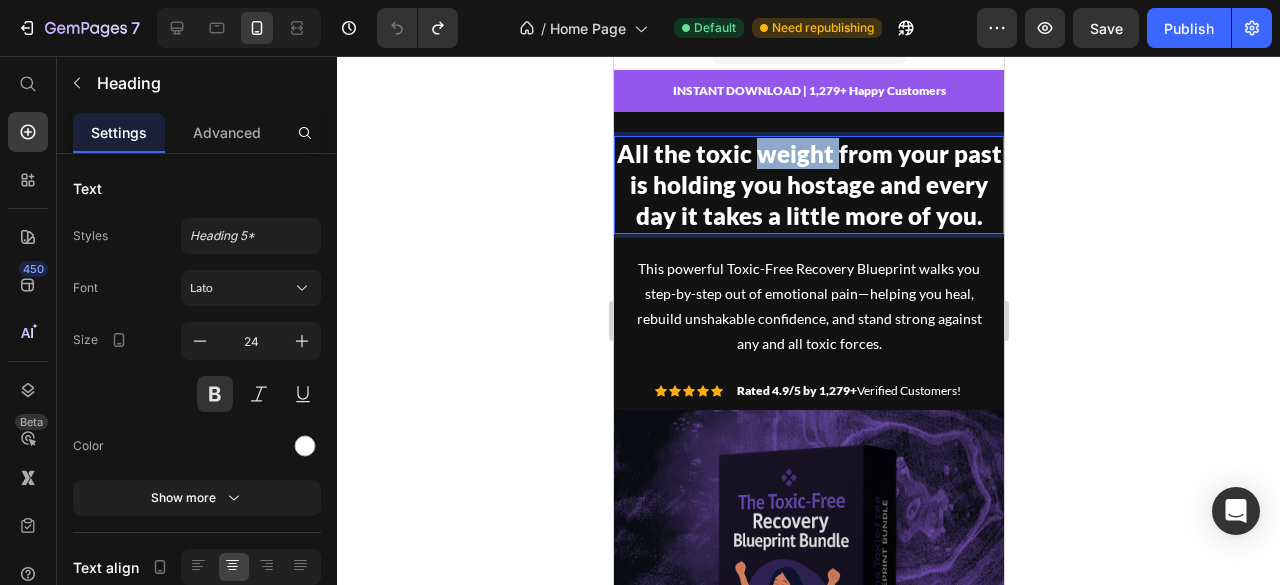click on "All the toxic weight from your past is holding you hostage and every day it takes a little more of you." at bounding box center [808, 184] 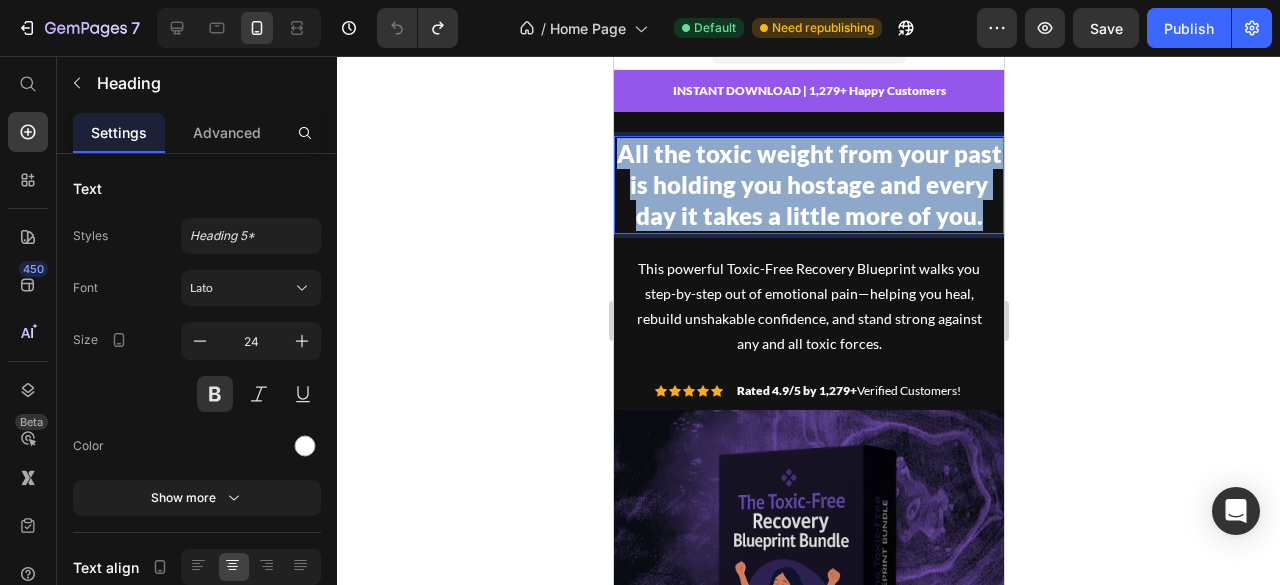 click on "All the toxic weight from your past is holding you hostage and every day it takes a little more of you." at bounding box center [808, 184] 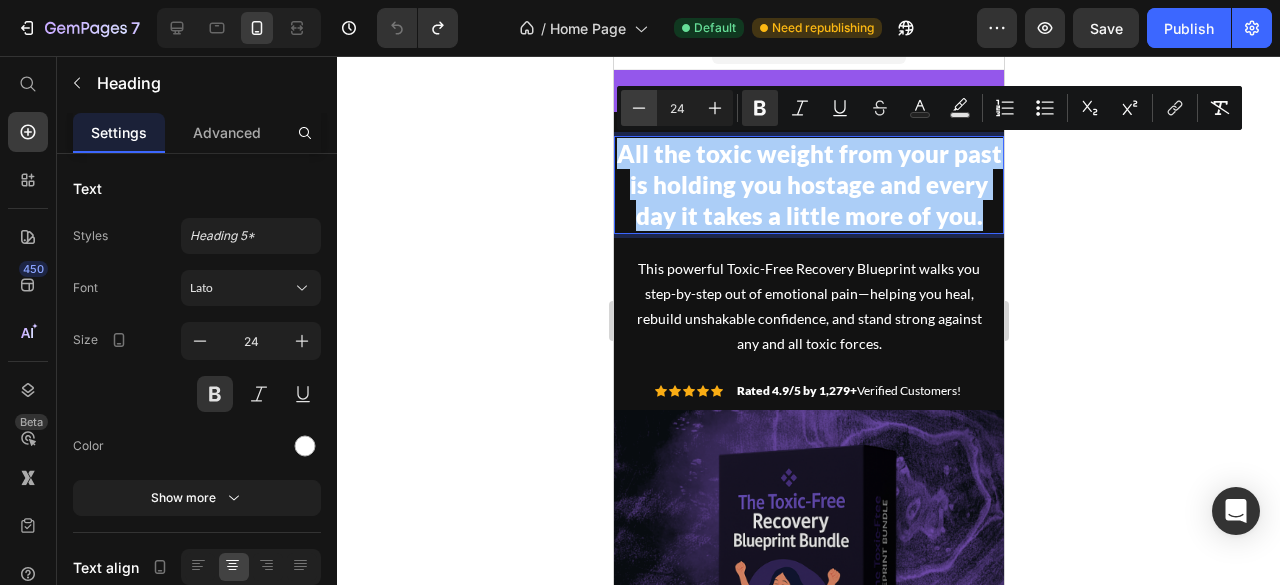 click 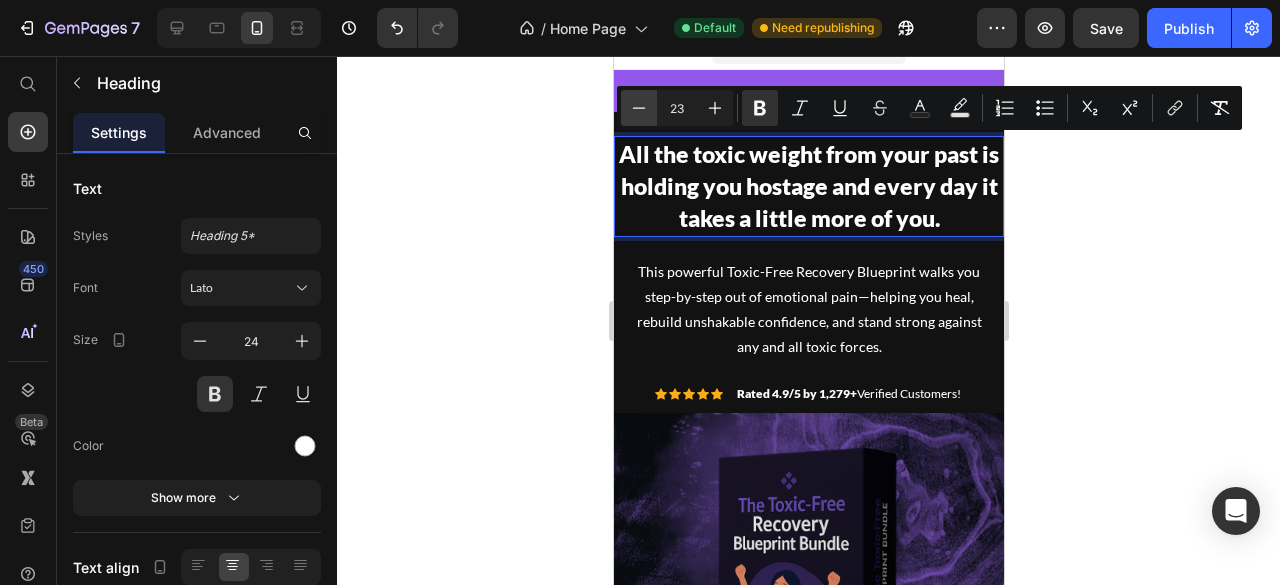 click 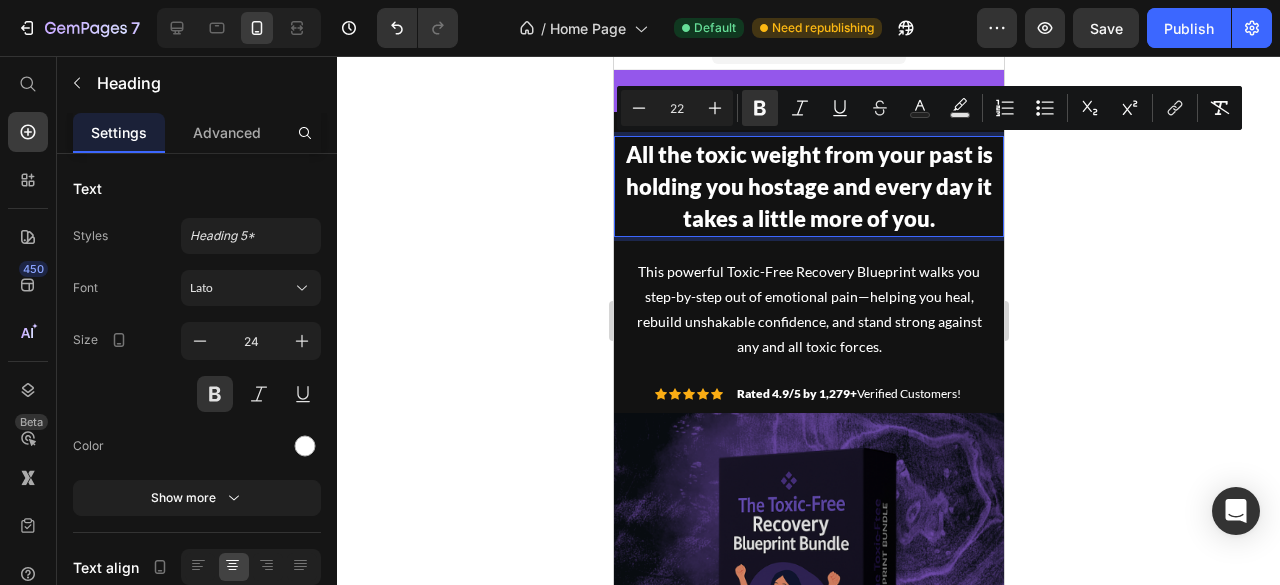 click 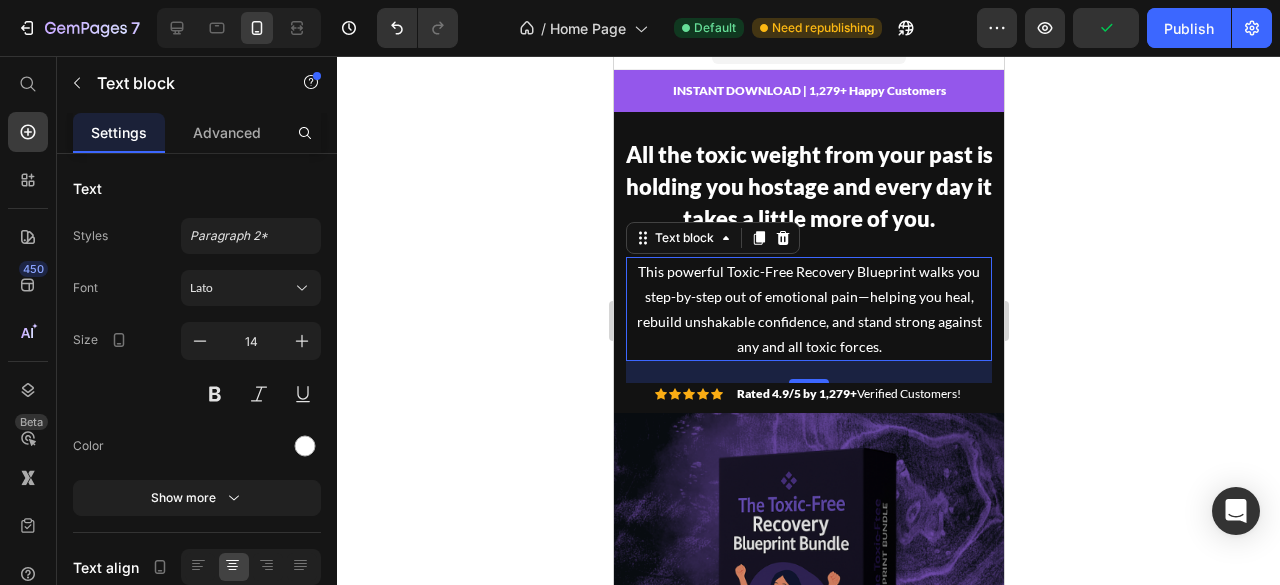 click on "This powerful Toxic-Free Recovery Blueprint walks you step-by-step out of emotional pain—helping you heal, rebuild unshakable confidence, and stand strong against any and all toxic forces." at bounding box center (808, 309) 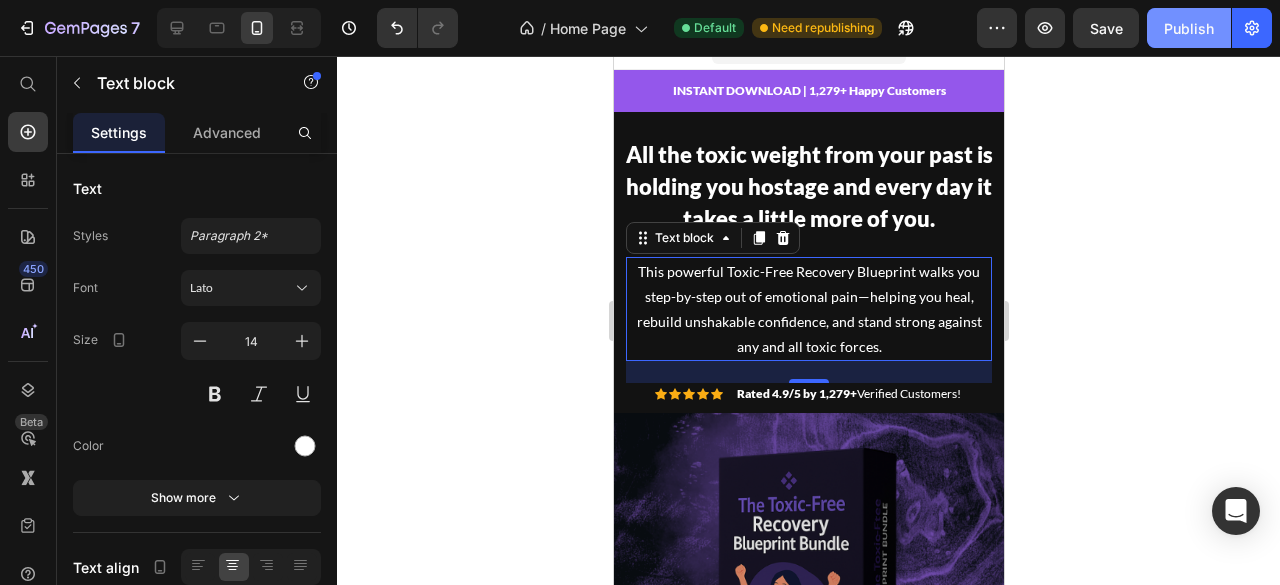 click on "Publish" 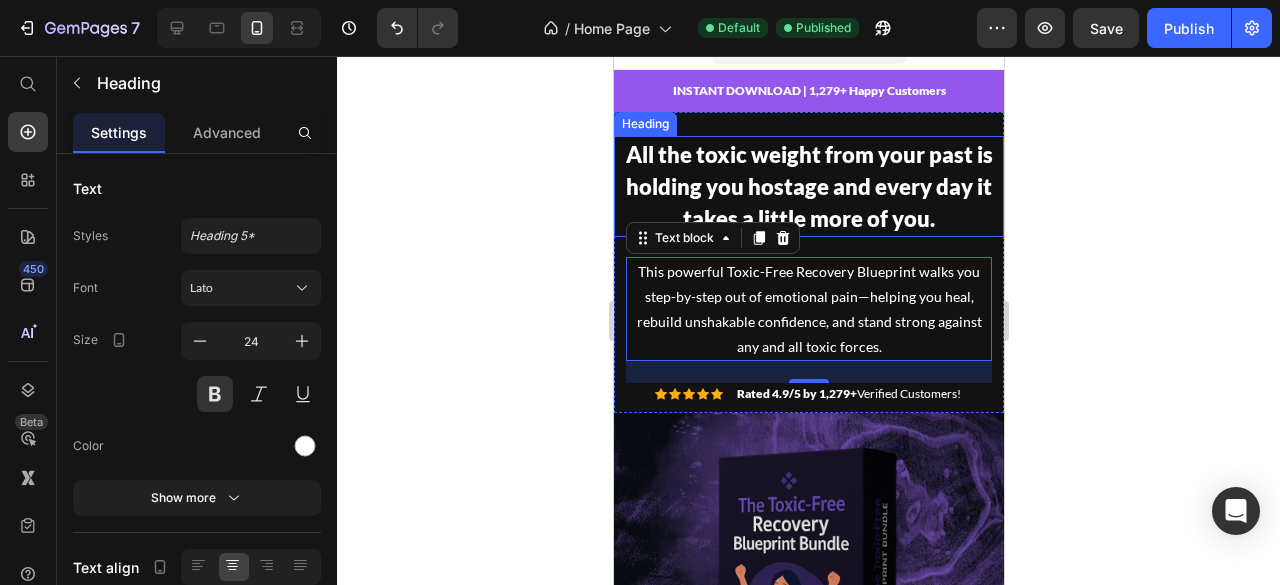 click on "All the toxic weight from your past is holding you hostage and every day it takes a little more of you." at bounding box center [808, 186] 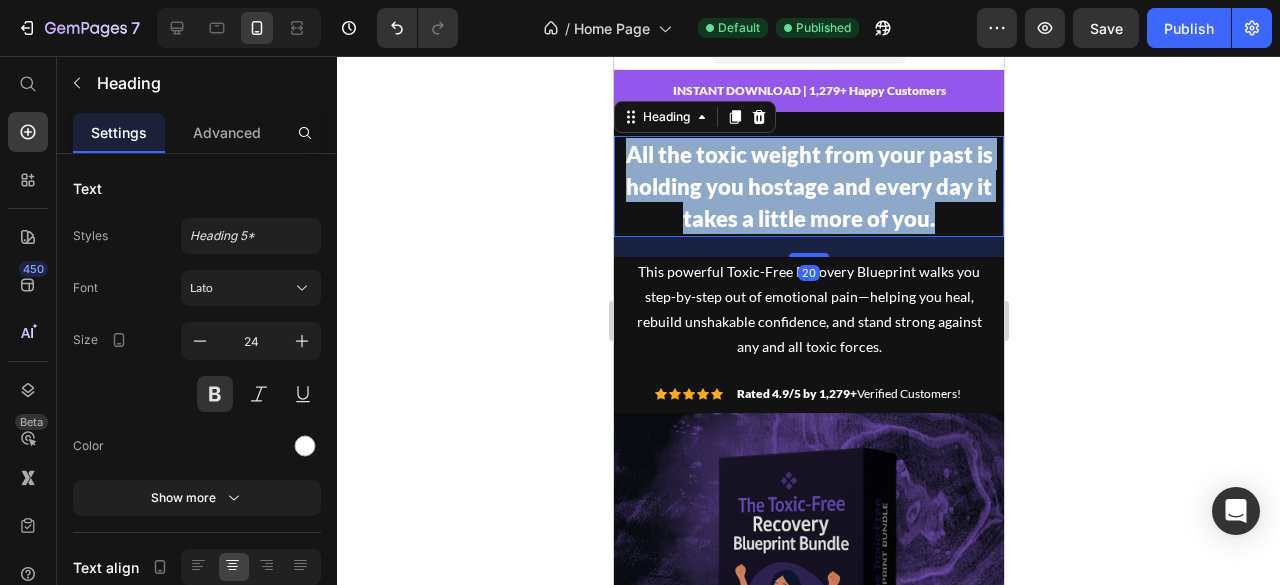 click on "All the toxic weight from your past is holding you hostage and every day it takes a little more of you." at bounding box center (808, 186) 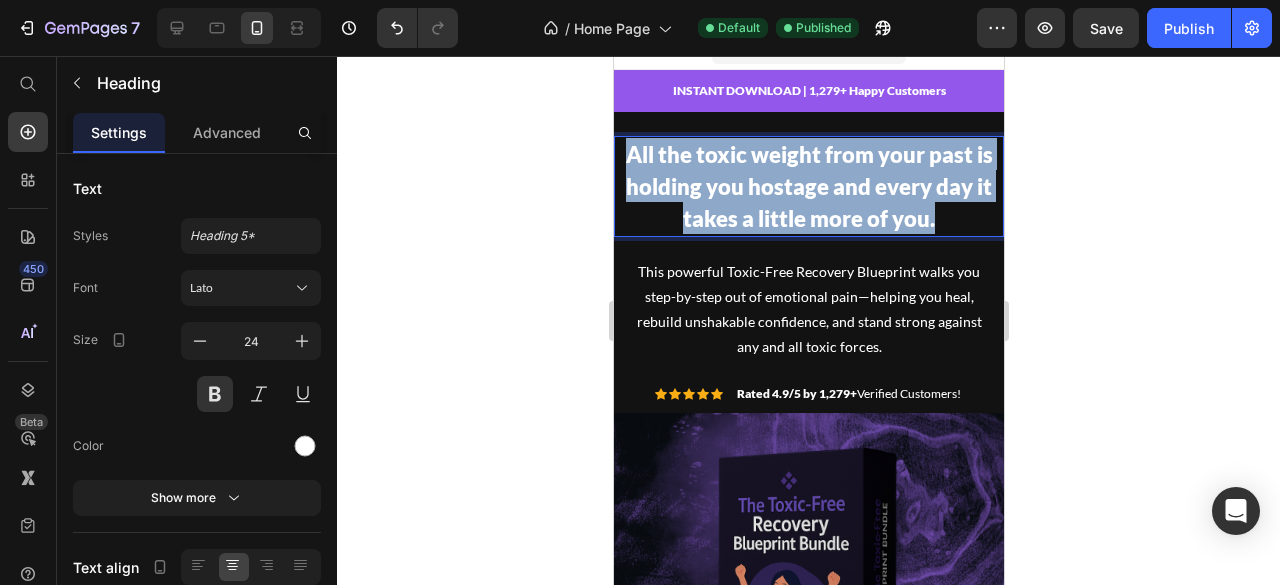 click on "All the toxic weight from your past is holding you hostage and every day it takes a little more of you." at bounding box center (808, 186) 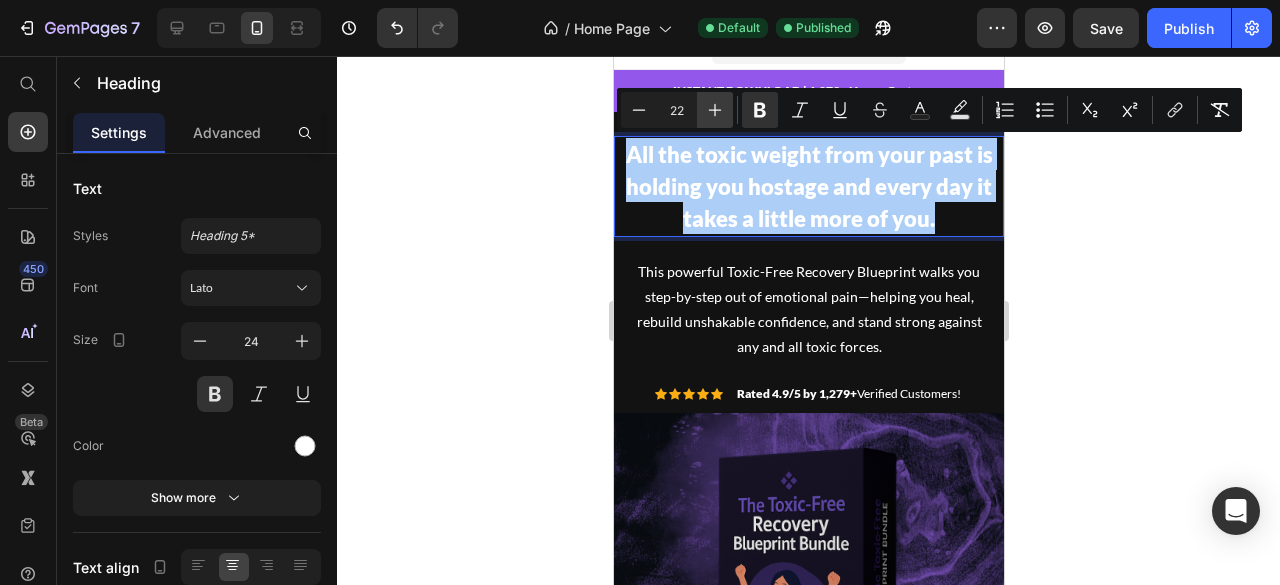 click on "Plus" at bounding box center [715, 110] 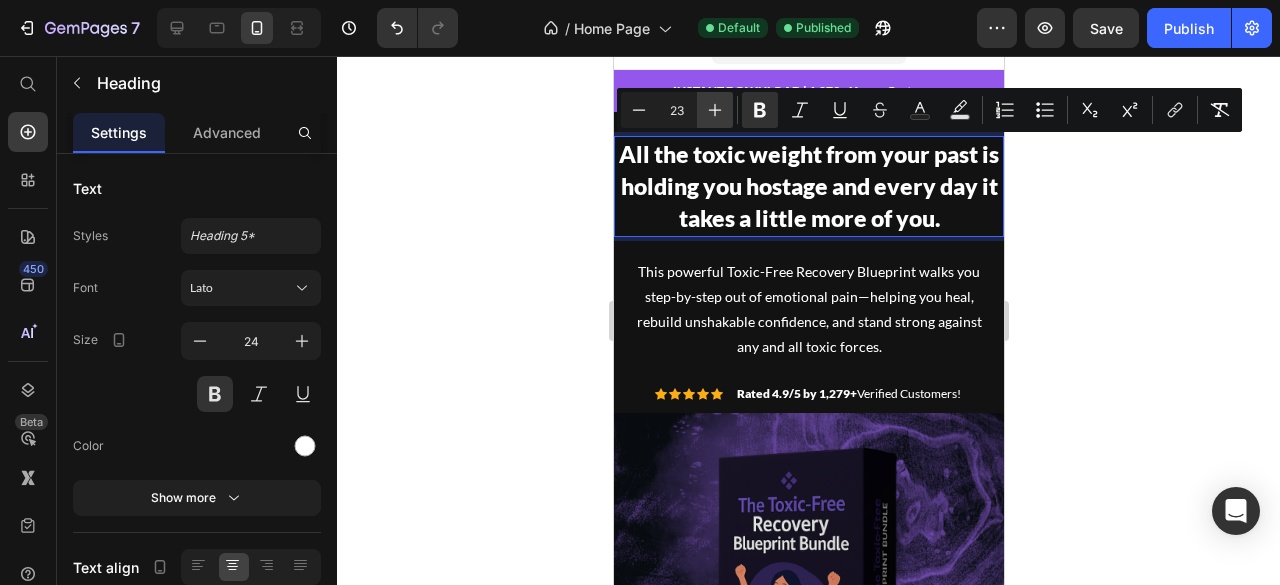 click on "Plus" at bounding box center [715, 110] 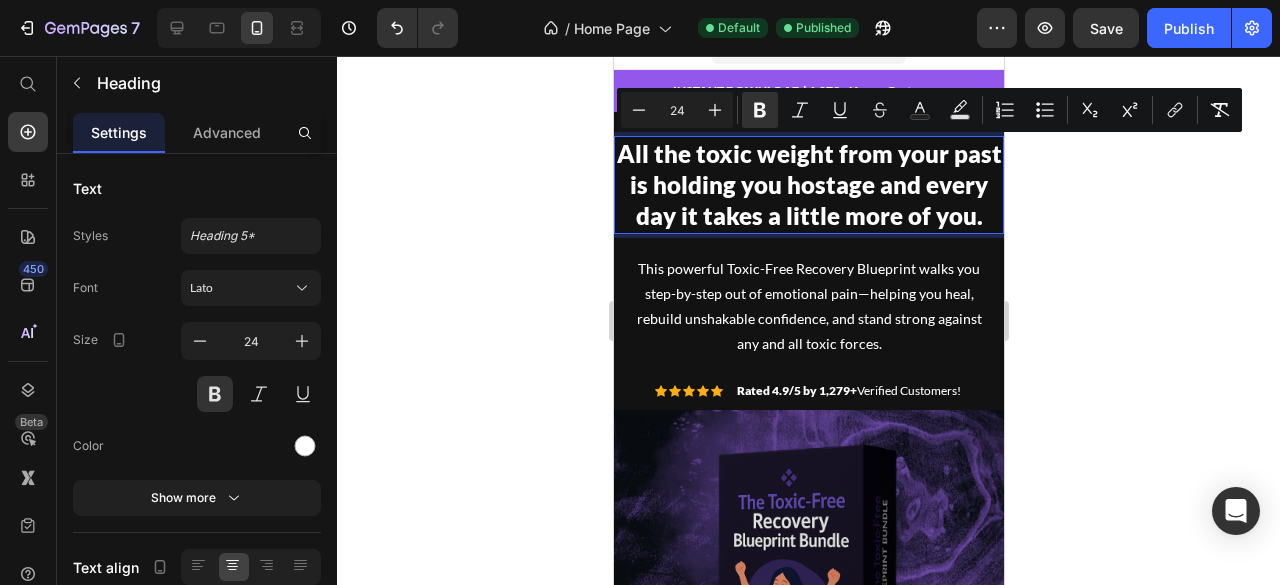 click 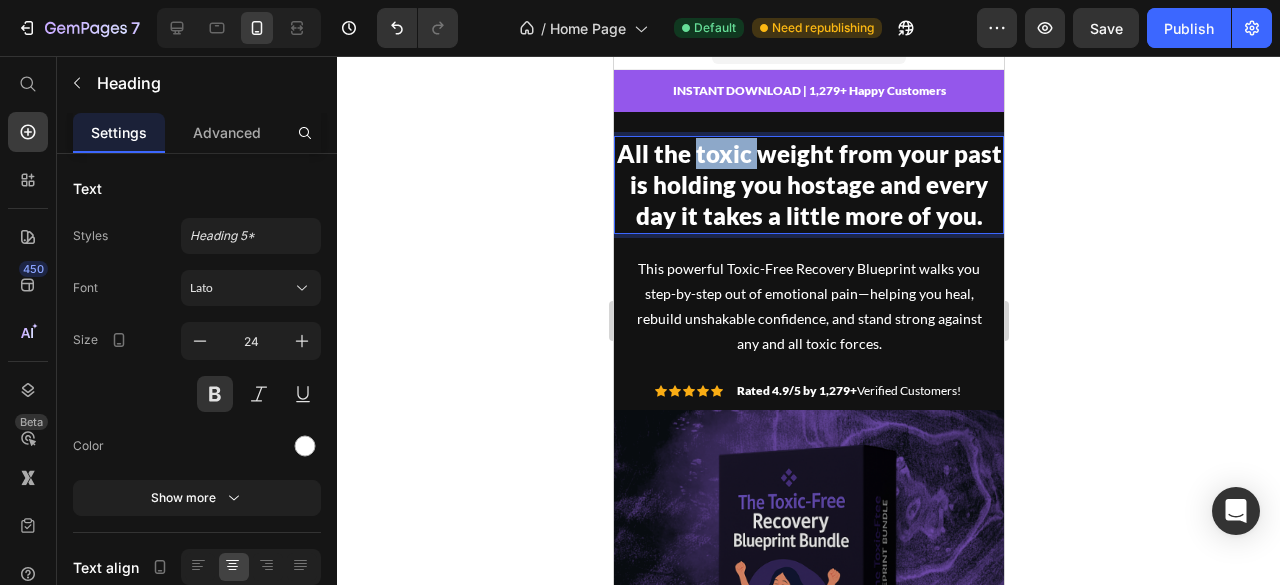 click on "All the toxic weight from your past is holding you hostage and every day it takes a little more of you." at bounding box center [808, 184] 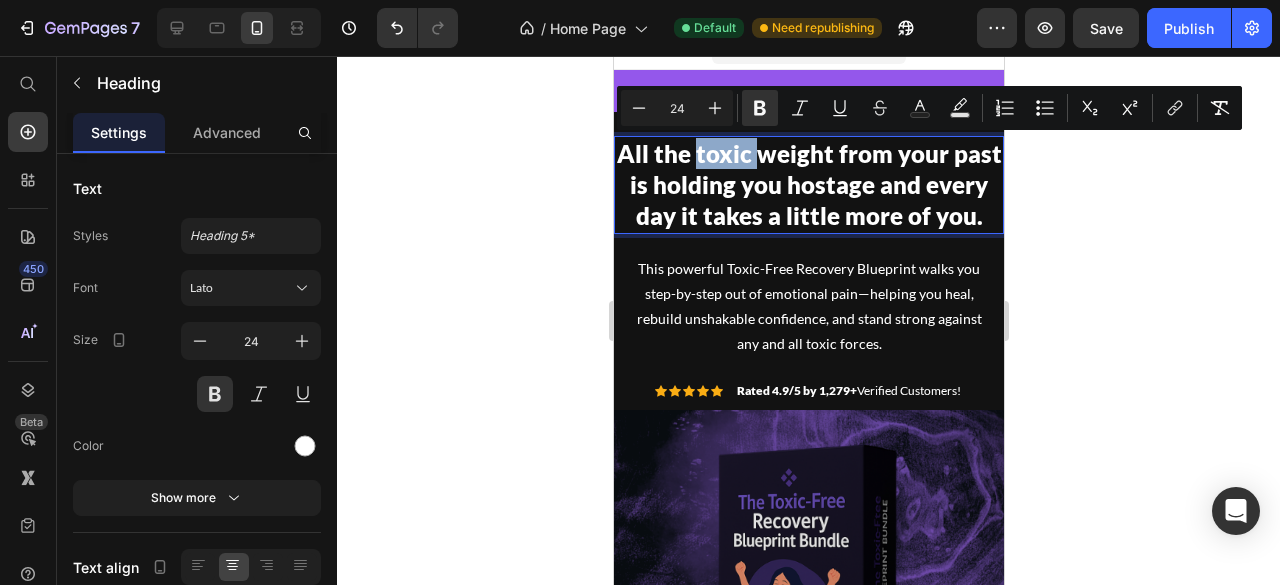click on "All the toxic weight from your past is holding you hostage and every day it takes a little more of you." at bounding box center (808, 184) 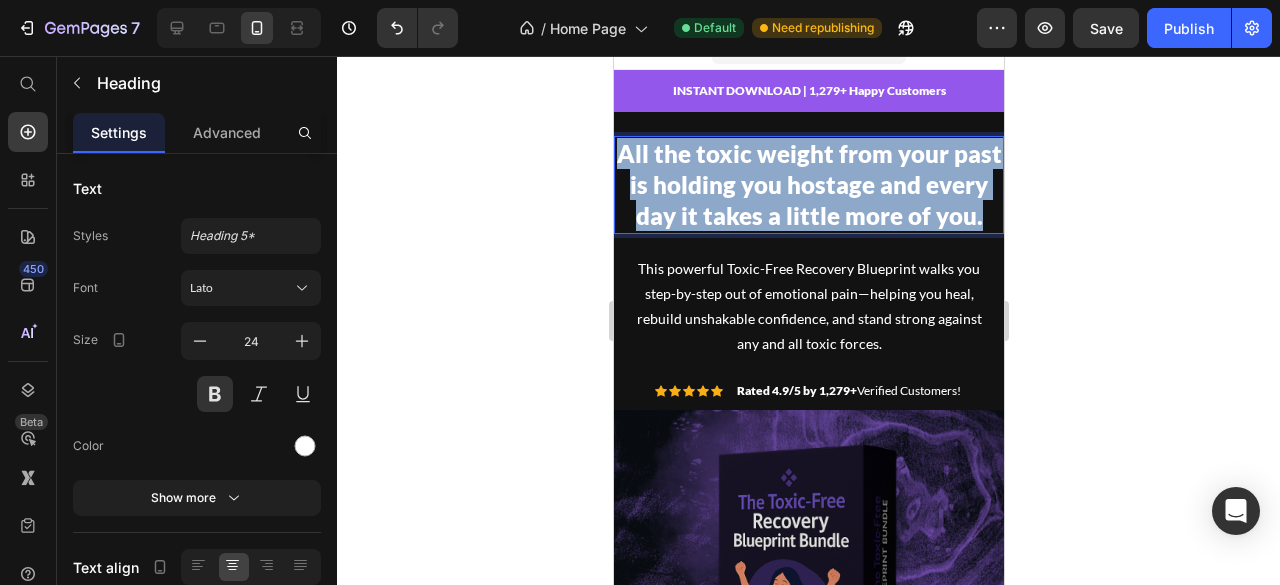 click on "All the toxic weight from your past is holding you hostage and every day it takes a little more of you." at bounding box center (808, 184) 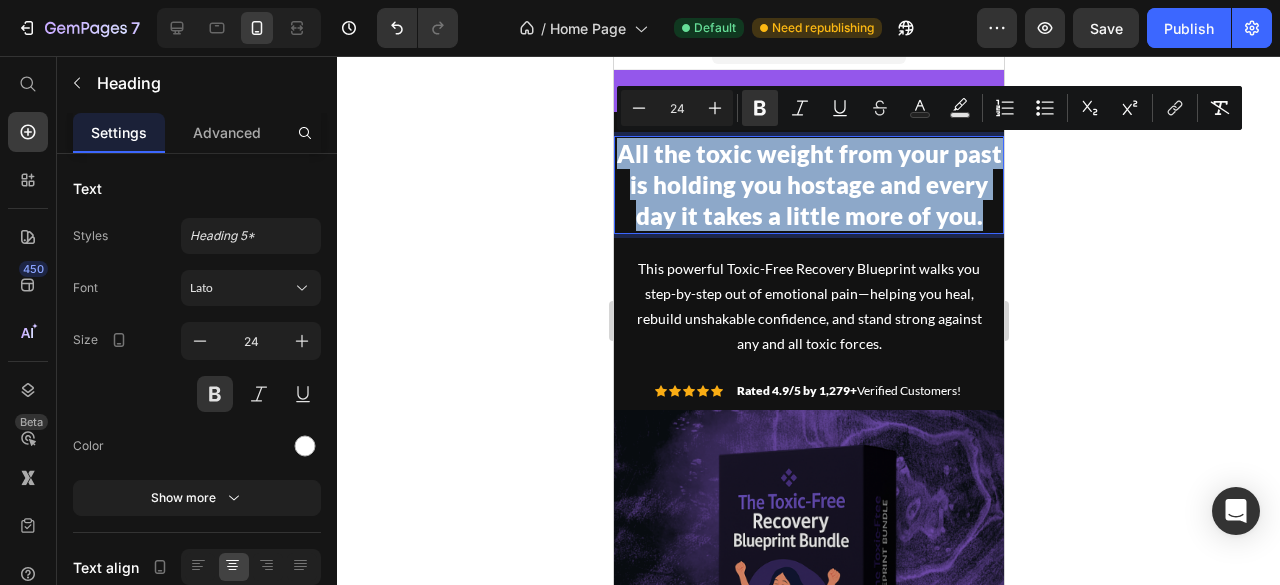 click on "All the toxic weight from your past is holding you hostage and every day it takes a little more of you." at bounding box center [808, 184] 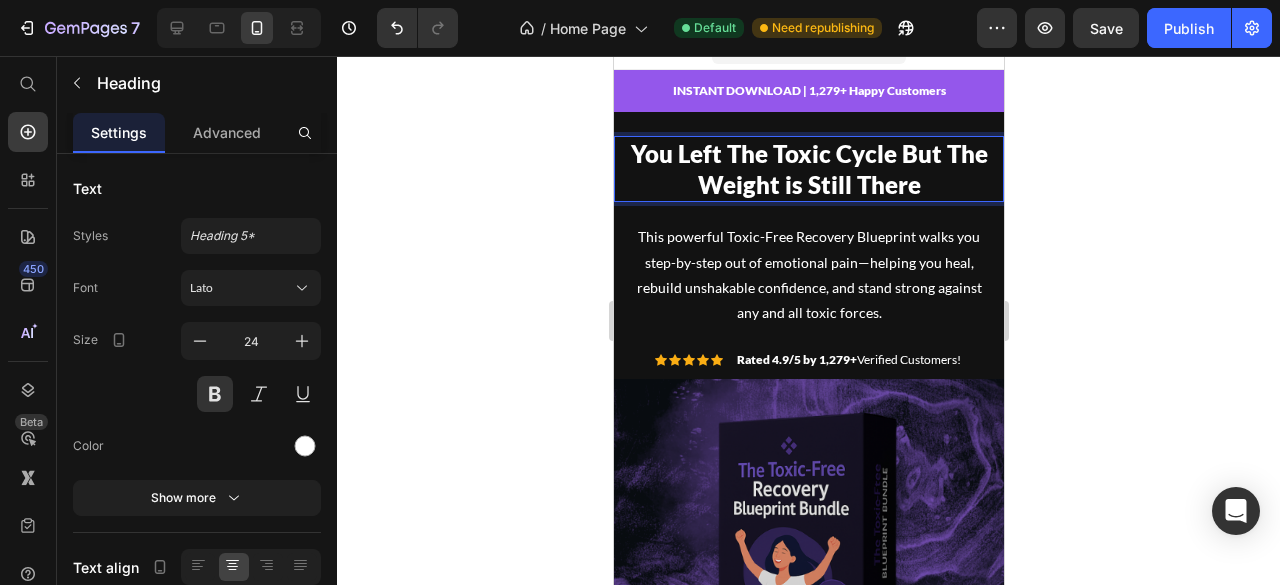 click 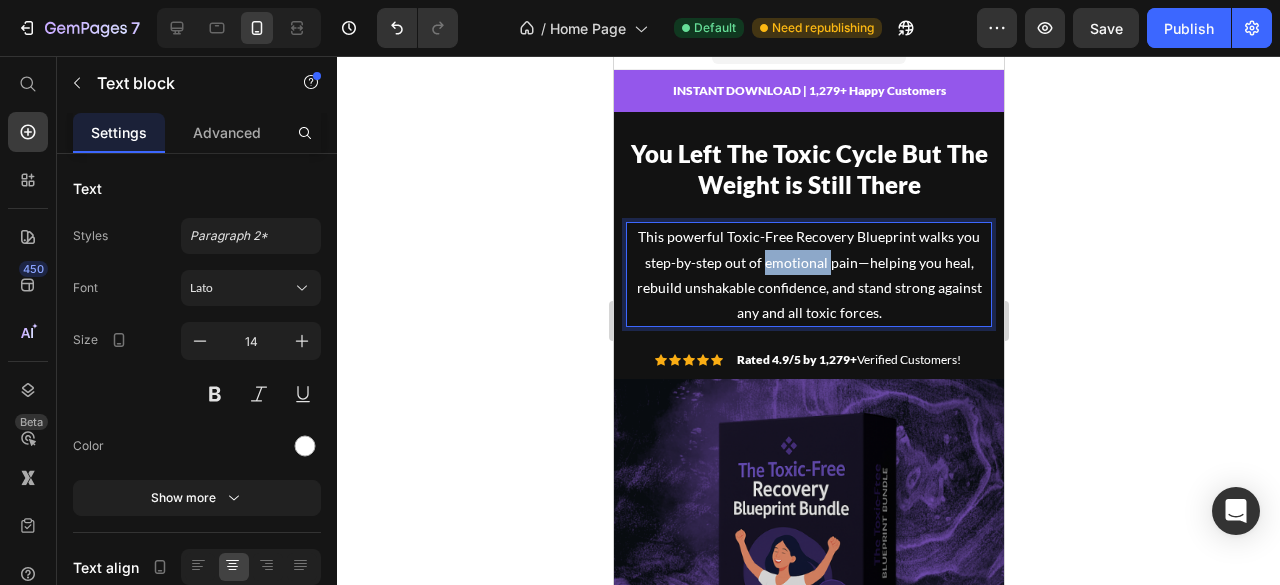 click on "This powerful Toxic-Free Recovery Blueprint walks you step-by-step out of emotional pain—helping you heal, rebuild unshakable confidence, and stand strong against any and all toxic forces." at bounding box center [808, 274] 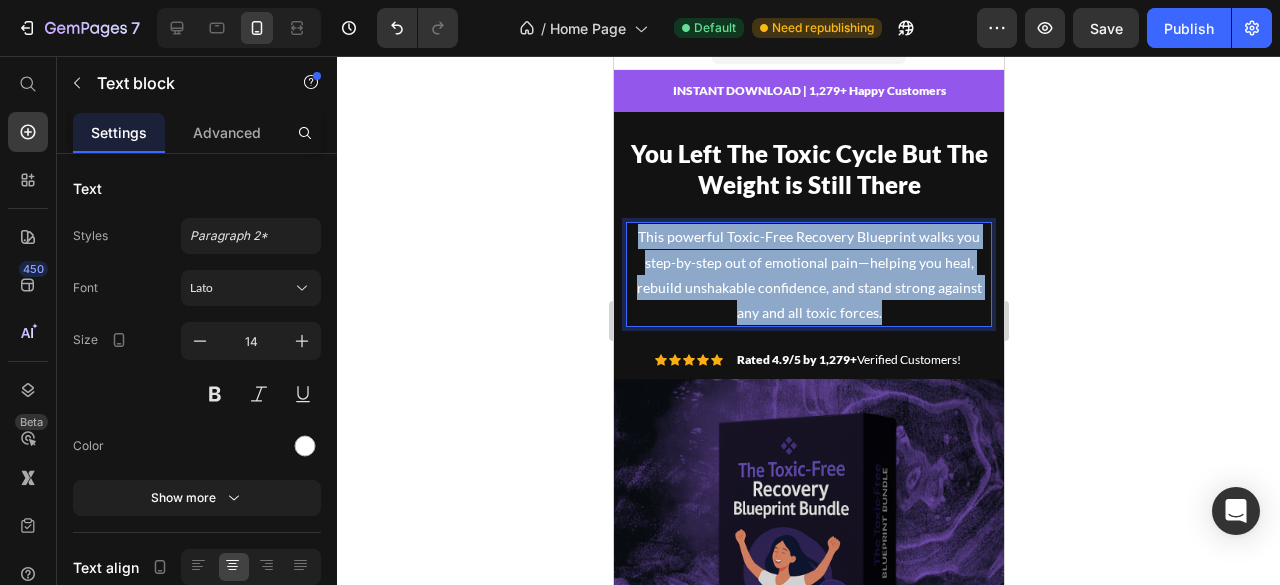 click on "This powerful Toxic-Free Recovery Blueprint walks you step-by-step out of emotional pain—helping you heal, rebuild unshakable confidence, and stand strong against any and all toxic forces." at bounding box center (808, 274) 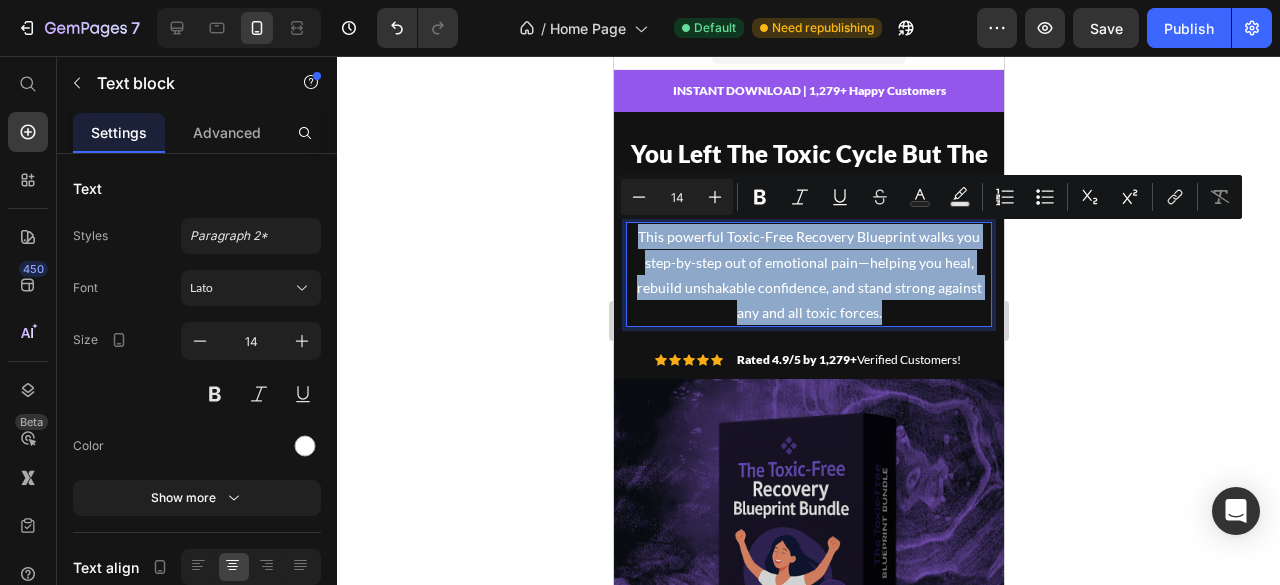 click on "This powerful Toxic-Free Recovery Blueprint walks you step-by-step out of emotional pain—helping you heal, rebuild unshakable confidence, and stand strong against any and all toxic forces." at bounding box center (808, 274) 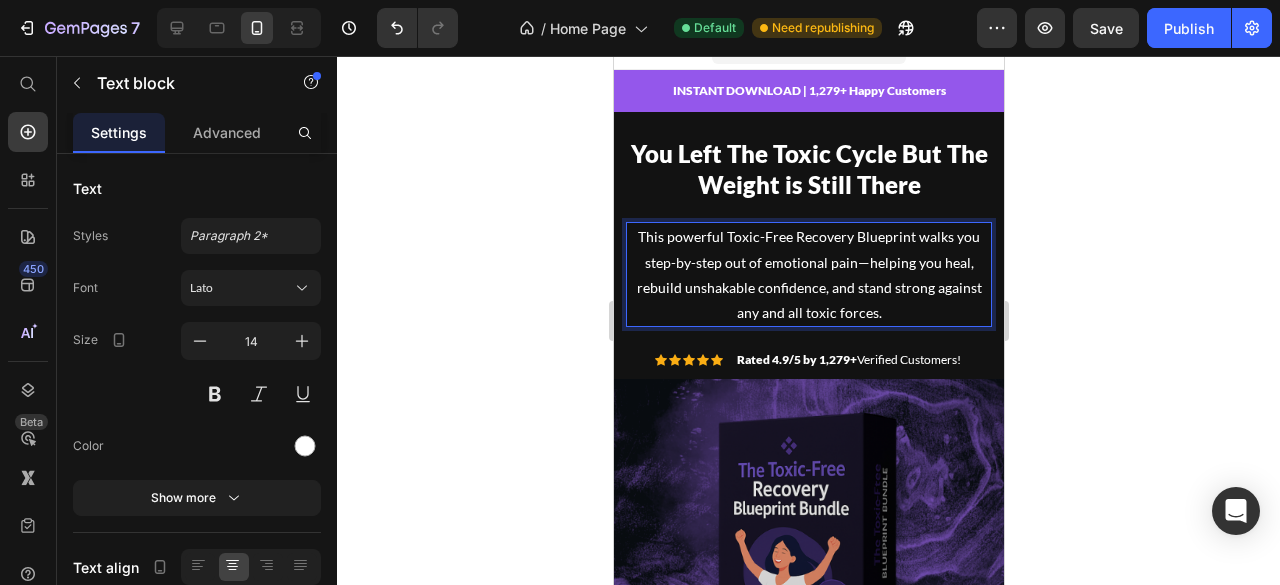 click on "This powerful Toxic-Free Recovery Blueprint walks you step-by-step out of emotional pain—helping you heal, rebuild unshakable confidence, and stand strong against any and all toxic forces." at bounding box center (808, 274) 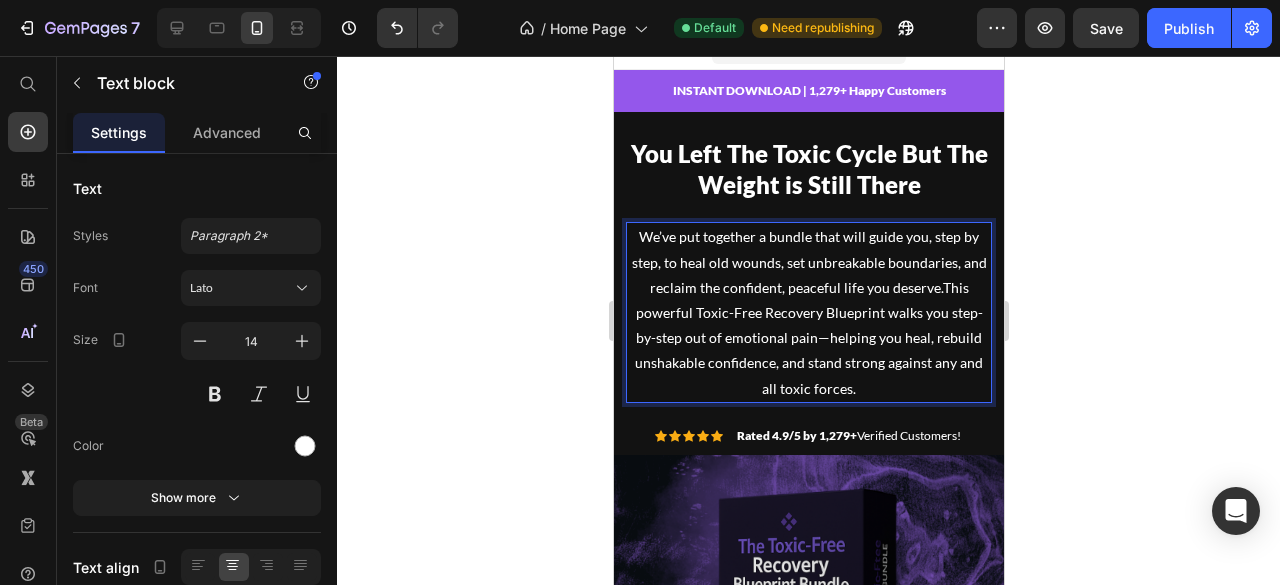 click on "We’ve put together a bundle that will guide you, step by step, to heal old wounds, set unbreakable boundaries, and reclaim the confident, peaceful life you deserve.This powerful Toxic-Free Recovery Blueprint walks you step-by-step out of emotional pain—helping you heal, rebuild unshakable confidence, and stand strong against any and all toxic forces." at bounding box center [808, 312] 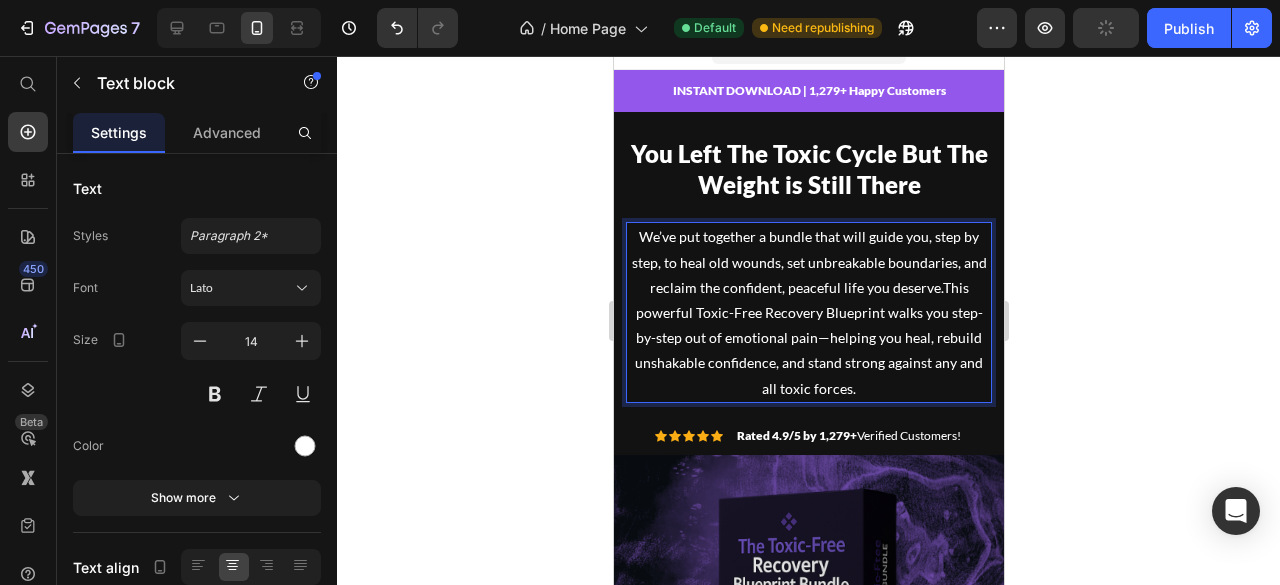 click on "We’ve put together a bundle that will guide you, step by step, to heal old wounds, set unbreakable boundaries, and reclaim the confident, peaceful life you deserve.This powerful Toxic-Free Recovery Blueprint walks you step-by-step out of emotional pain—helping you heal, rebuild unshakable confidence, and stand strong against any and all toxic forces." at bounding box center [808, 312] 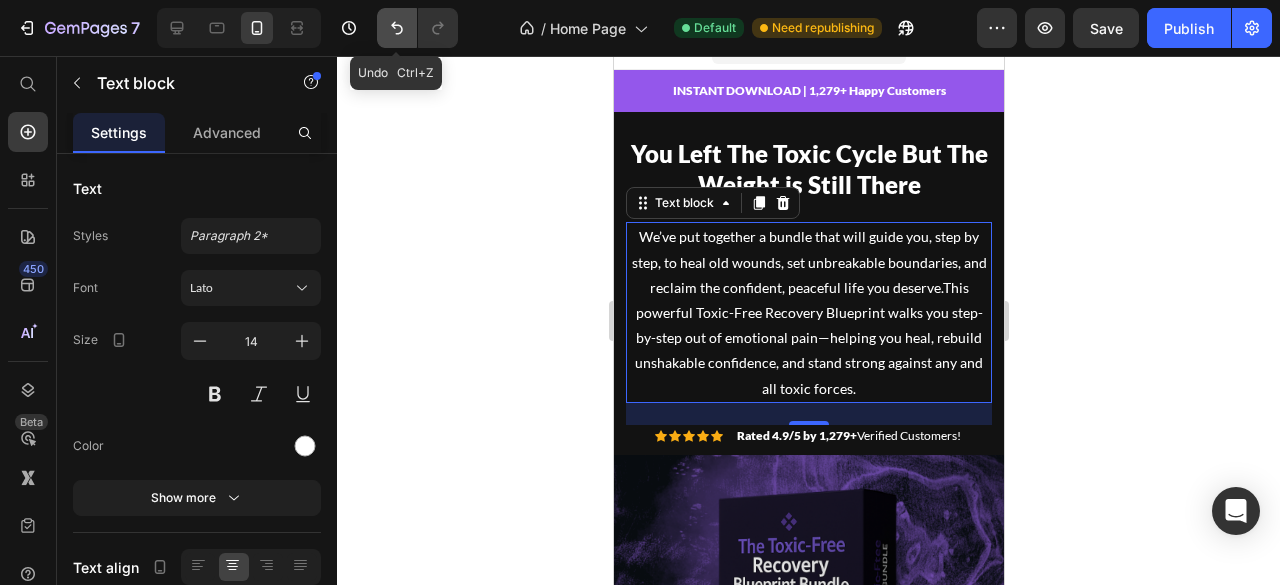 click 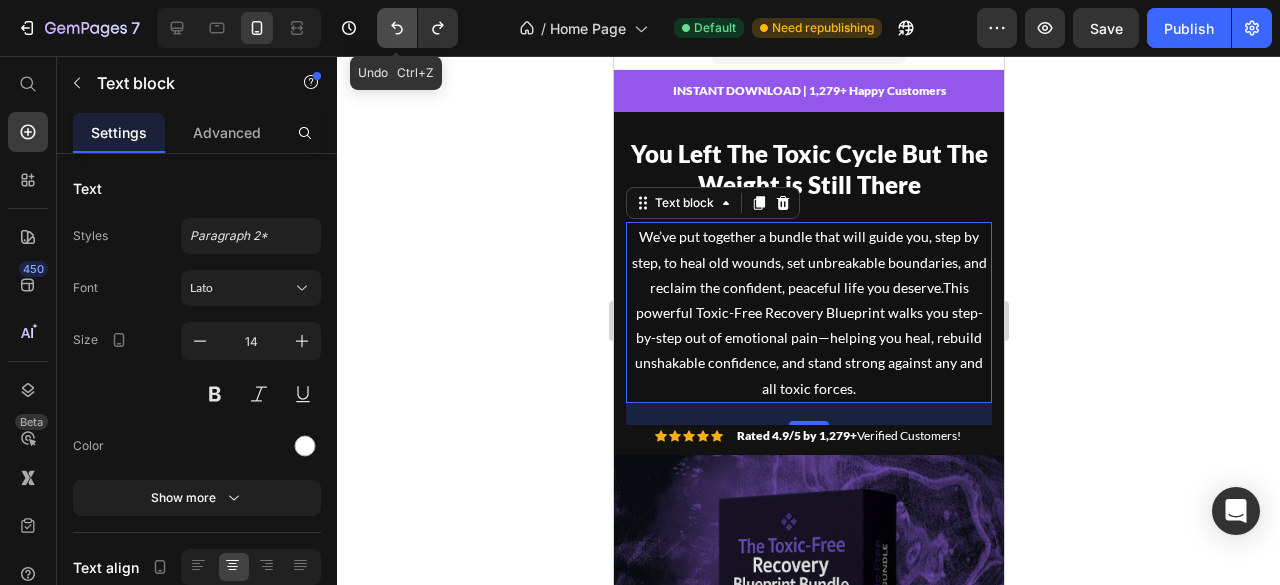 click 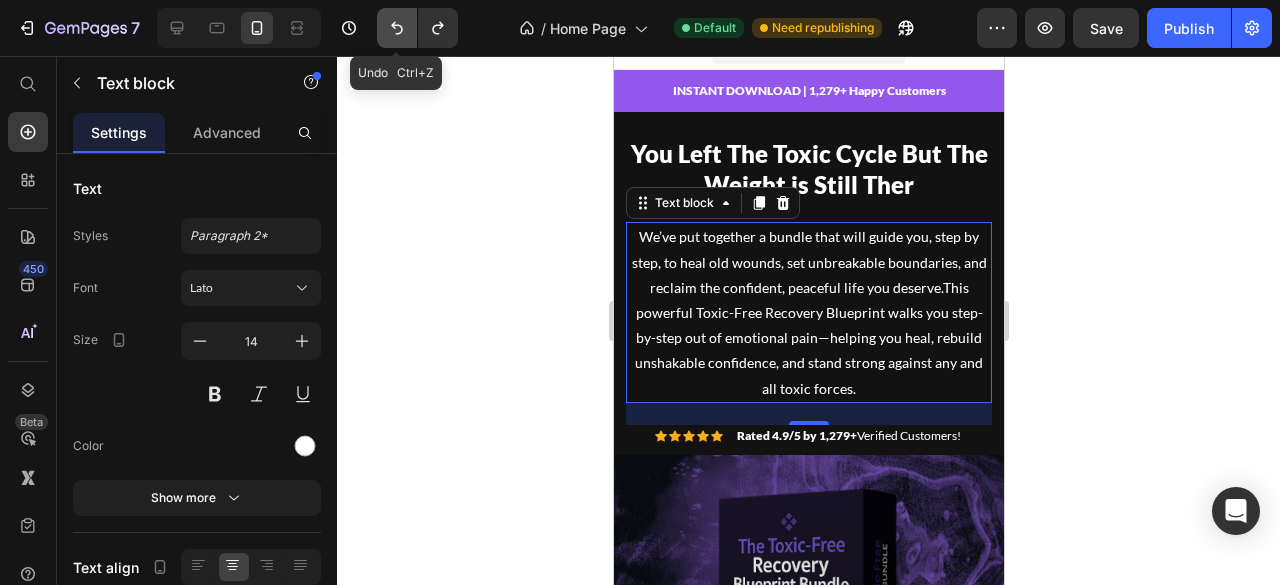 click 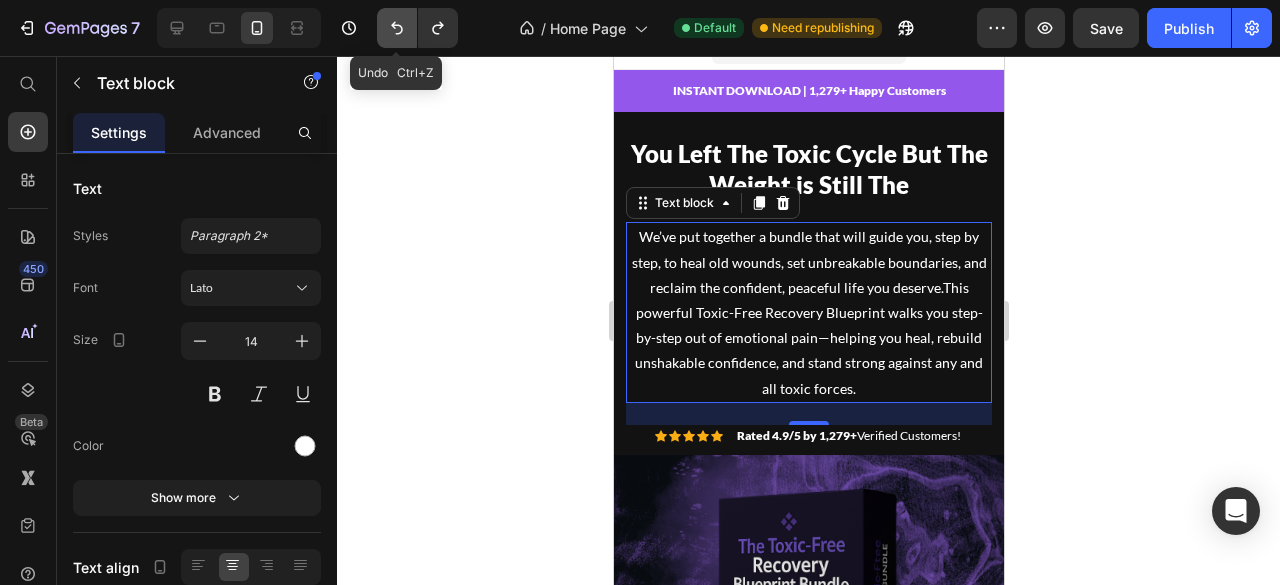 click 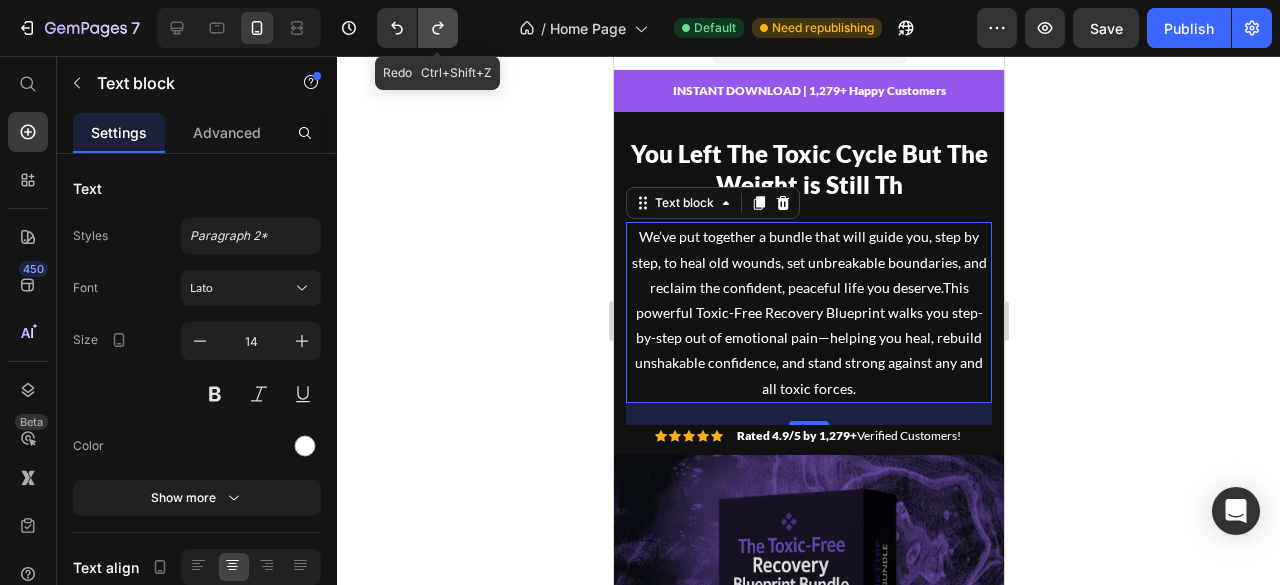 click 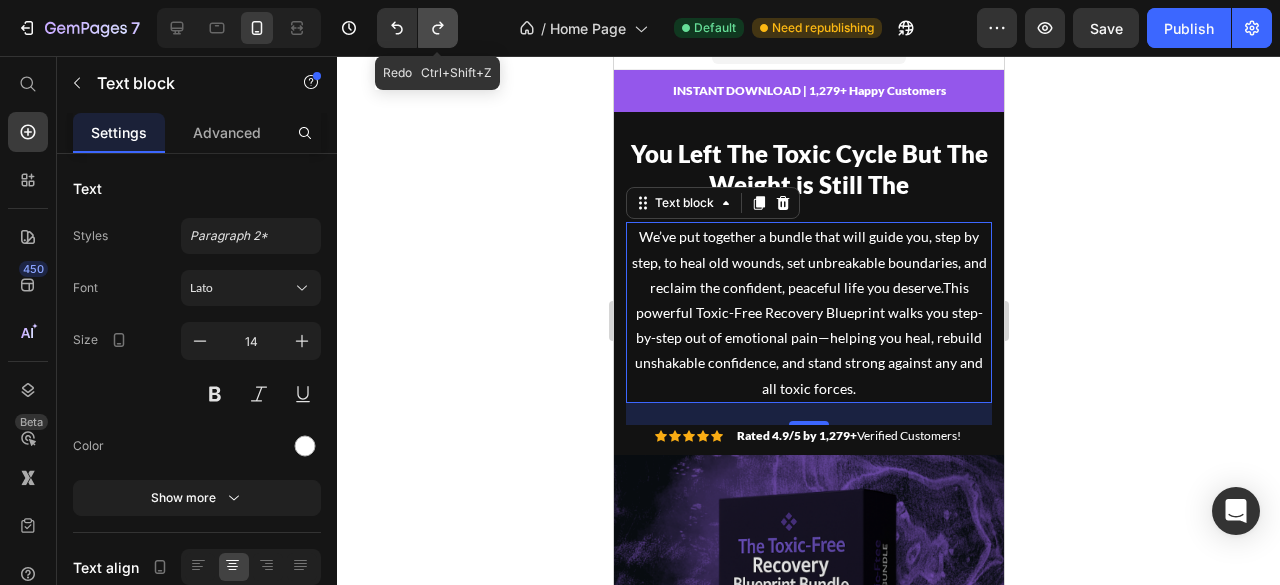 click 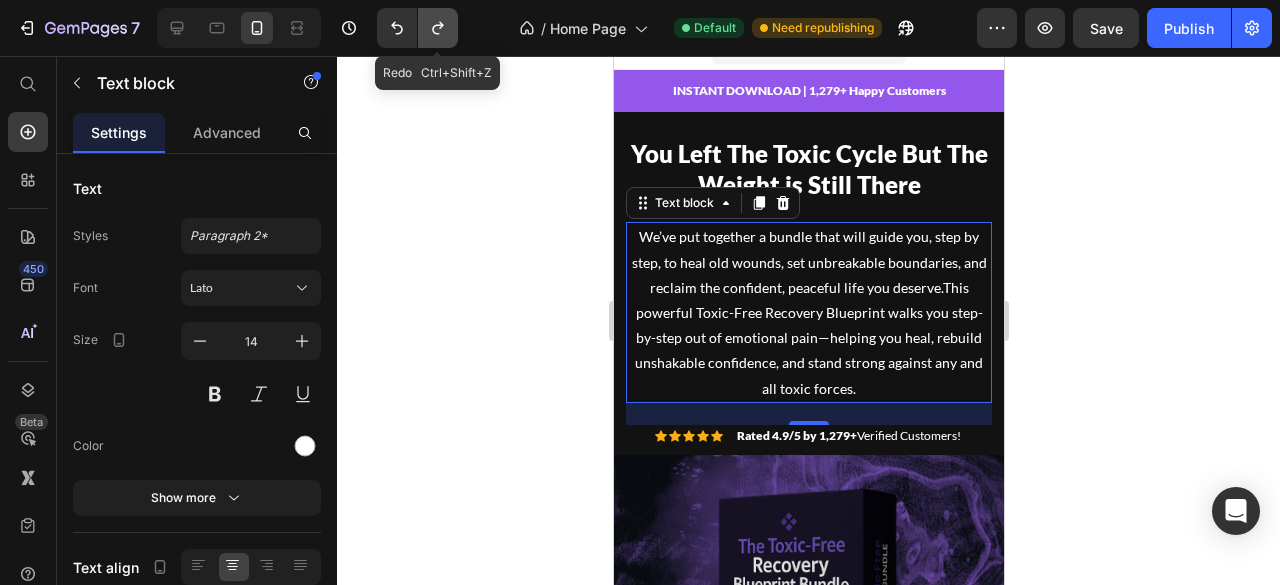 click 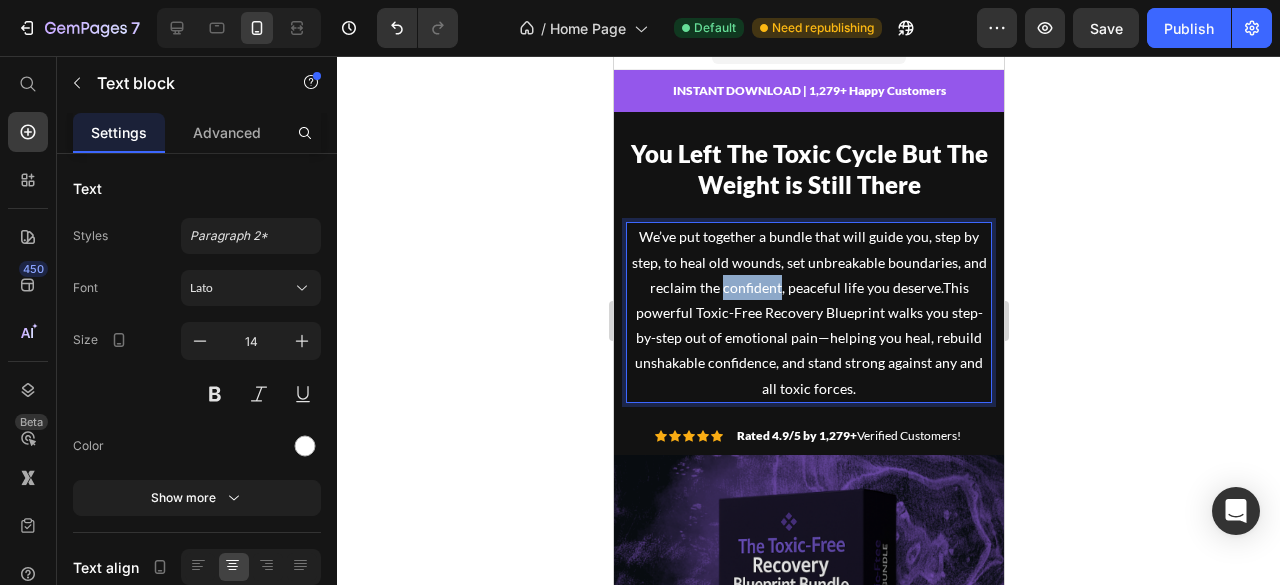 click on "We’ve put together a bundle that will guide you, step by step, to heal old wounds, set unbreakable boundaries, and reclaim the confident, peaceful life you deserve.This powerful Toxic-Free Recovery Blueprint walks you step-by-step out of emotional pain—helping you heal, rebuild unshakable confidence, and stand strong against any and all toxic forces." at bounding box center [808, 312] 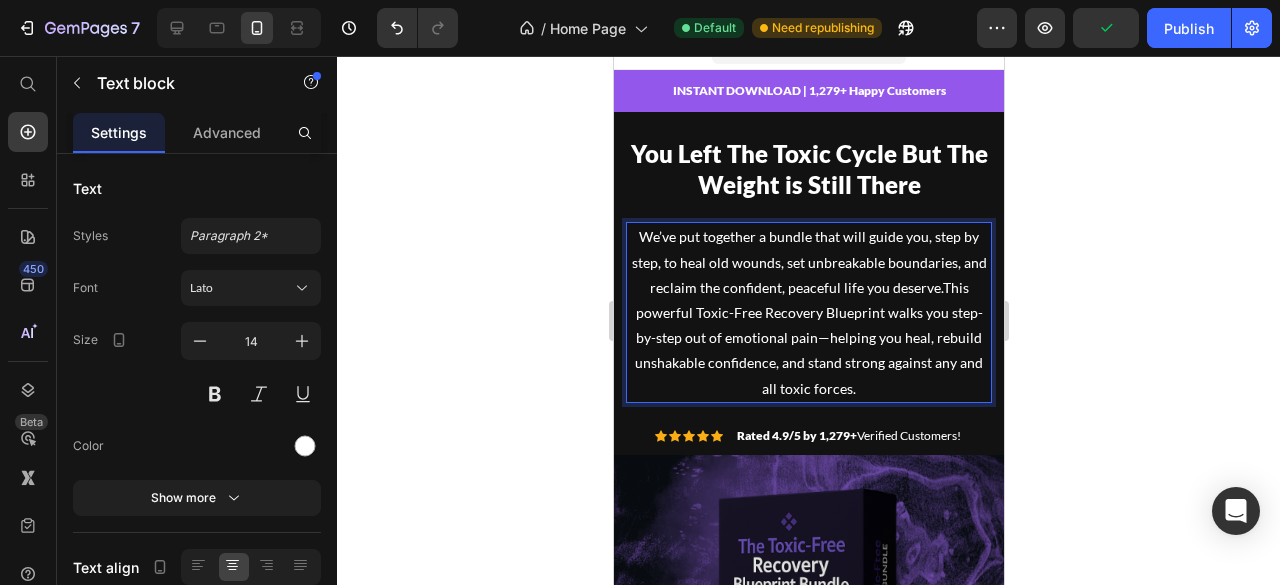click on "We’ve put together a bundle that will guide you, step by step, to heal old wounds, set unbreakable boundaries, and reclaim the confident, peaceful life you deserve.This powerful Toxic-Free Recovery Blueprint walks you step-by-step out of emotional pain—helping you heal, rebuild unshakable confidence, and stand strong against any and all toxic forces." at bounding box center (808, 312) 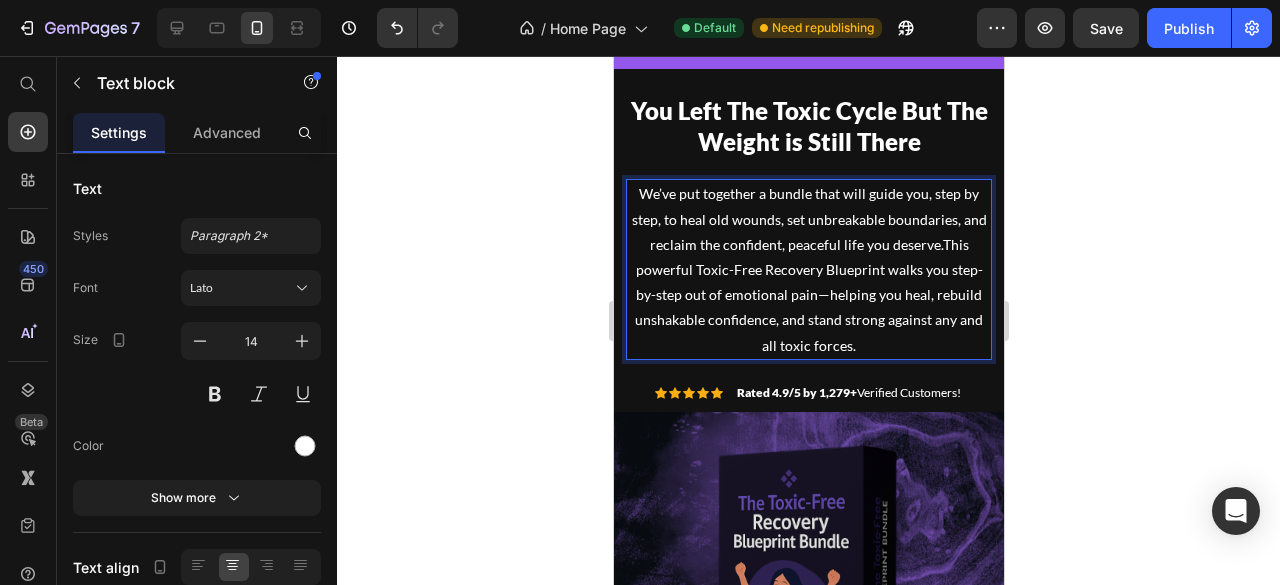 scroll, scrollTop: 71, scrollLeft: 0, axis: vertical 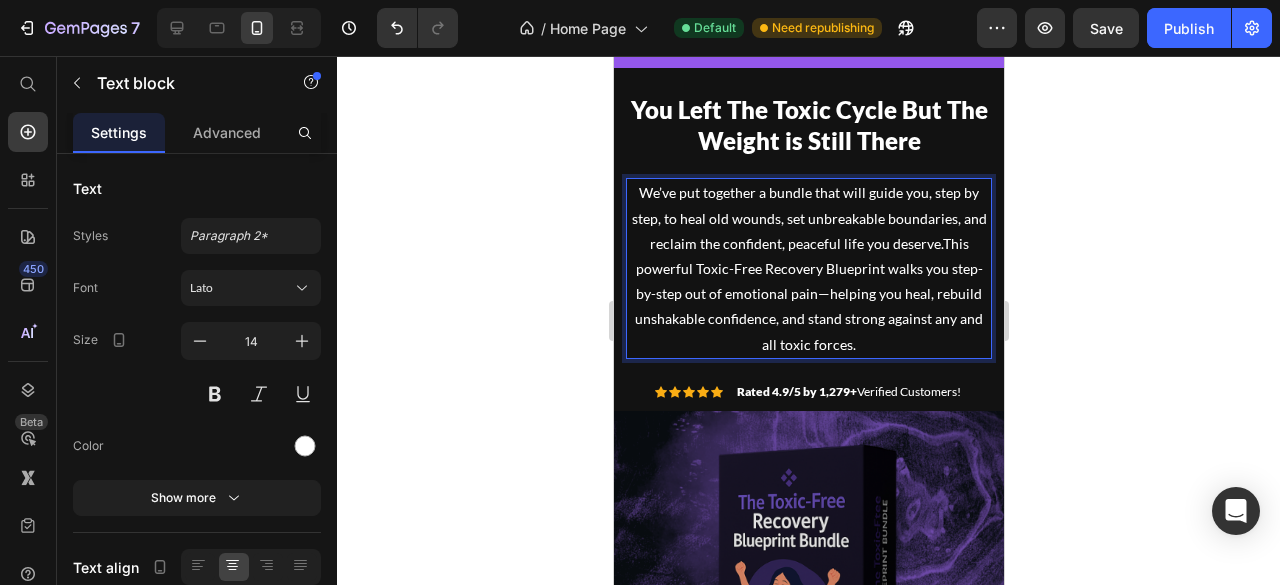 click on "We’ve put together a bundle that will guide you, step by step, to heal old wounds, set unbreakable boundaries, and reclaim the confident, peaceful life you deserve.This powerful Toxic-Free Recovery Blueprint walks you step-by-step out of emotional pain—helping you heal, rebuild unshakable confidence, and stand strong against any and all toxic forces." at bounding box center (808, 268) 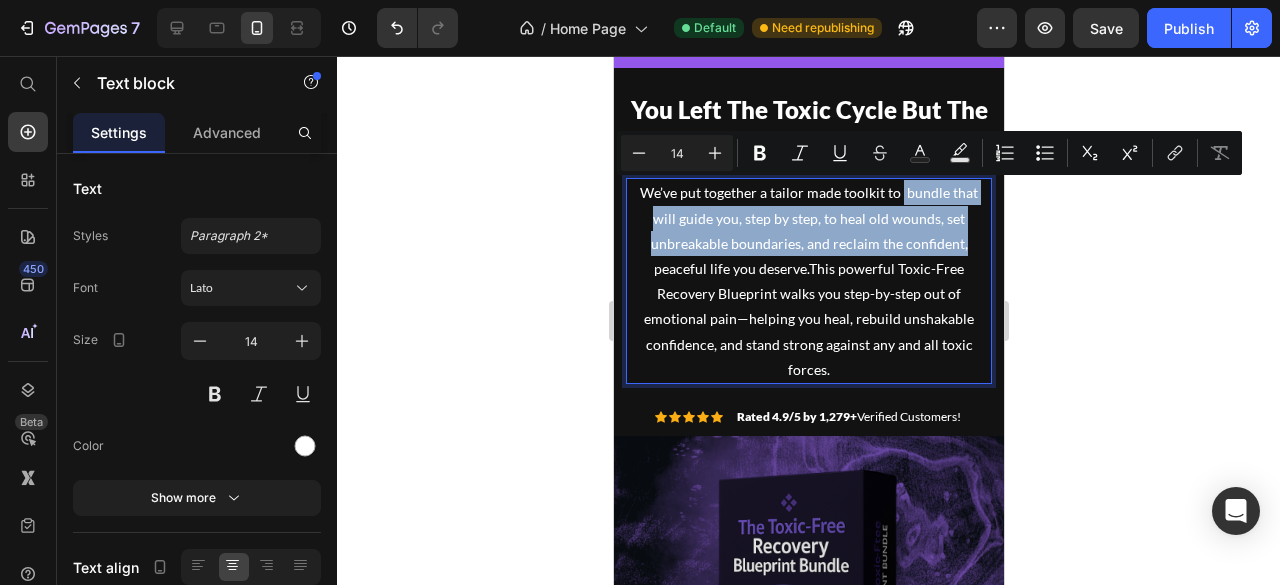 drag, startPoint x: 895, startPoint y: 192, endPoint x: 960, endPoint y: 243, distance: 82.61961 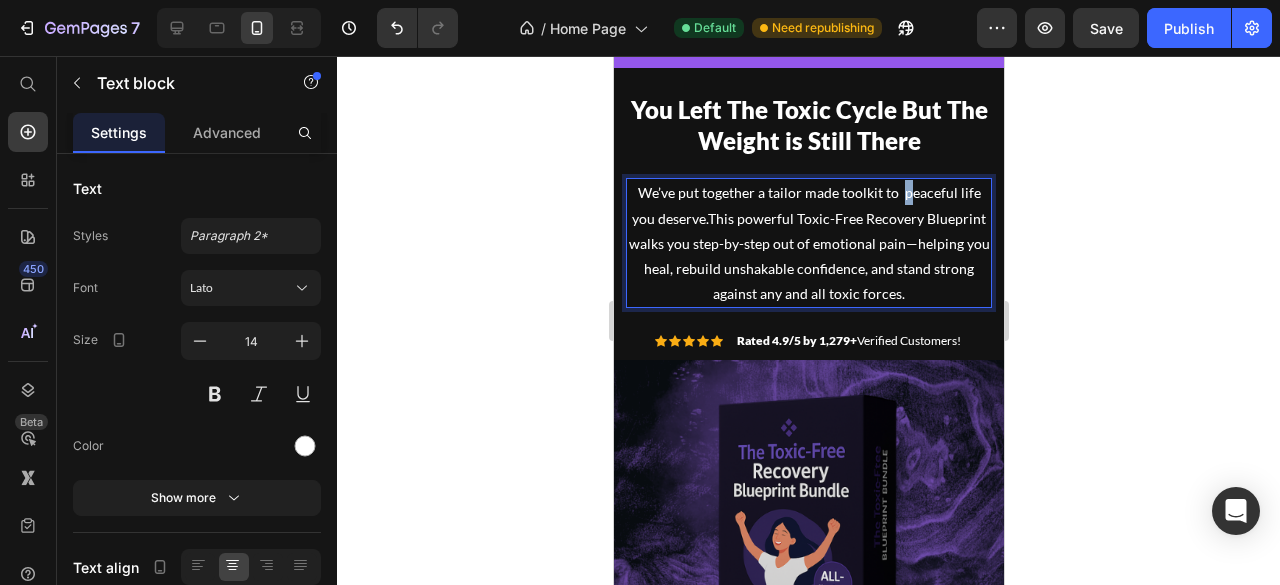 drag, startPoint x: 894, startPoint y: 192, endPoint x: 904, endPoint y: 191, distance: 10.049875 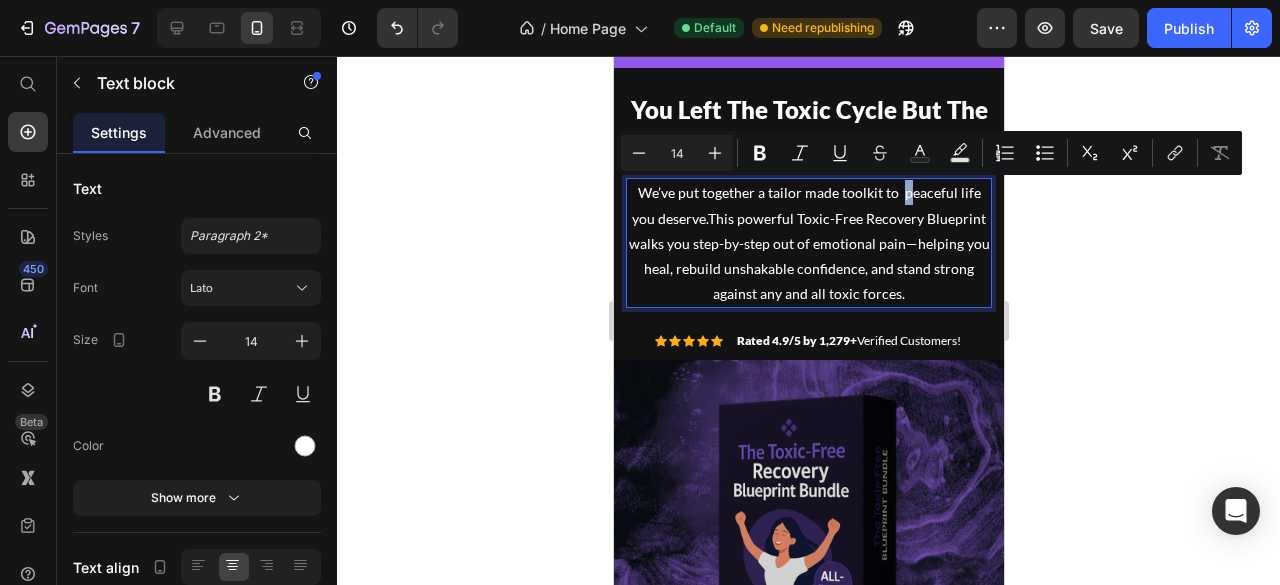 click on "We’ve put together a tailor made toolkit to  peaceful life you deserve.This powerful Toxic-Free Recovery Blueprint walks you step-by-step out of emotional pain—helping you heal, rebuild unshakable confidence, and stand strong against any and all toxic forces." at bounding box center [808, 243] 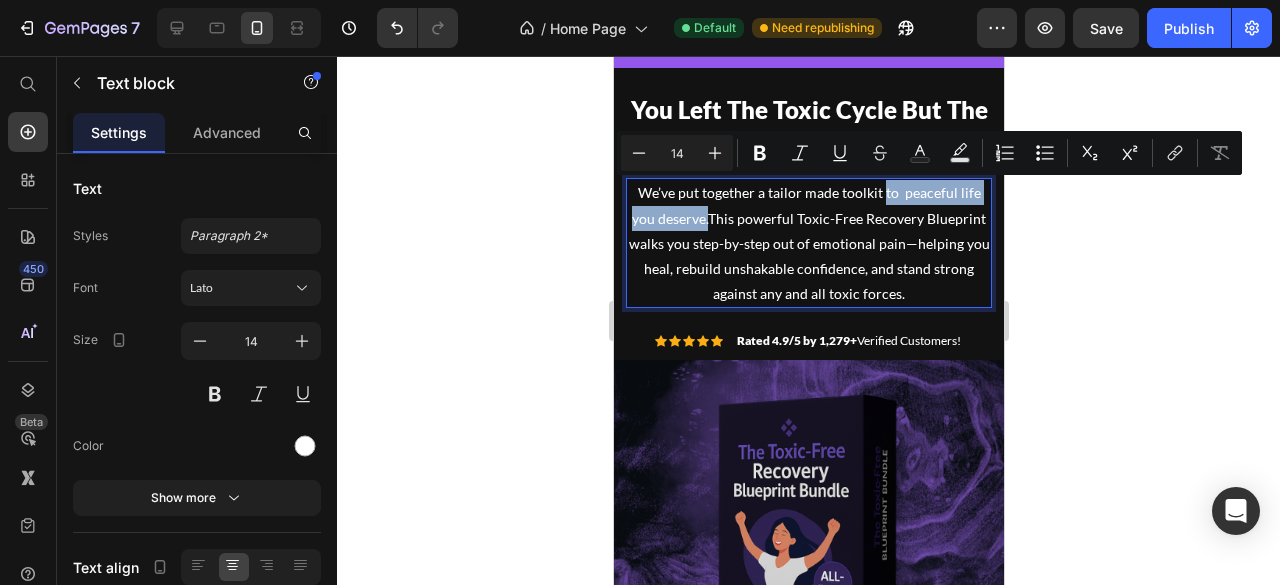 drag, startPoint x: 878, startPoint y: 195, endPoint x: 706, endPoint y: 217, distance: 173.40128 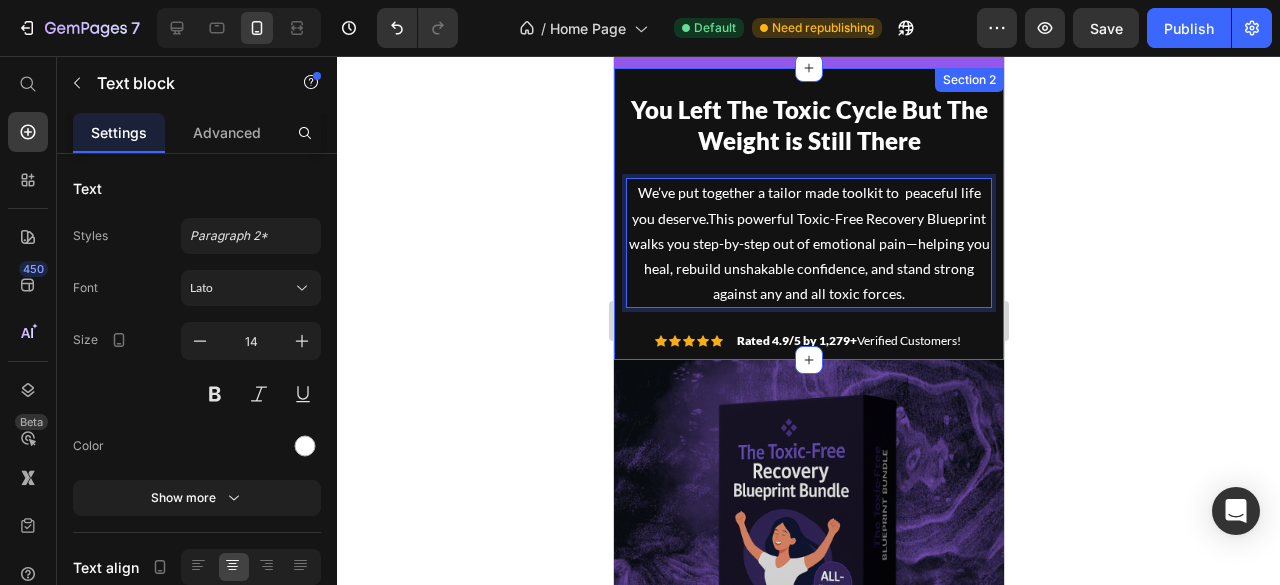 drag, startPoint x: 680, startPoint y: 217, endPoint x: 916, endPoint y: 309, distance: 253.29825 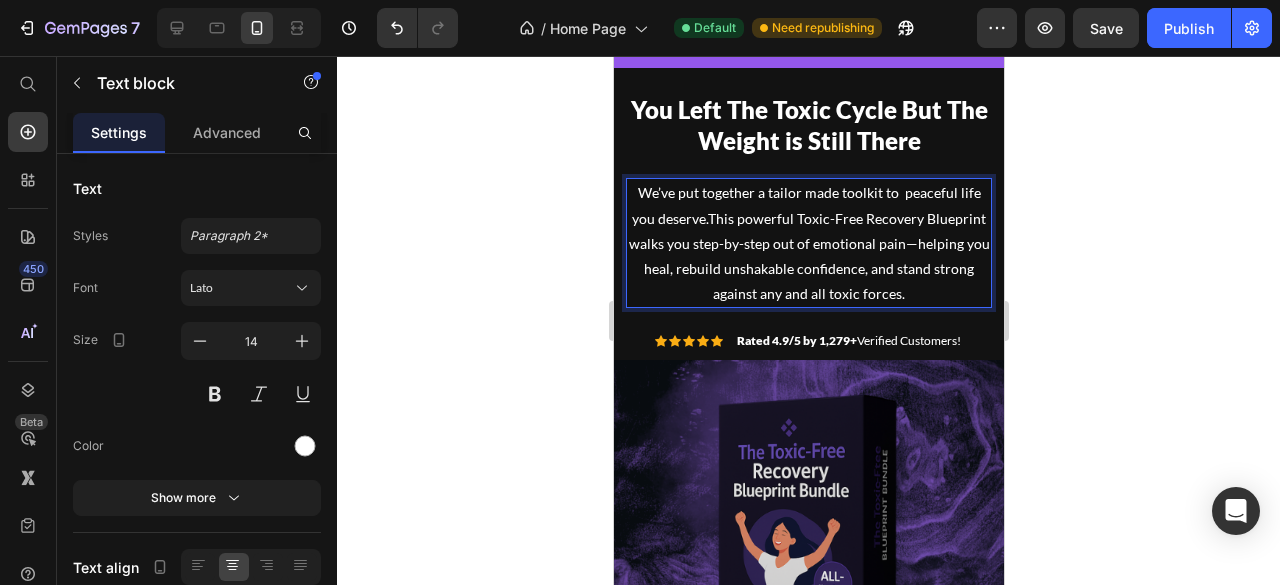 click on "We’ve put together a tailor made toolkit to  peaceful life you deserve.This powerful Toxic-Free Recovery Blueprint walks you step-by-step out of emotional pain—helping you heal, rebuild unshakable confidence, and stand strong against any and all toxic forces." at bounding box center [808, 243] 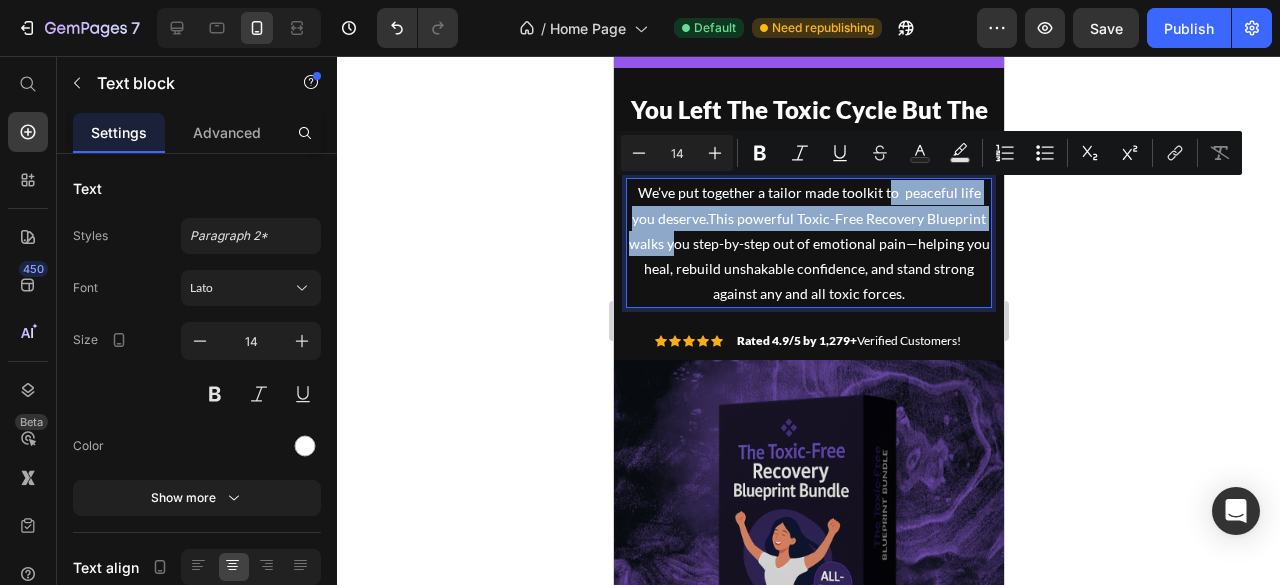 drag, startPoint x: 883, startPoint y: 187, endPoint x: 682, endPoint y: 239, distance: 207.61743 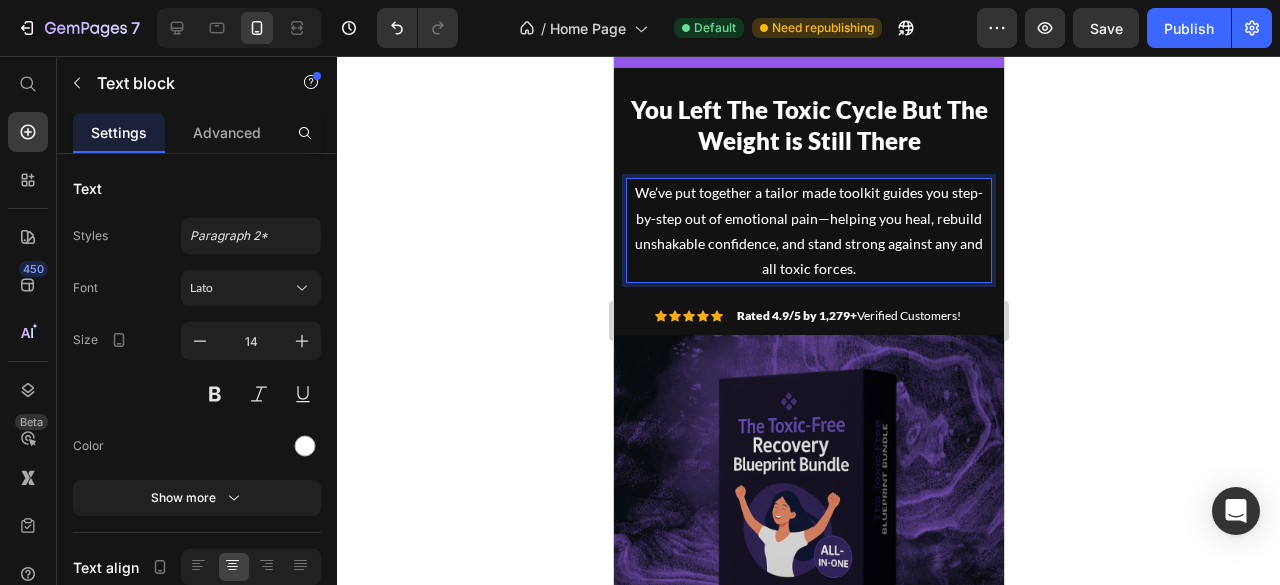 click on "We’ve put together a tailor made toolkit guides you step-by-step out of emotional pain—helping you heal, rebuild unshakable confidence, and stand strong against any and all toxic forces." at bounding box center (808, 230) 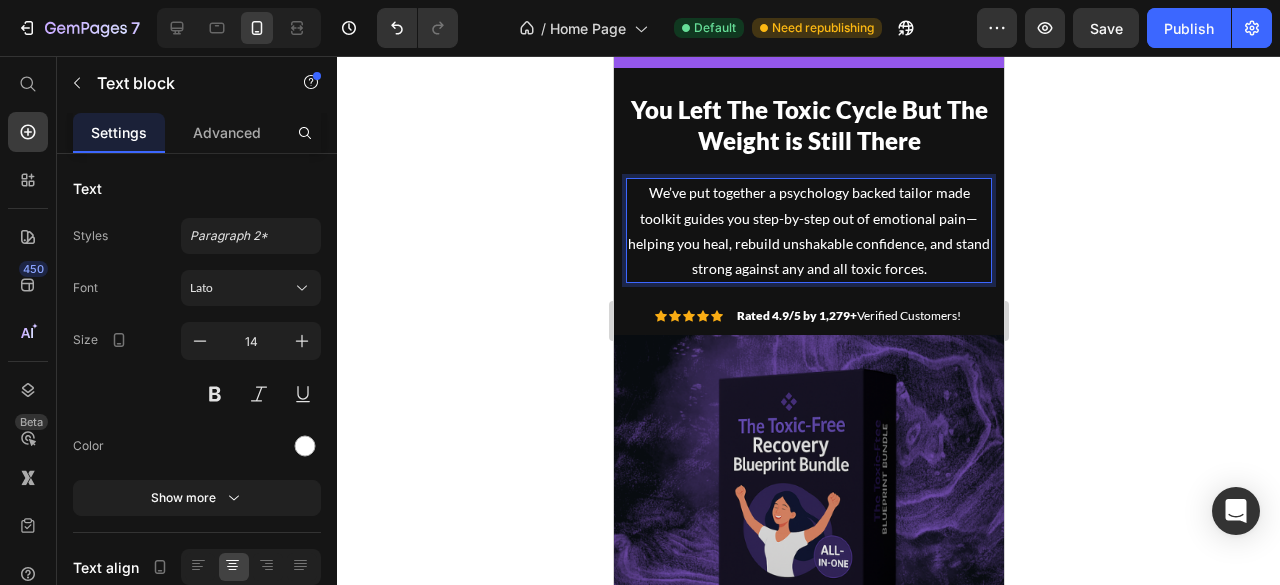 click on "We’ve put together a psychology backed tailor made toolkit guides you step-by-step out of emotional pain—helping you heal, rebuild unshakable confidence, and stand strong against any and all toxic forces." at bounding box center [808, 230] 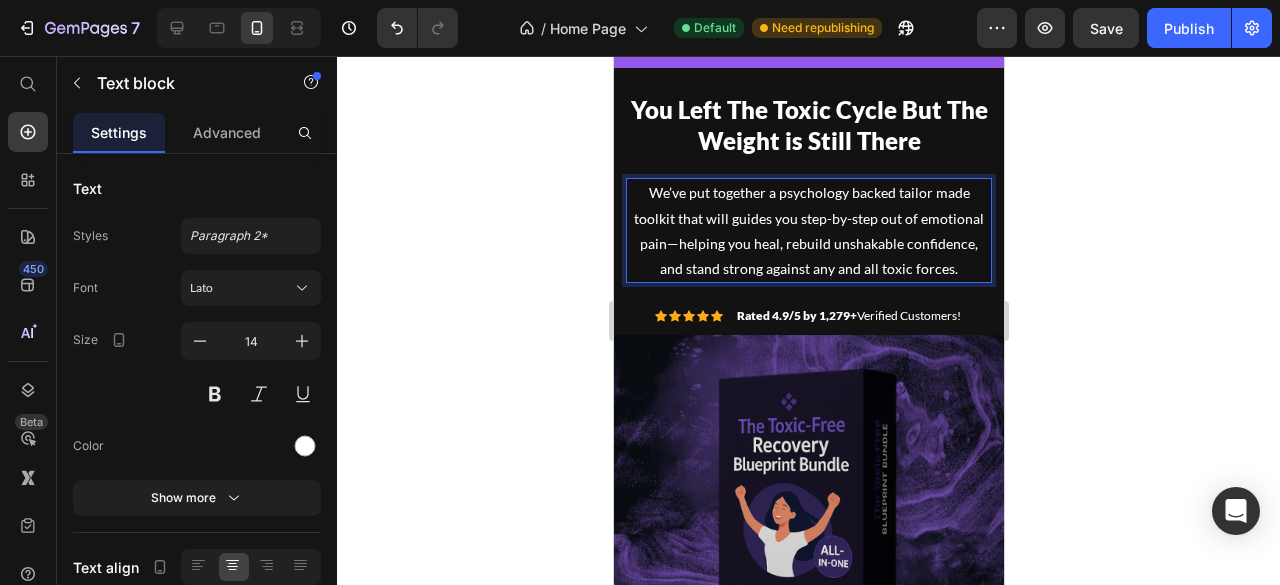 click on "We’ve put together a psychology backed tailor made toolkit that will guides you step-by-step out of emotional pain—helping you heal, rebuild unshakable confidence, and stand strong against any and all toxic forces." at bounding box center [808, 230] 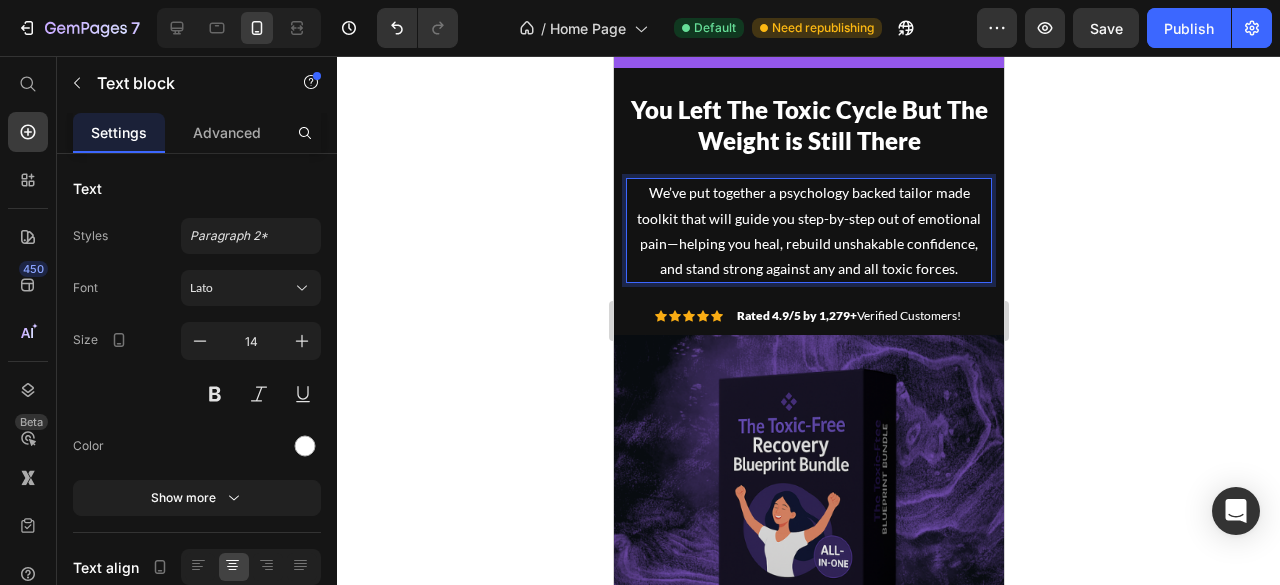 click on "We’ve put together a psychology backed tailor made toolkit that will guide you step-by-step out of emotional pain—helping you heal, rebuild unshakable confidence, and stand strong against any and all toxic forces." at bounding box center [808, 230] 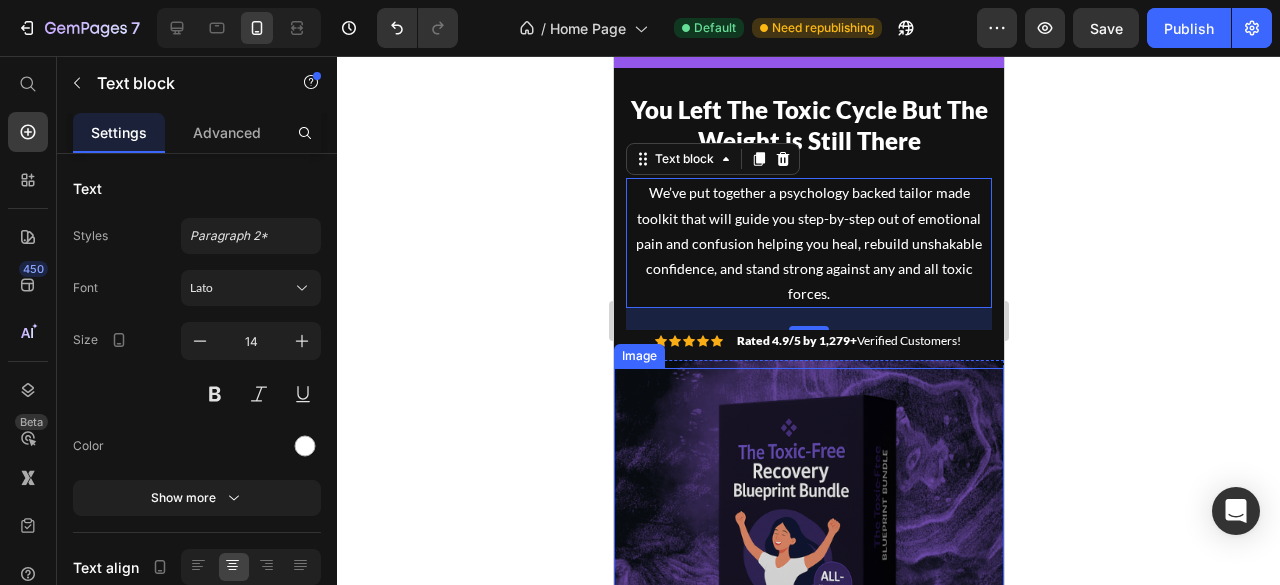click 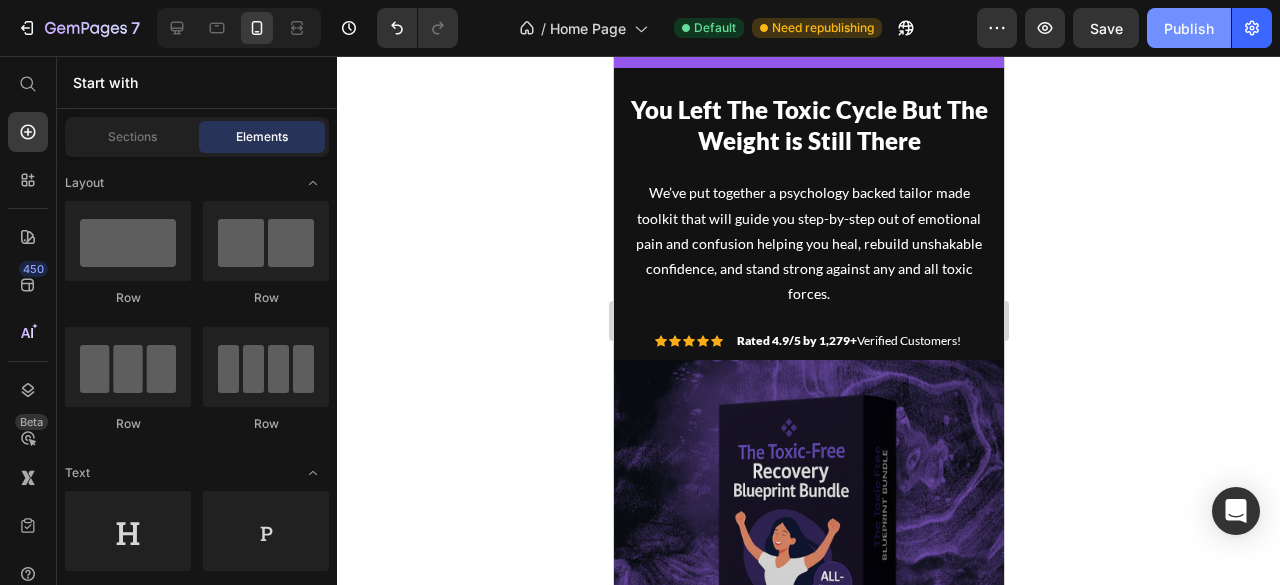 click on "Publish" at bounding box center (1189, 28) 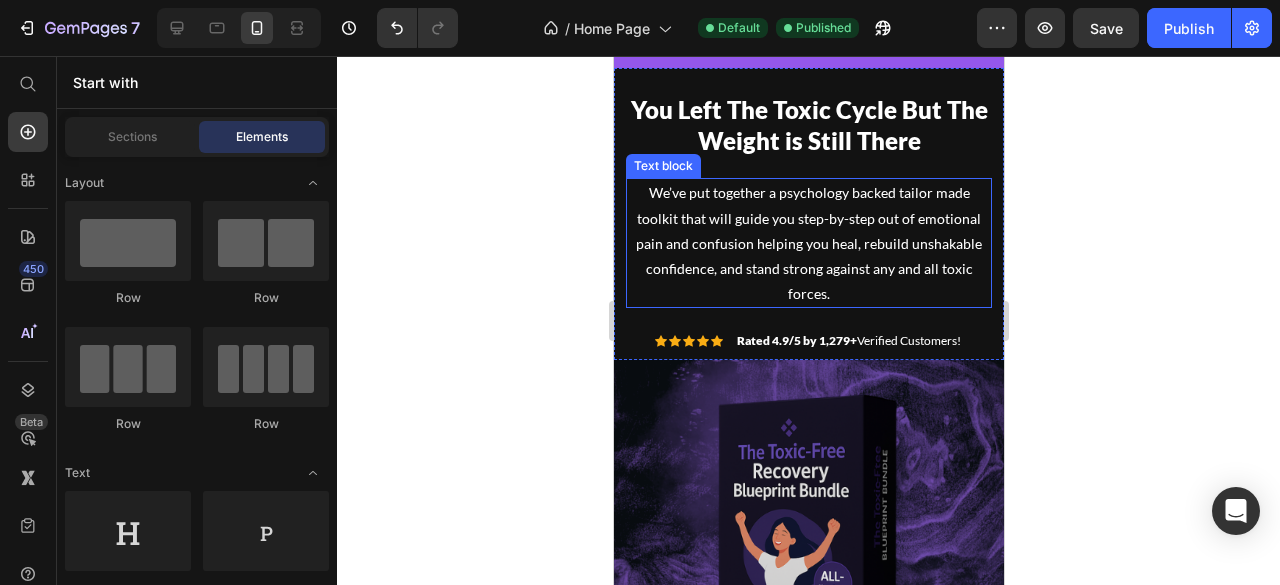 click on "We’ve put together a psychology backed tailor made toolkit that will guide you step-by-step out of emotional pain and confusion helping you heal, rebuild unshakable confidence, and stand strong against any and all toxic forces." at bounding box center (808, 243) 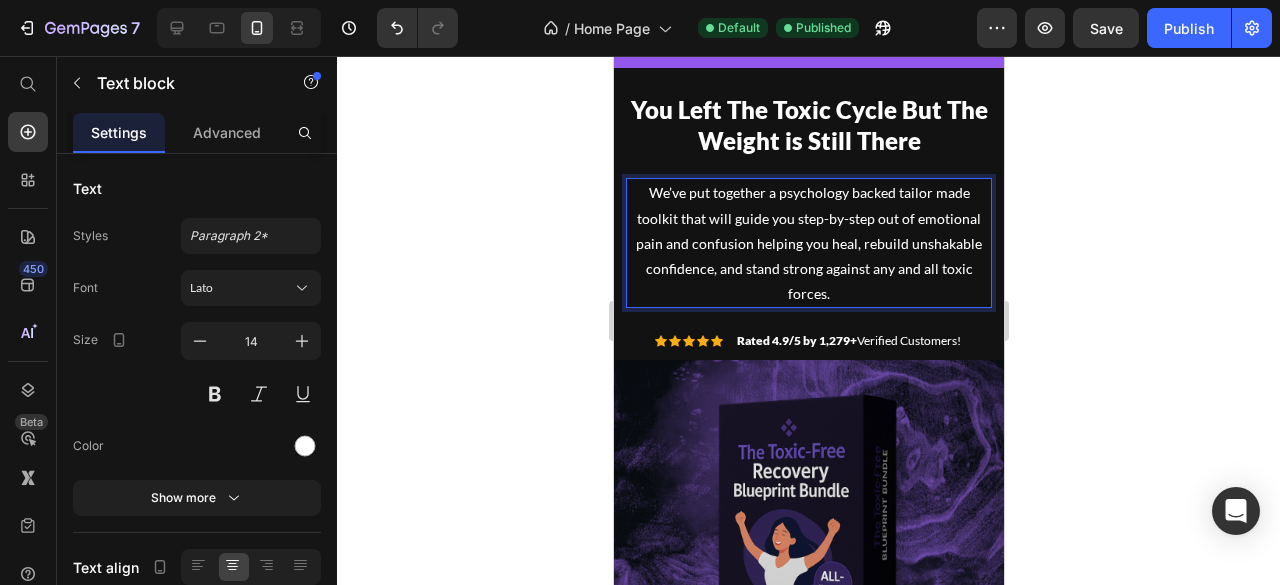 click on "We’ve put together a psychology backed tailor made toolkit that will guide you step-by-step out of emotional pain and confusion helping you heal, rebuild unshakable confidence, and stand strong against any and all toxic forces." at bounding box center [808, 243] 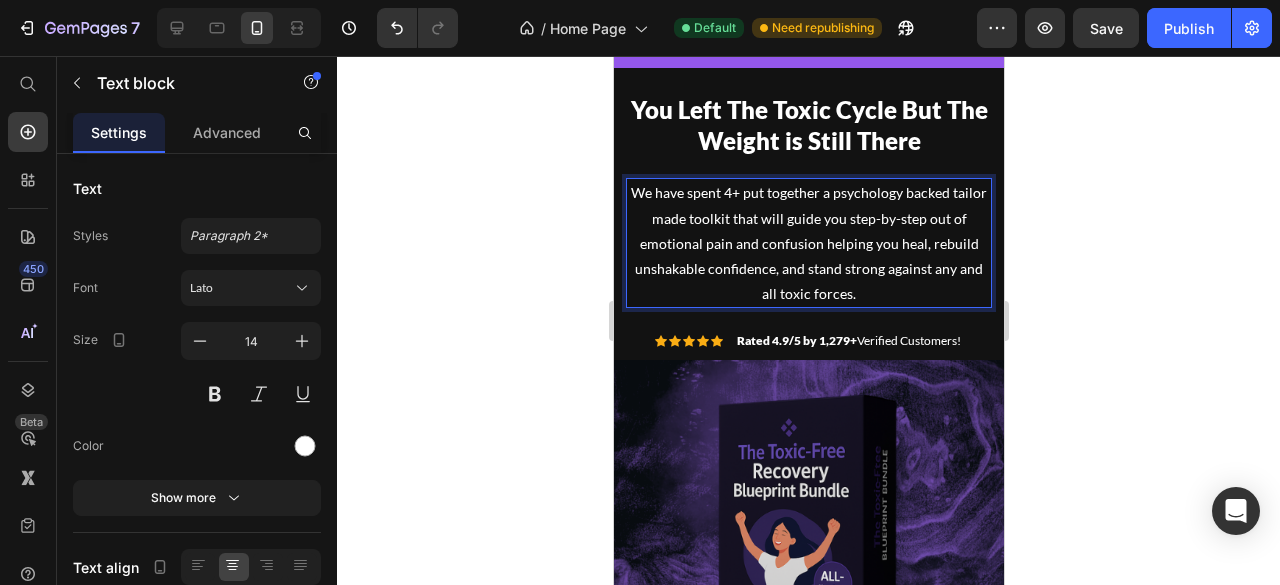 click on "We have spent 4+ put together a psychology backed tailor made toolkit that will guide you step-by-step out of emotional pain and confusion helping you heal, rebuild unshakable confidence, and stand strong against any and all toxic forces." at bounding box center (808, 243) 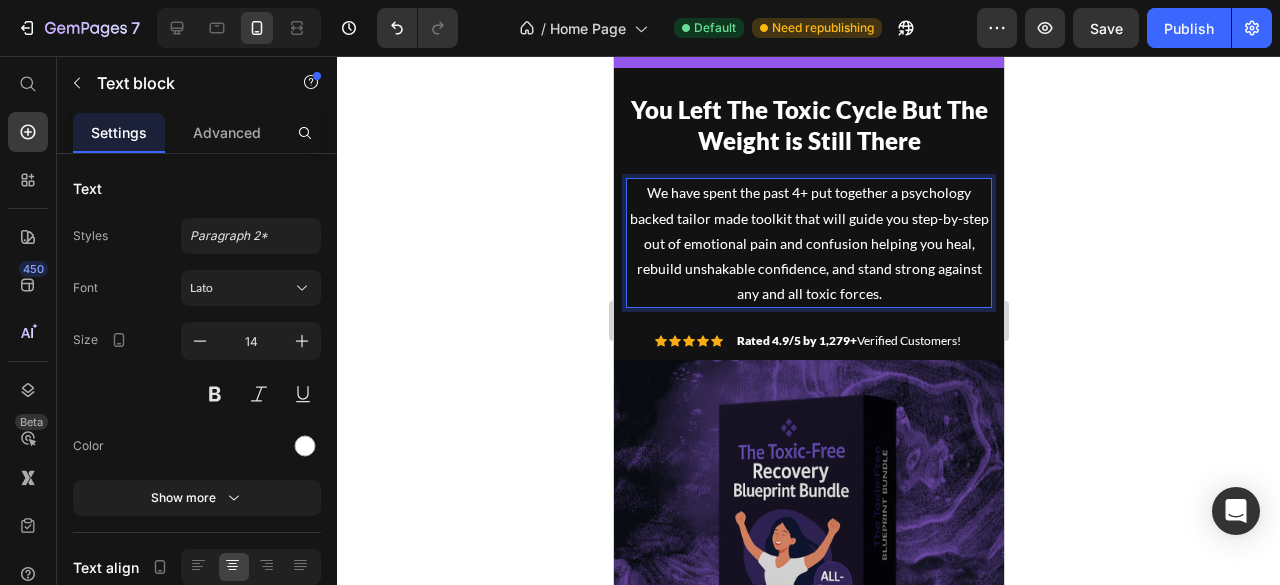 click on "We have spent the past 4+ put together a psychology backed tailor made toolkit that will guide you step-by-step out of emotional pain and confusion helping you heal, rebuild unshakable confidence, and stand strong against any and all toxic forces." at bounding box center [808, 243] 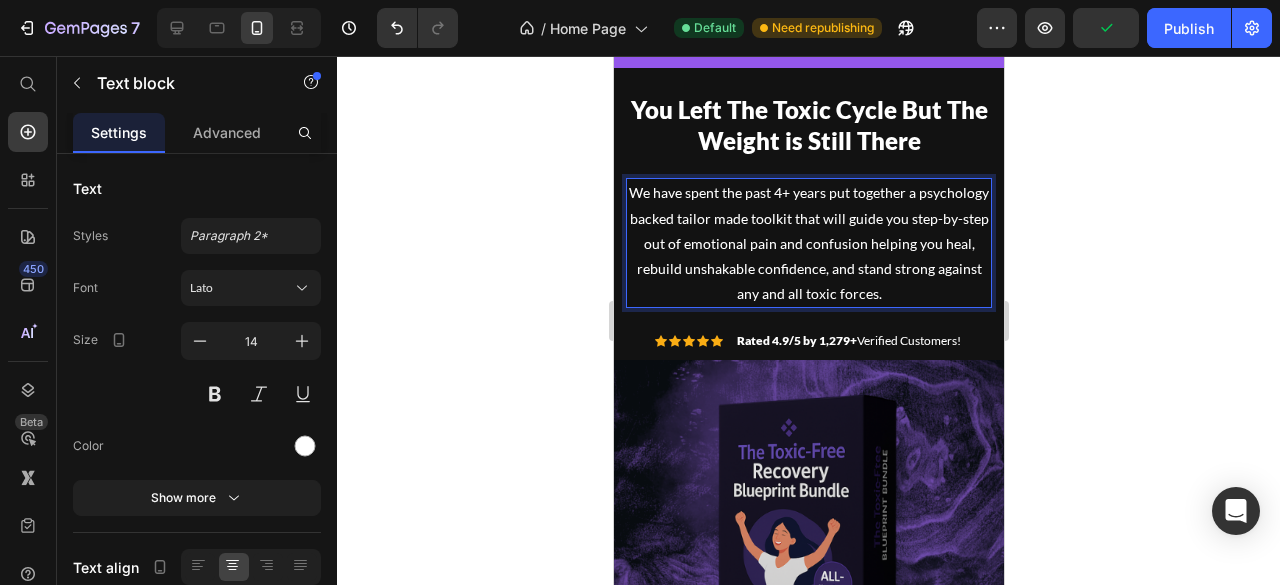 click on "We have spent the past 4+ years put together a psychology backed tailor made toolkit that will guide you step-by-step out of emotional pain and confusion helping you heal, rebuild unshakable confidence, and stand strong against any and all toxic forces." at bounding box center [808, 243] 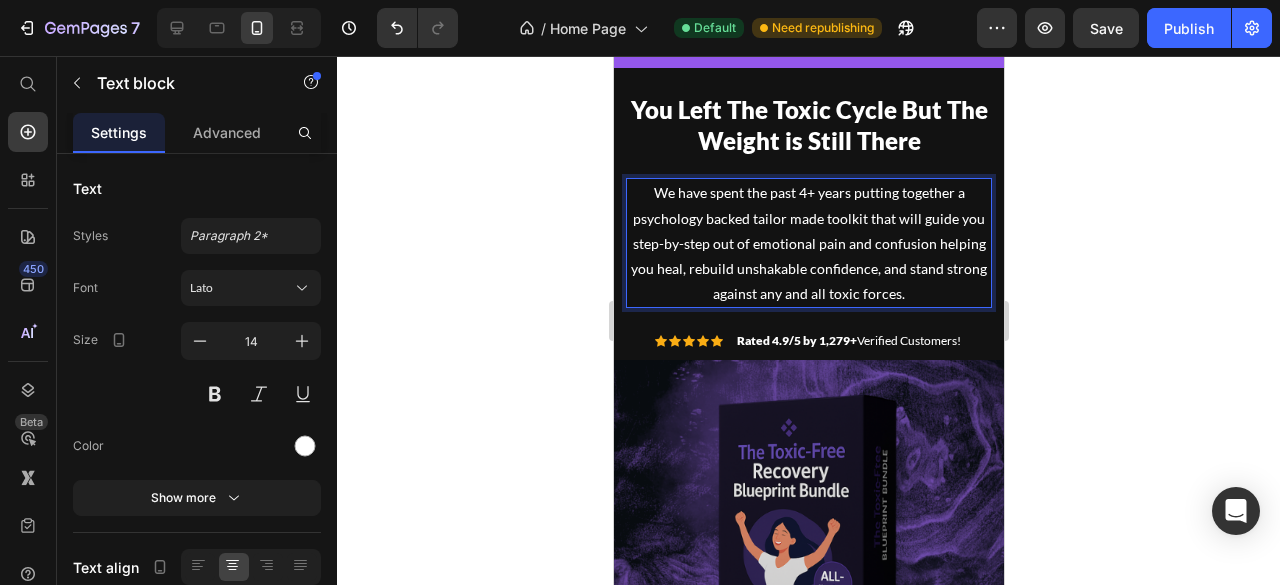 click 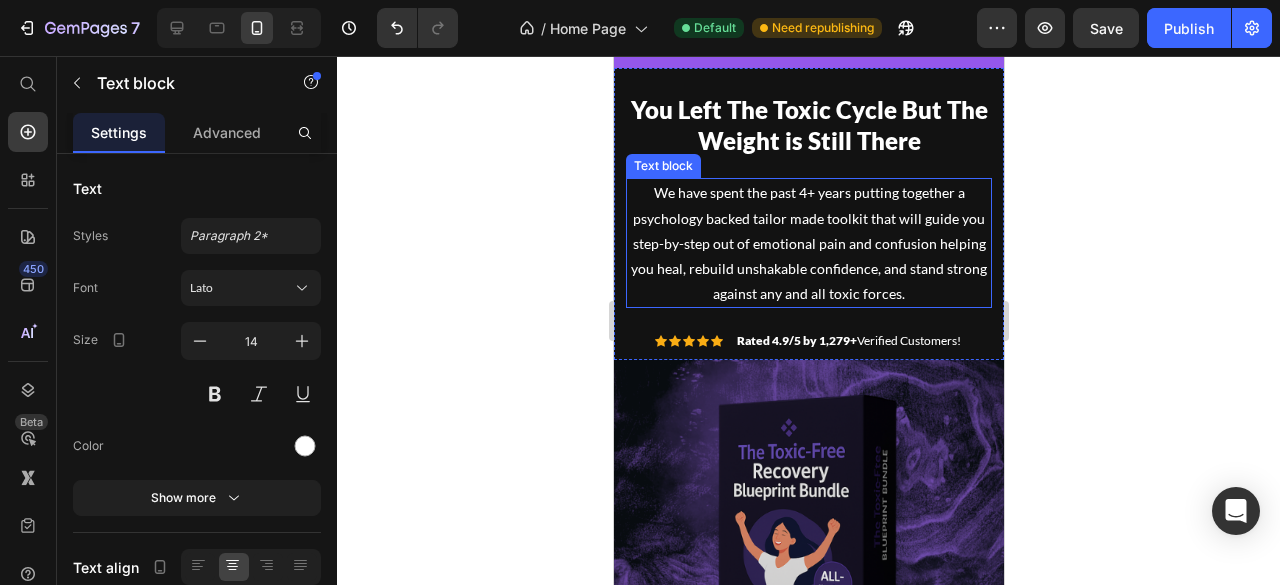click on "We have spent the past 4+ years putting together a psychology backed tailor made toolkit that will guide you step-by-step out of emotional pain and confusion helping you heal, rebuild unshakable confidence, and stand strong against any and all toxic forces." at bounding box center (808, 243) 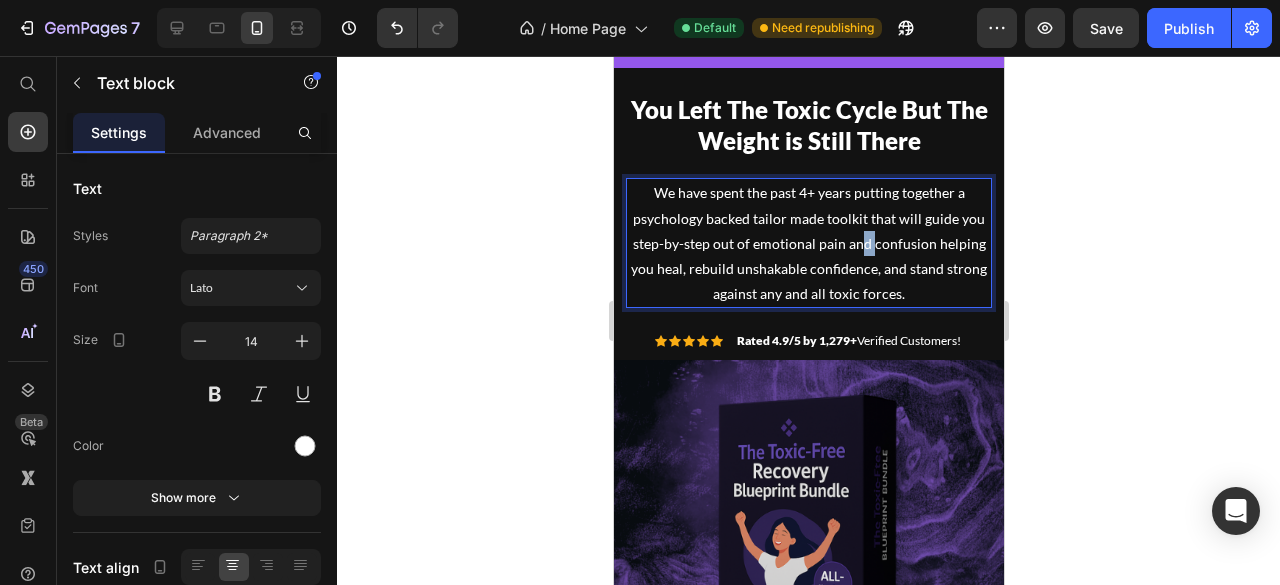 click on "We have spent the past 4+ years putting together a psychology backed tailor made toolkit that will guide you step-by-step out of emotional pain and confusion helping you heal, rebuild unshakable confidence, and stand strong against any and all toxic forces." at bounding box center [808, 243] 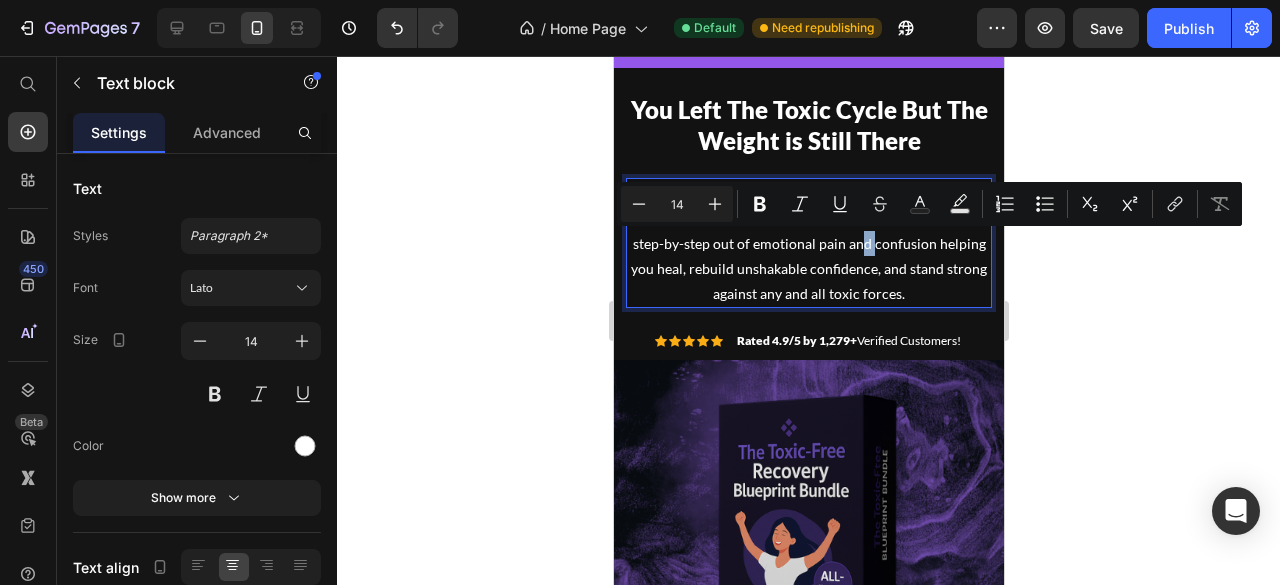 click on "We have spent the past 4+ years putting together a psychology backed tailor made toolkit that will guide you step-by-step out of emotional pain and confusion helping you heal, rebuild unshakable confidence, and stand strong against any and all toxic forces." at bounding box center (808, 243) 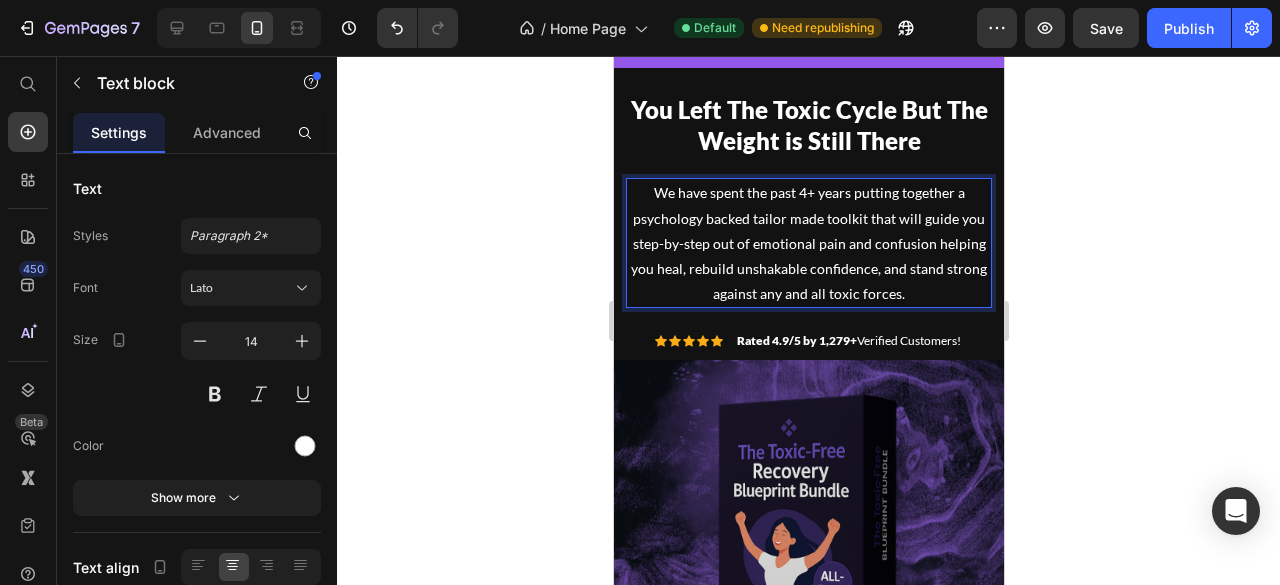 click on "We have spent the past 4+ years putting together a psychology backed tailor made toolkit that will guide you step-by-step out of emotional pain and confusion helping you heal, rebuild unshakable confidence, and stand strong against any and all toxic forces." at bounding box center [808, 243] 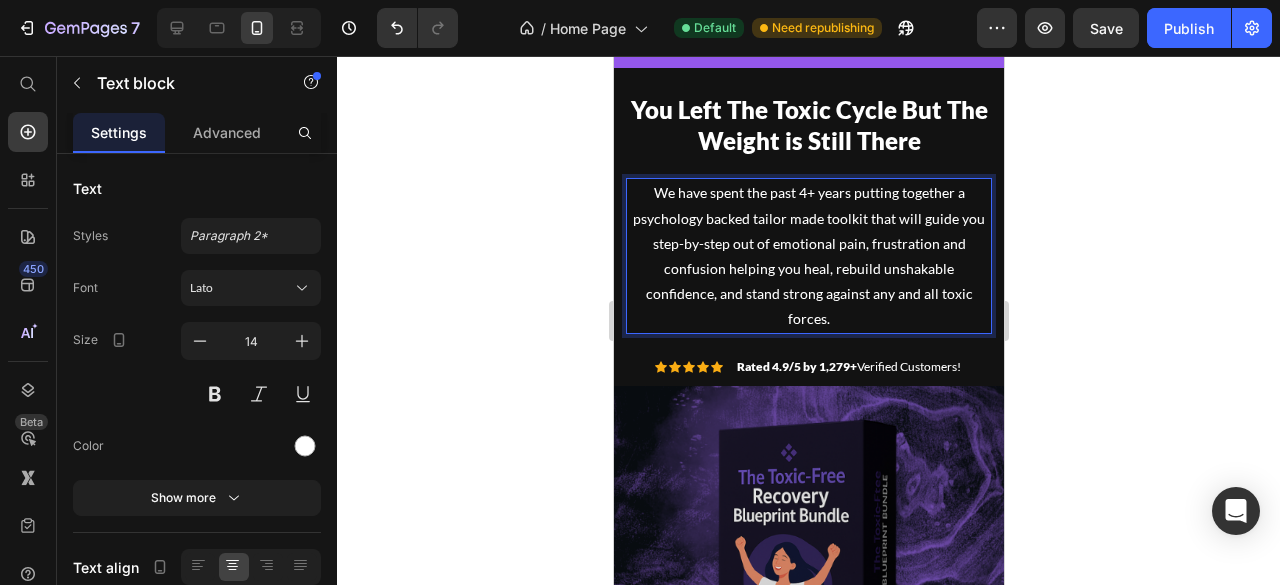 click 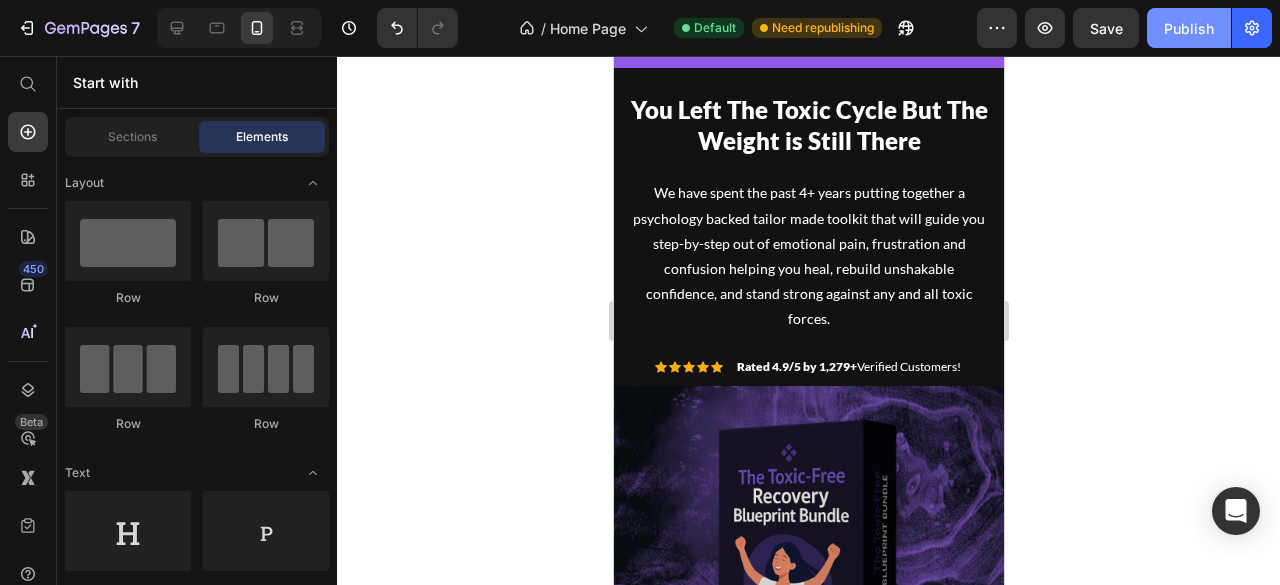 click on "Publish" at bounding box center [1189, 28] 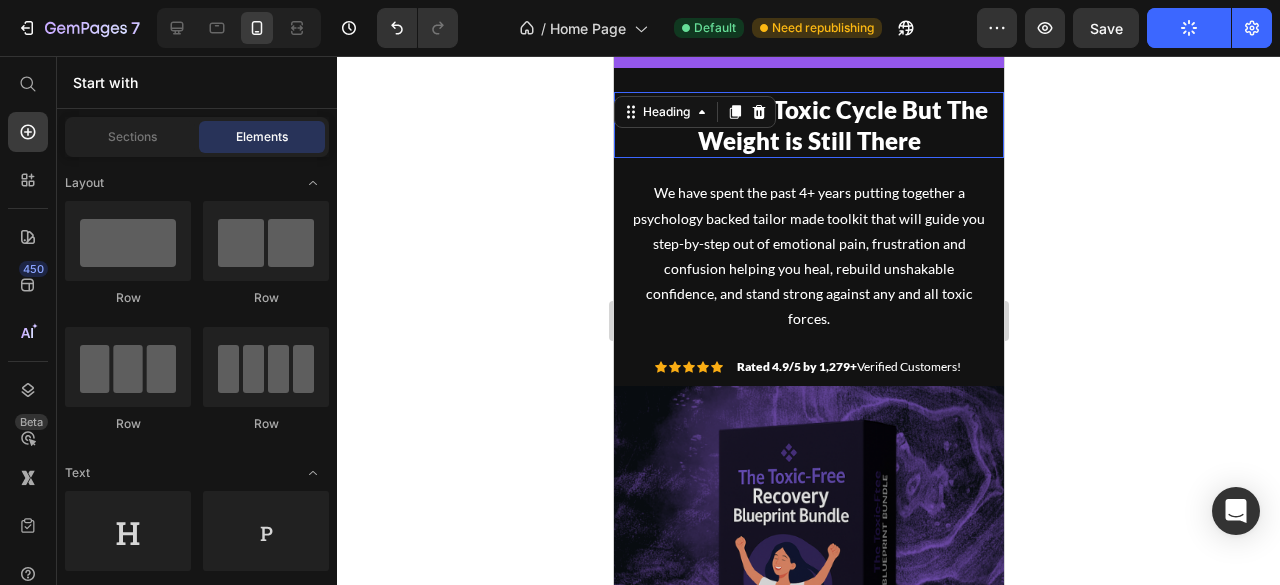 click on "You Left The Toxic Cycle But The Weight is Still There" at bounding box center [808, 125] 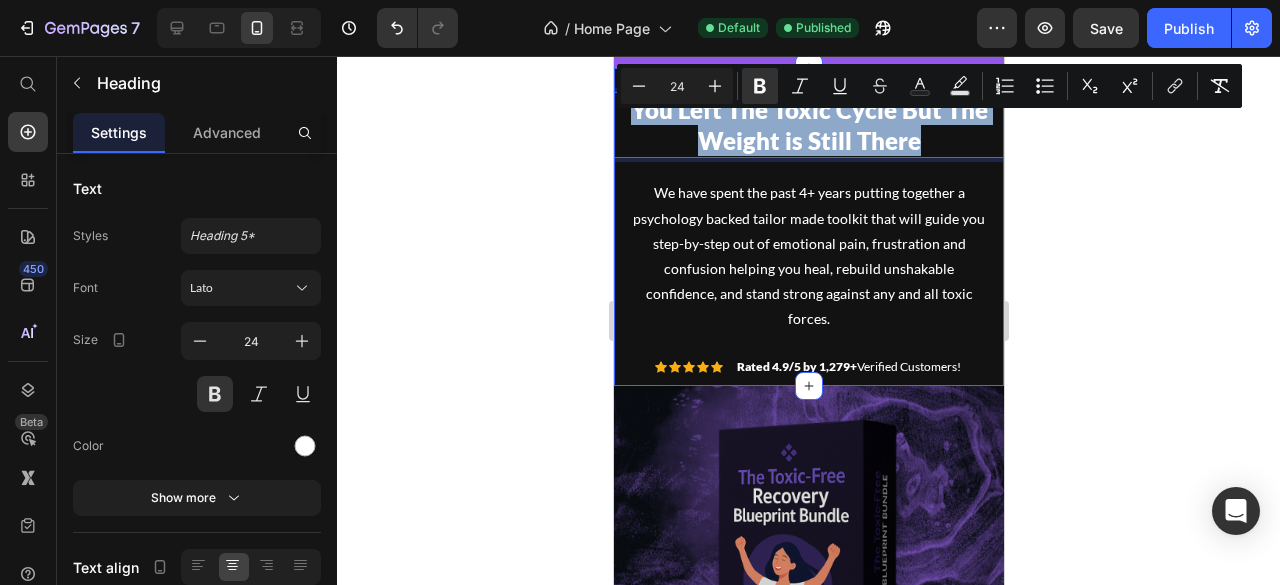 drag, startPoint x: 622, startPoint y: 104, endPoint x: 928, endPoint y: 163, distance: 311.63602 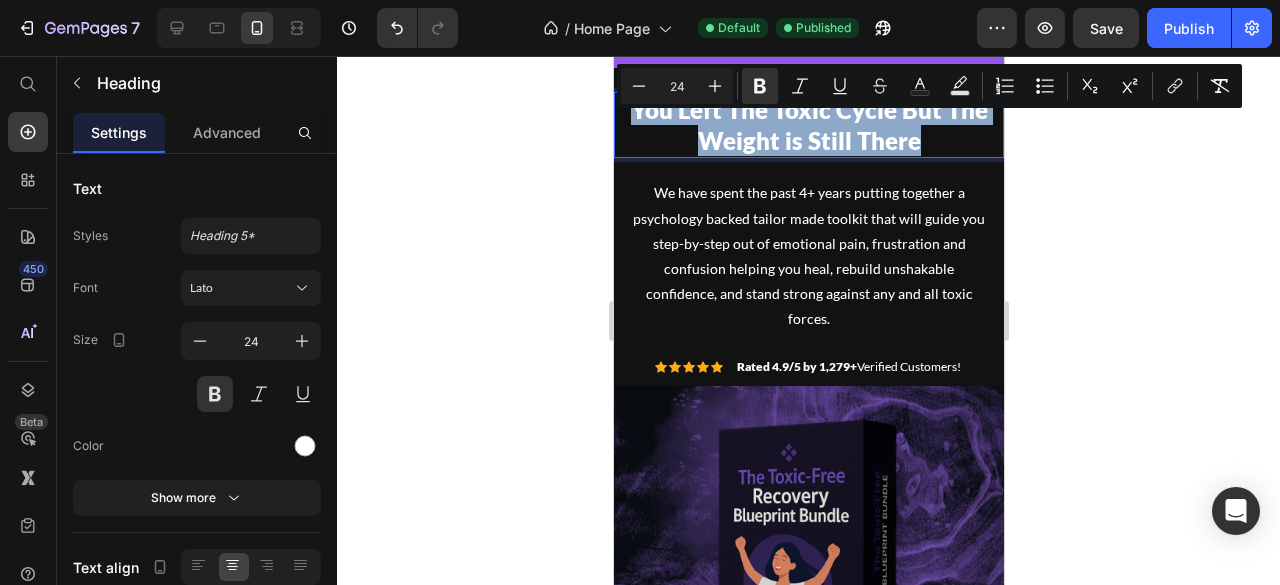 copy on "You Left The Toxic Cycle But The Weight is Still There" 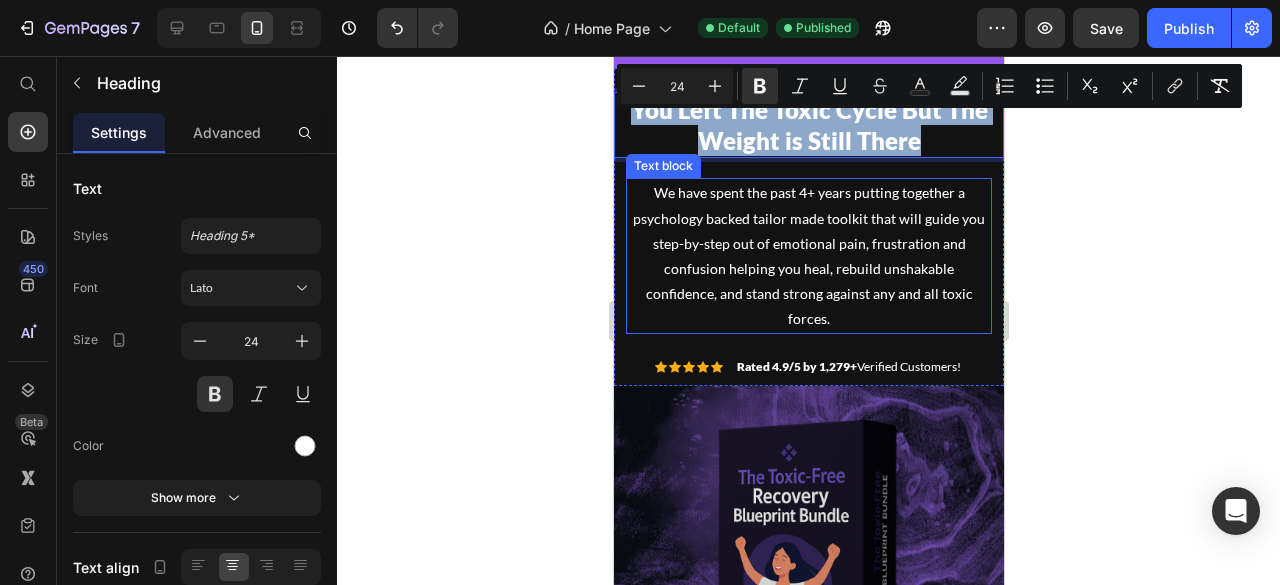 click on "We have spent the past 4+ years putting together a psychology backed tailor made toolkit that will guide you step-by-step out of emotional pain, frustration and confusion helping you heal, rebuild unshakable confidence, and stand strong against any and all toxic forces." at bounding box center [808, 255] 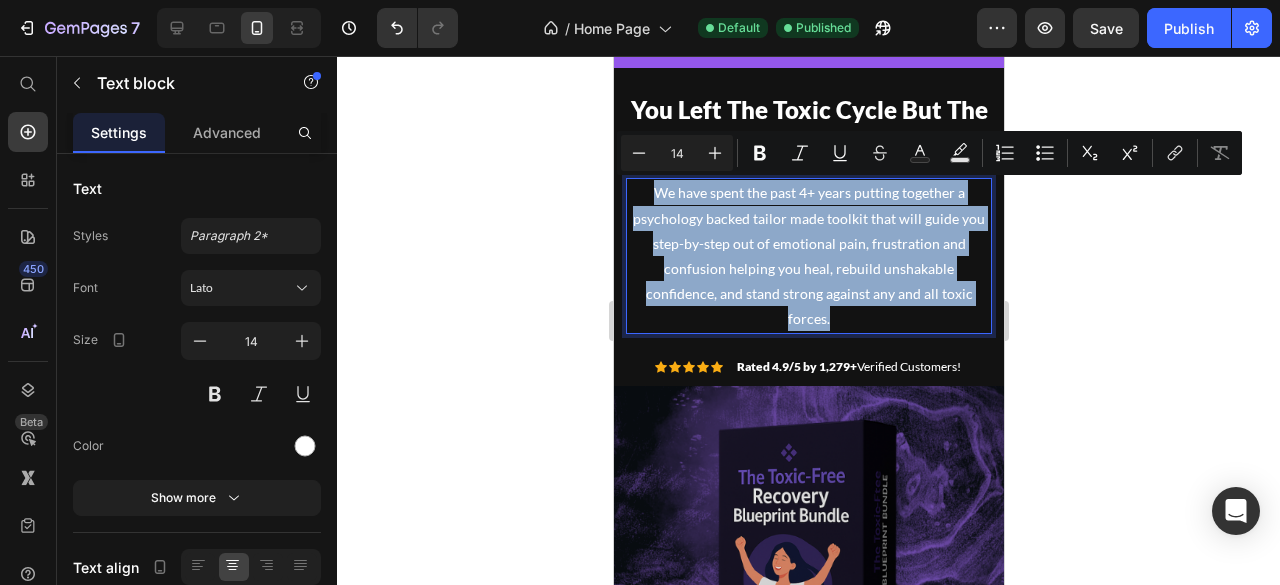 drag, startPoint x: 639, startPoint y: 190, endPoint x: 898, endPoint y: 308, distance: 284.61377 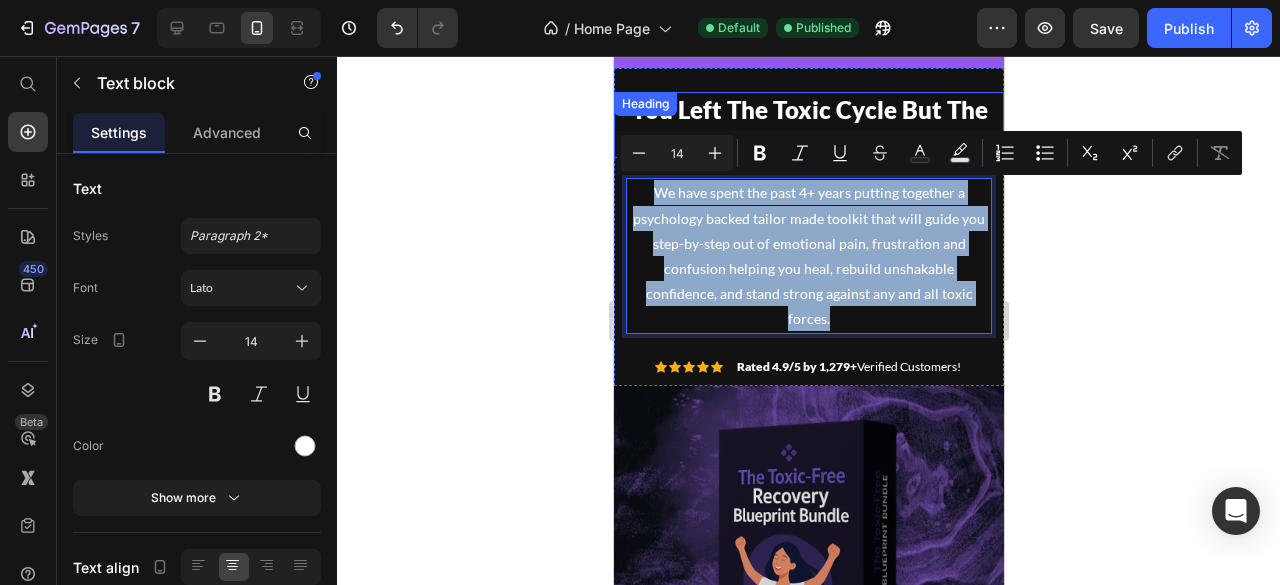 click on "You Left The Toxic Cycle But The Weight is Still There" at bounding box center [808, 125] 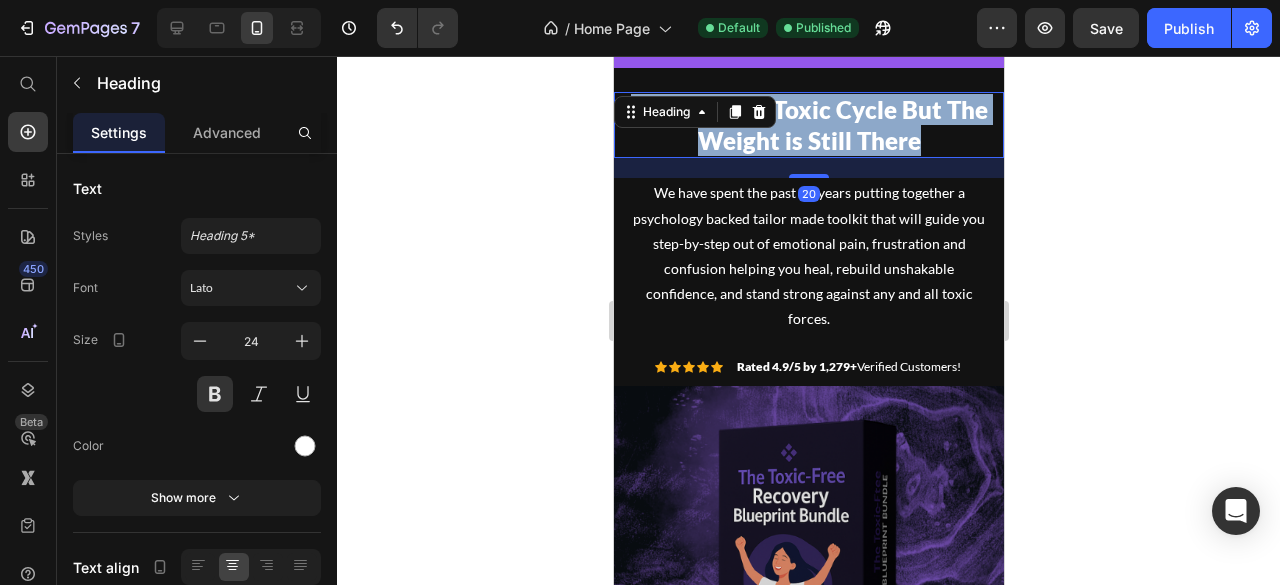 click on "You Left The Toxic Cycle But The Weight is Still There" at bounding box center (808, 125) 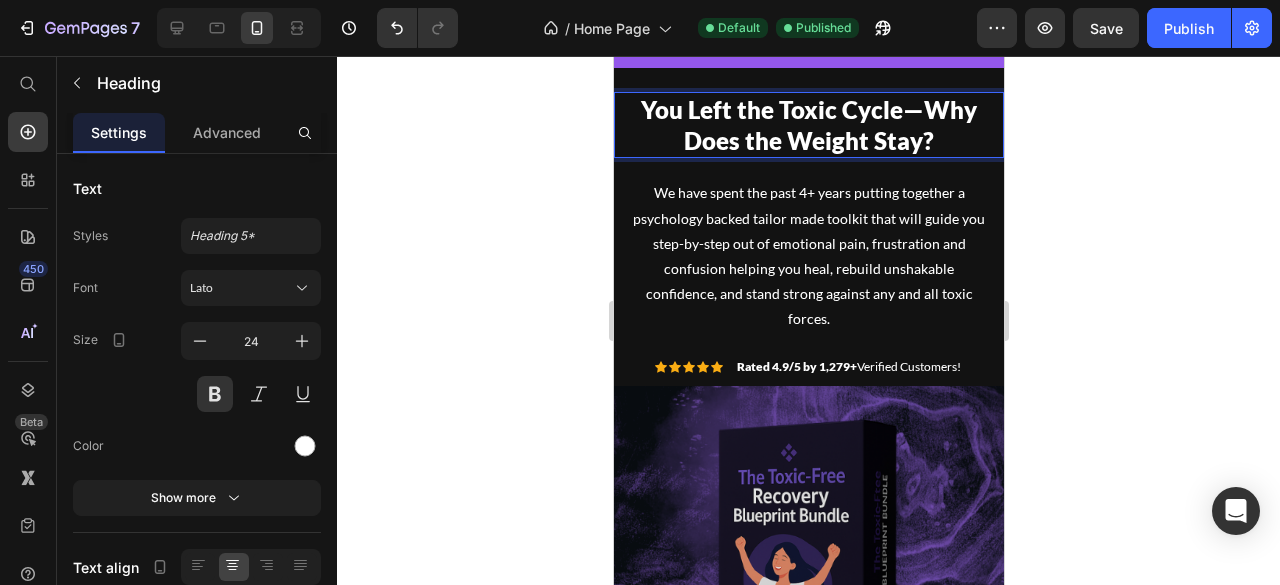 click on "You Left the Toxic Cycle—Why Does the Weight Stay?" at bounding box center (808, 125) 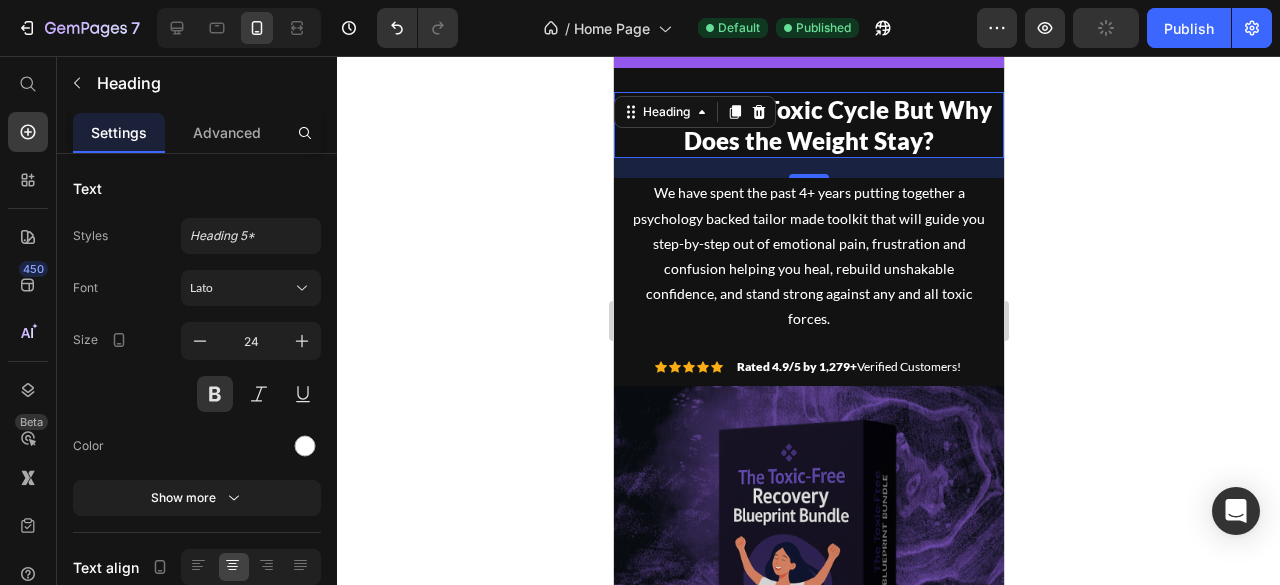 click 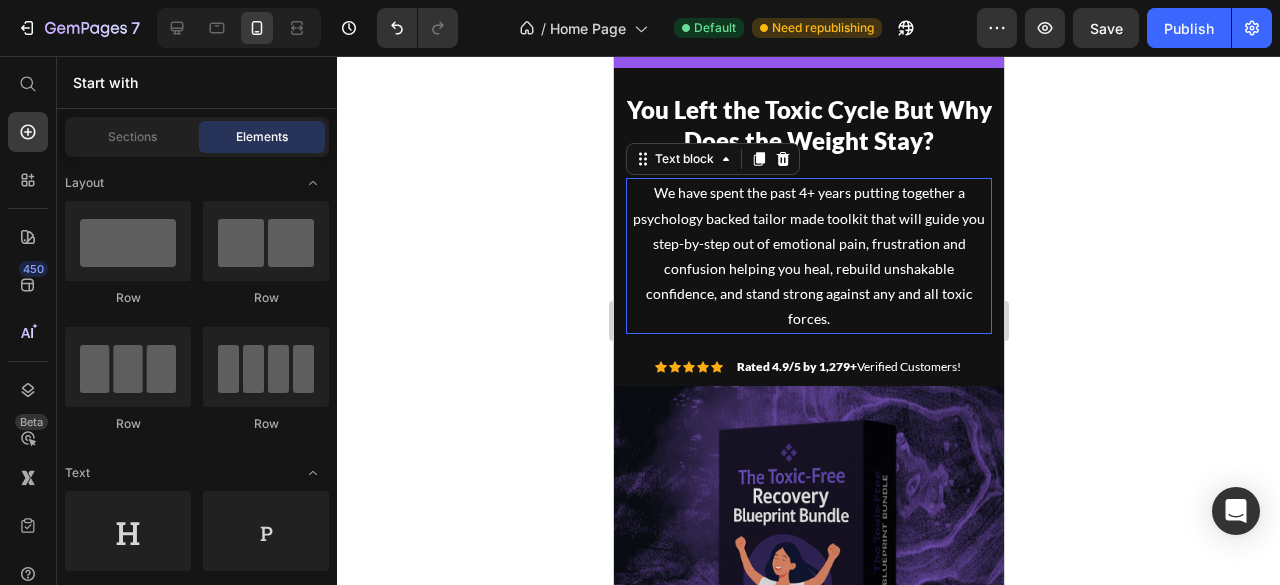 click on "We have spent the past 4+ years putting together a psychology backed tailor made toolkit that will guide you step-by-step out of emotional pain, frustration and confusion helping you heal, rebuild unshakable confidence, and stand strong against any and all toxic forces." at bounding box center (808, 255) 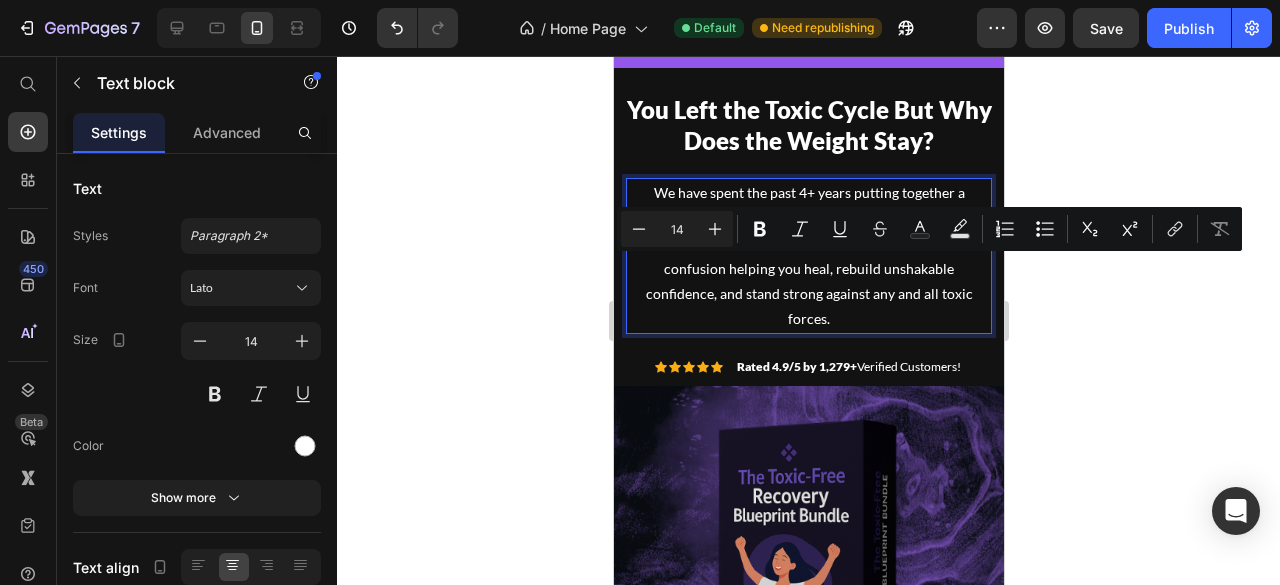 click on "We have spent the past 4+ years putting together a psychology backed tailor made toolkit that will guide you step-by-step out of emotional pain, frustration and confusion helping you heal, rebuild unshakable confidence, and stand strong against any and all toxic forces." at bounding box center [808, 255] 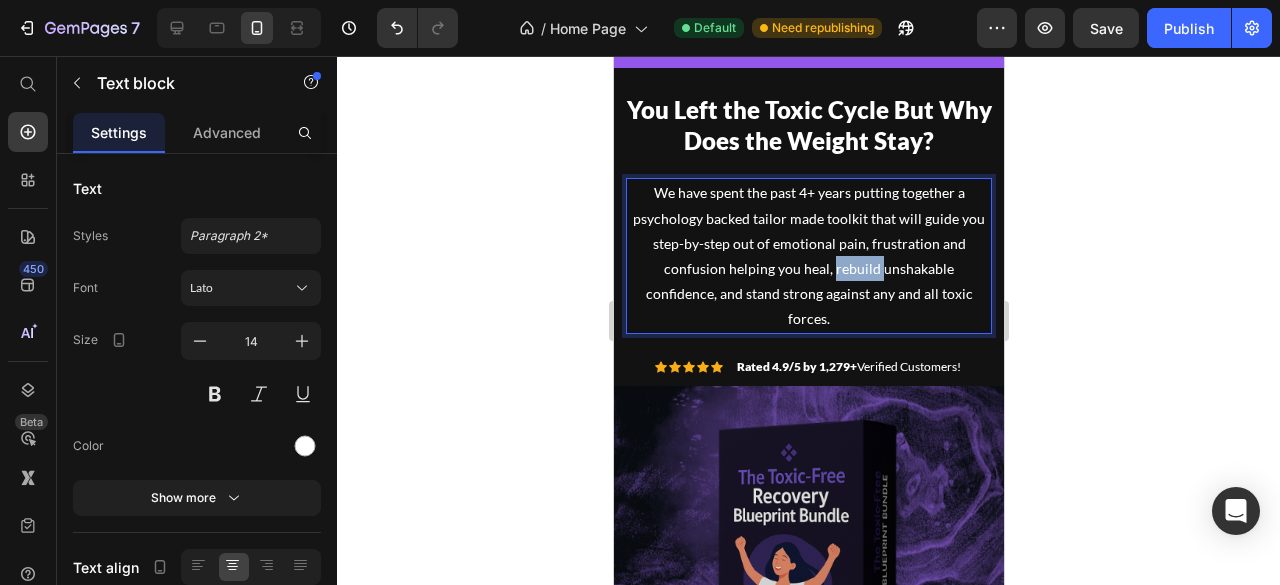 click on "We have spent the past 4+ years putting together a psychology backed tailor made toolkit that will guide you step-by-step out of emotional pain, frustration and confusion helping you heal, rebuild unshakable confidence, and stand strong against any and all toxic forces." at bounding box center (808, 255) 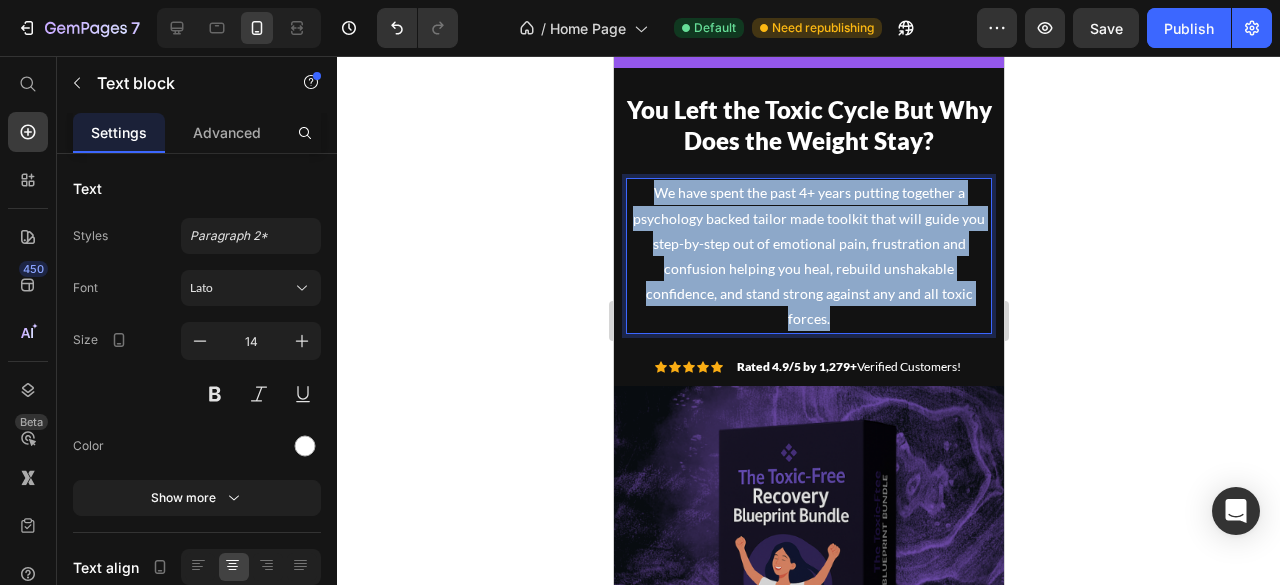click on "We have spent the past 4+ years putting together a psychology backed tailor made toolkit that will guide you step-by-step out of emotional pain, frustration and confusion helping you heal, rebuild unshakable confidence, and stand strong against any and all toxic forces." at bounding box center (808, 255) 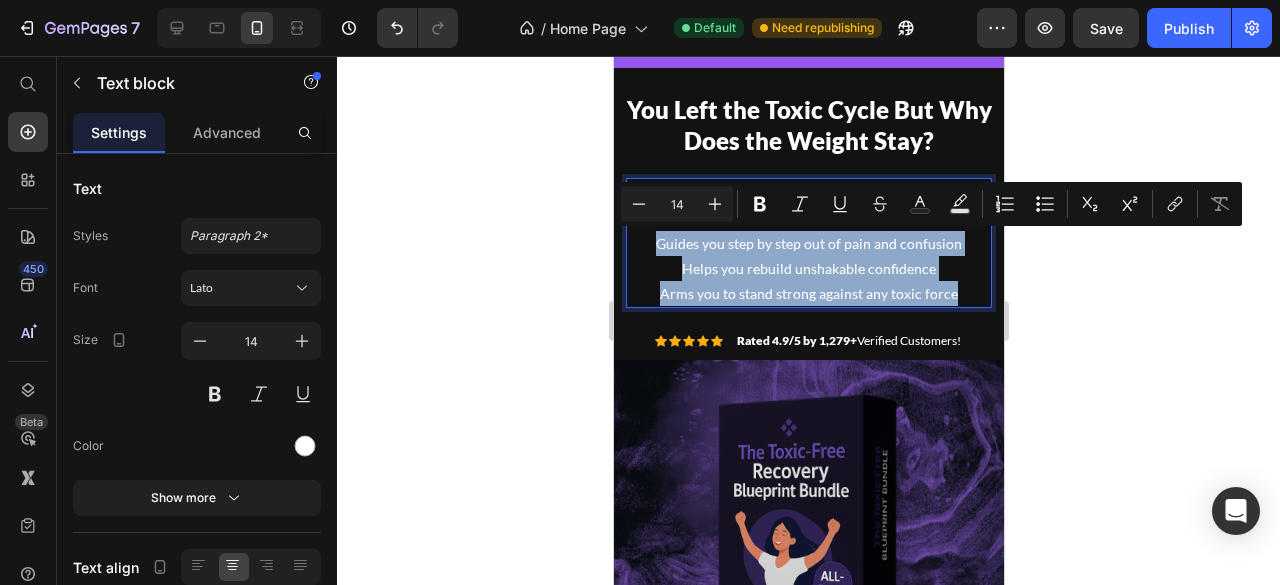 drag, startPoint x: 648, startPoint y: 238, endPoint x: 967, endPoint y: 293, distance: 323.70667 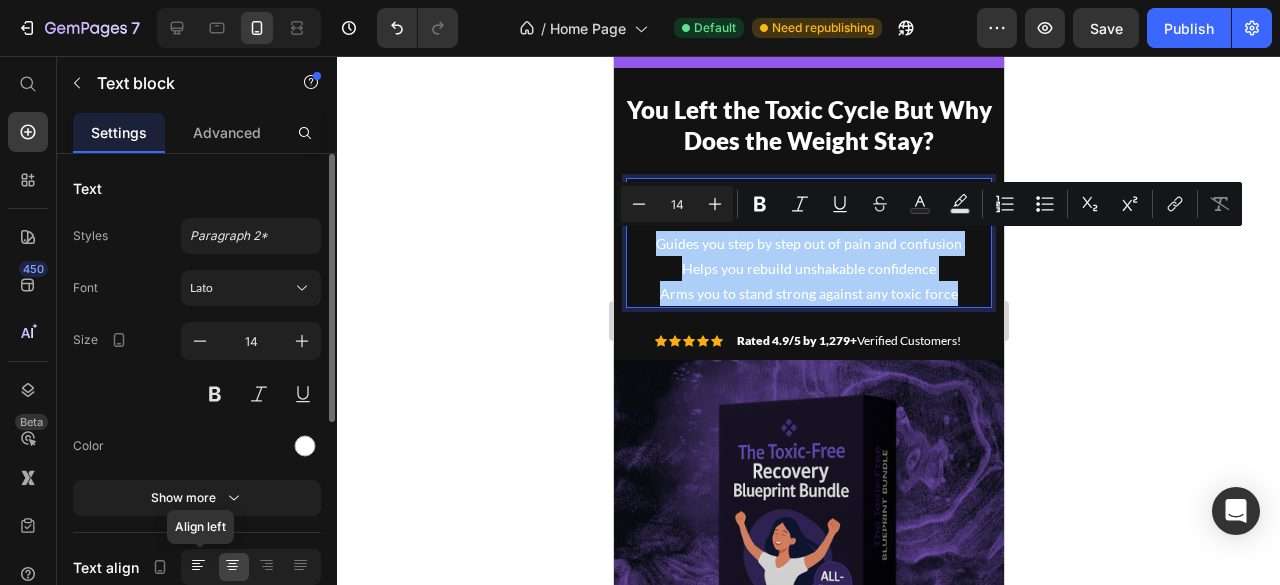 click 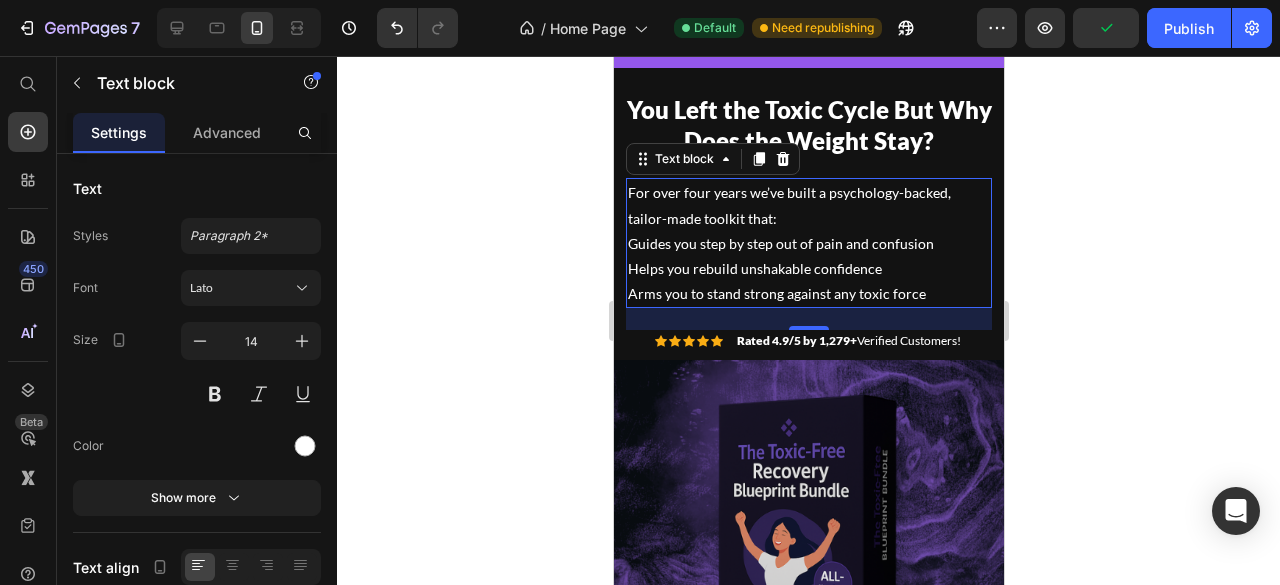 click on "Guides you step by step out of pain and confusion" at bounding box center (808, 243) 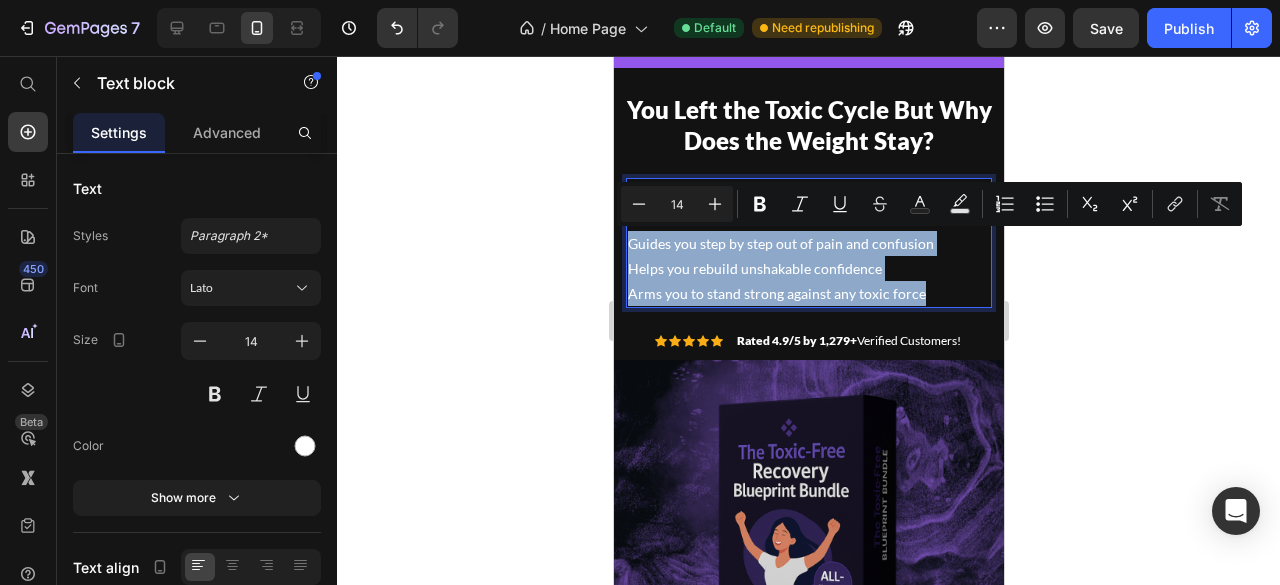 drag, startPoint x: 632, startPoint y: 242, endPoint x: 926, endPoint y: 292, distance: 298.2214 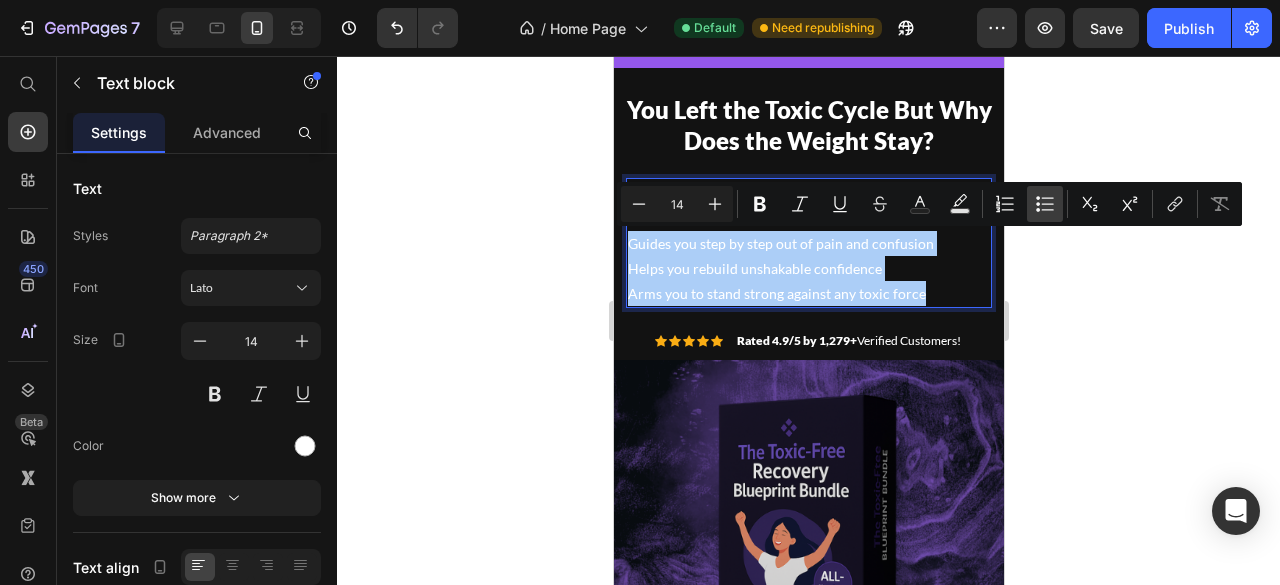 click on "Bulleted List" at bounding box center (1045, 204) 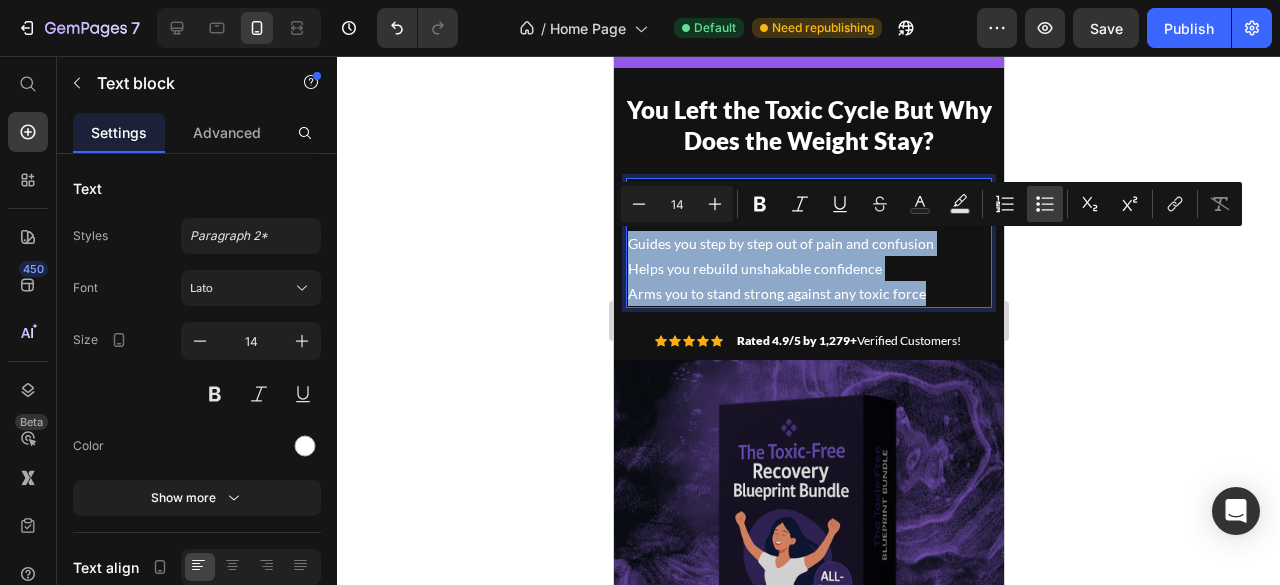 type on "14" 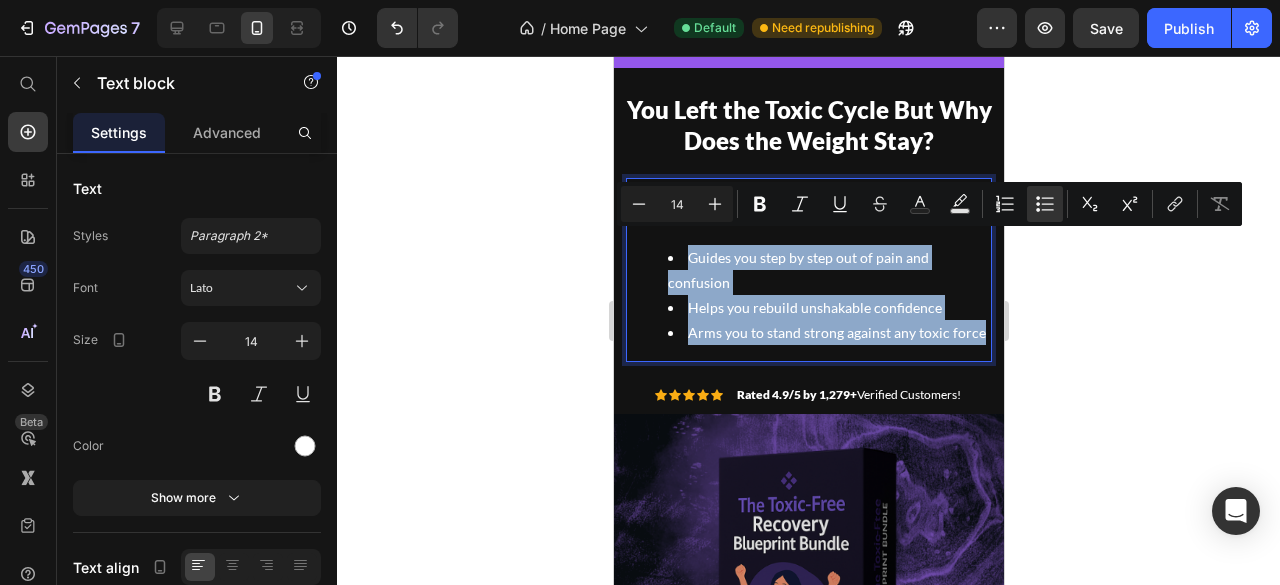click on "Guides you step by step out of pain and confusion" at bounding box center [828, 270] 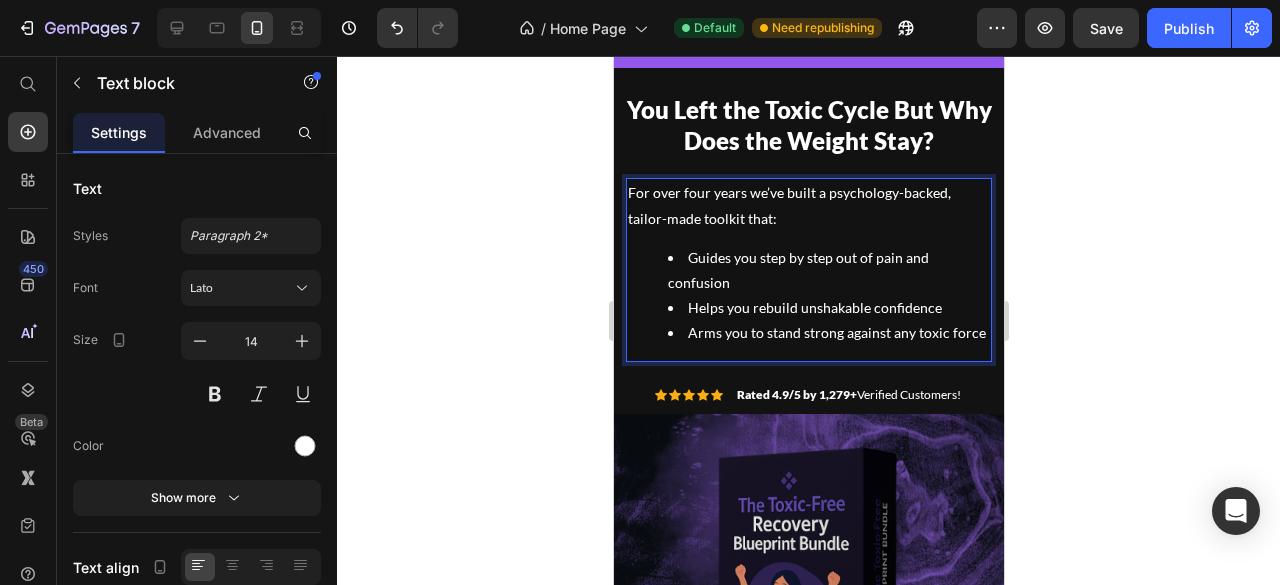 click on "Guides you step by step out of pain and confusion Helps you rebuild unshakable confidence Arms you to stand strong against any toxic force" at bounding box center [808, 295] 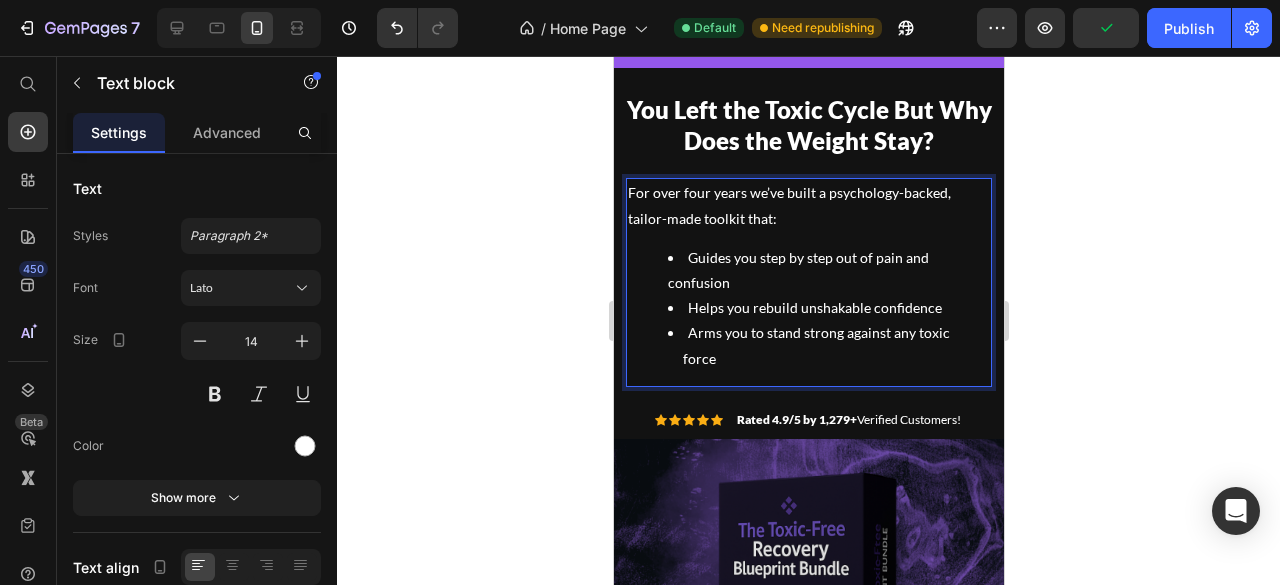 click on "Guides you step by step out of pain and confusion" at bounding box center (828, 270) 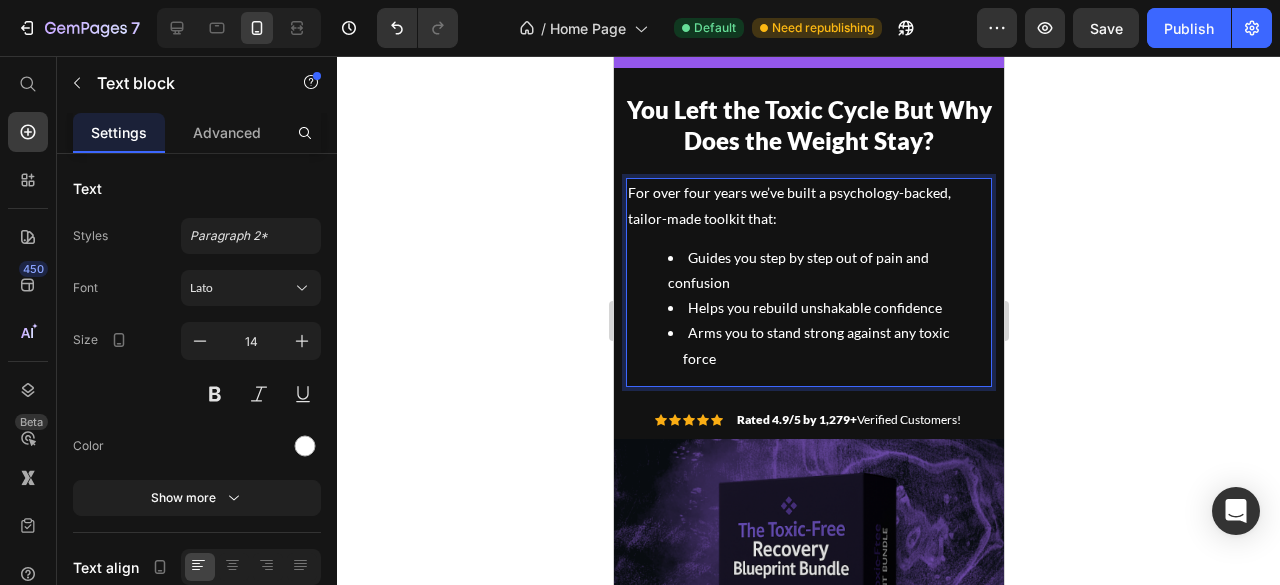 click on "Guides you step by step out of pain and confusion Helps you rebuild unshakable confidence Arms you to stand strong against any toxic                  force" at bounding box center [808, 308] 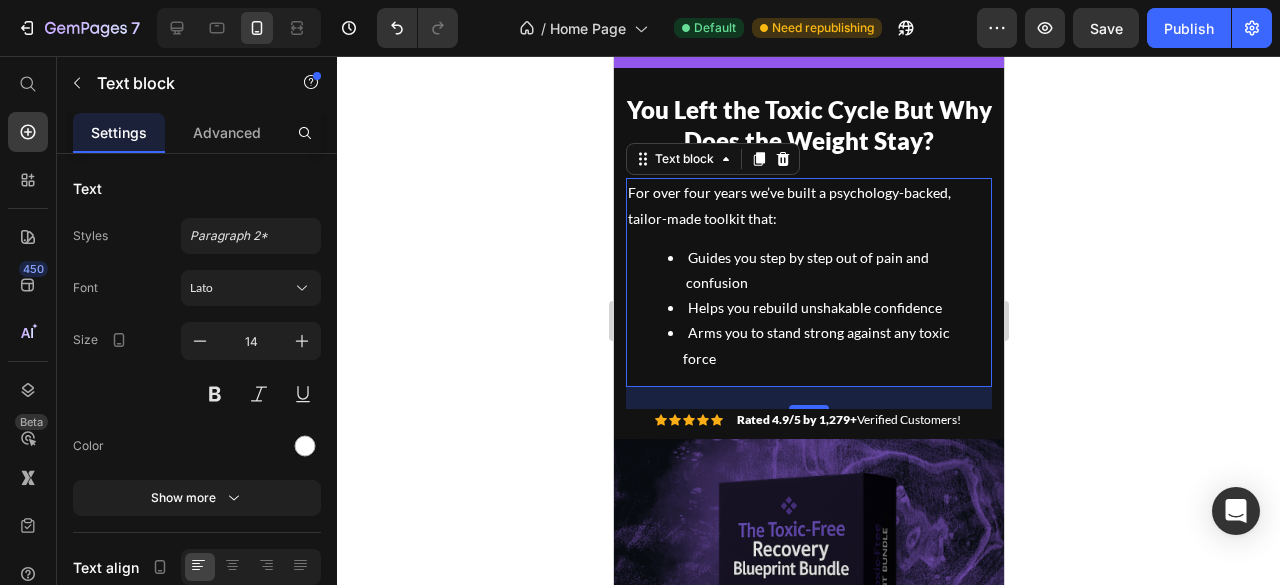 click 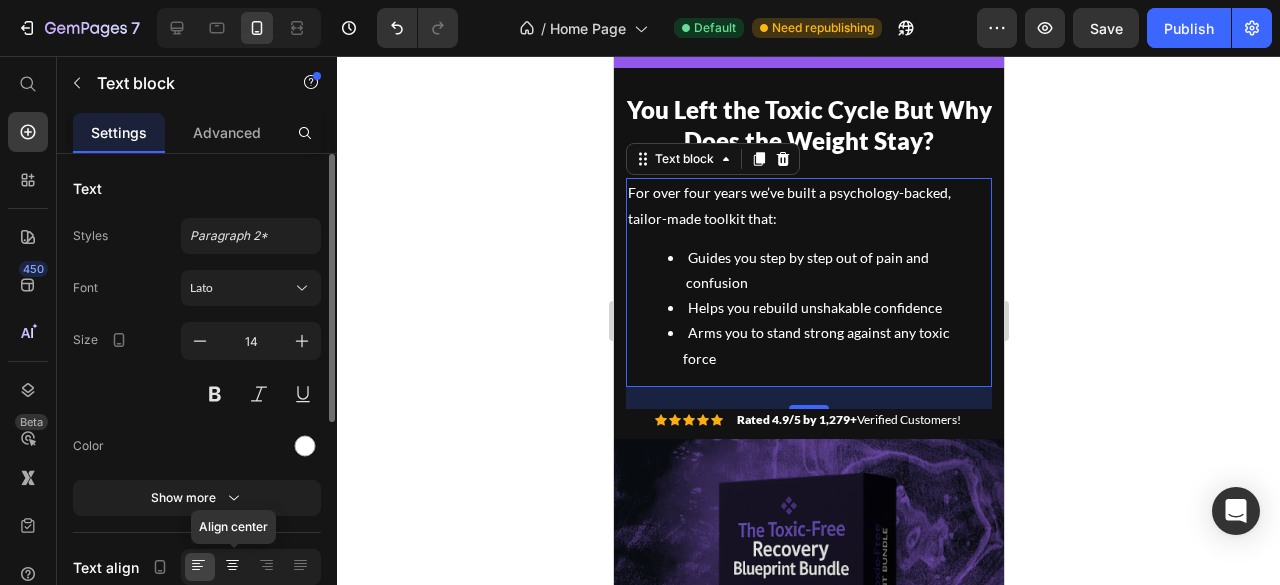 click 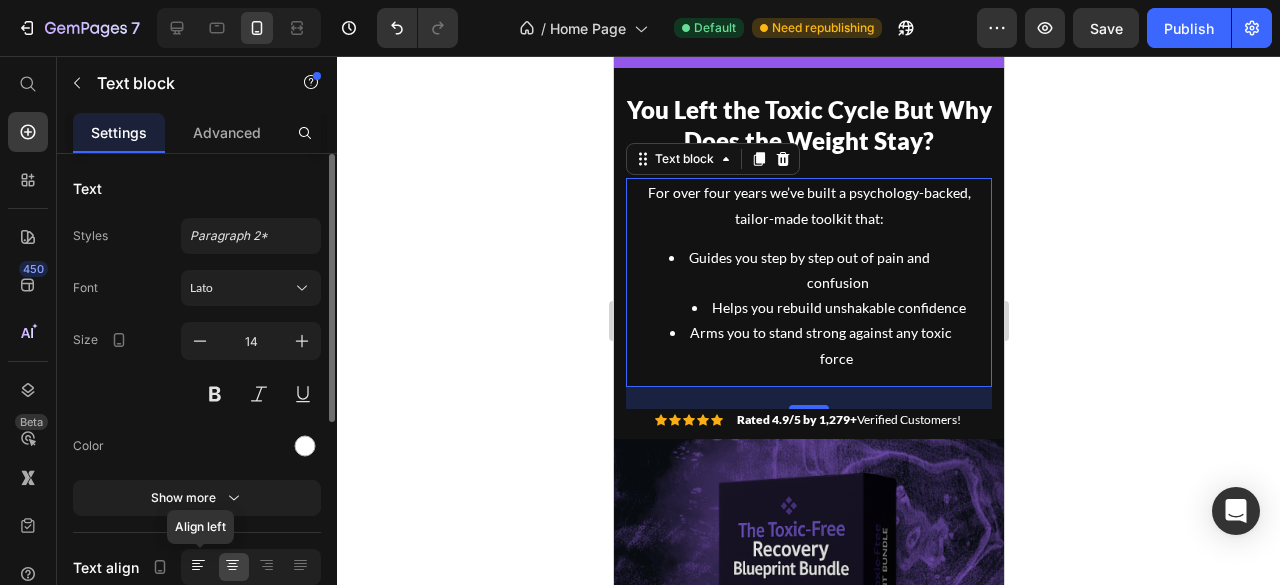 click 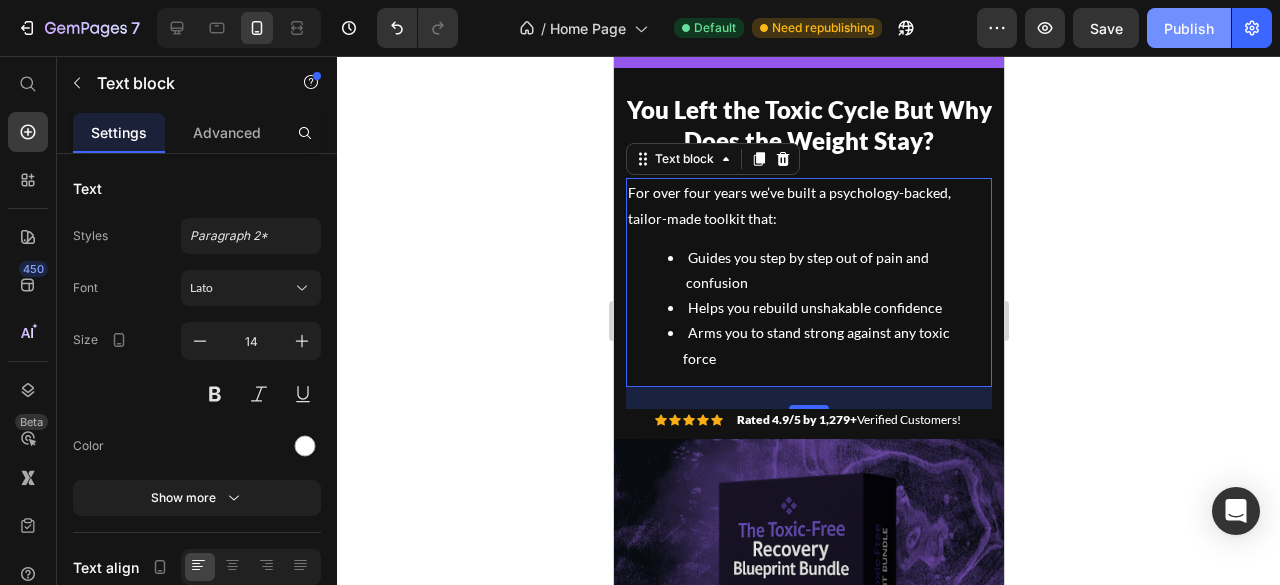 click on "Publish" at bounding box center (1189, 28) 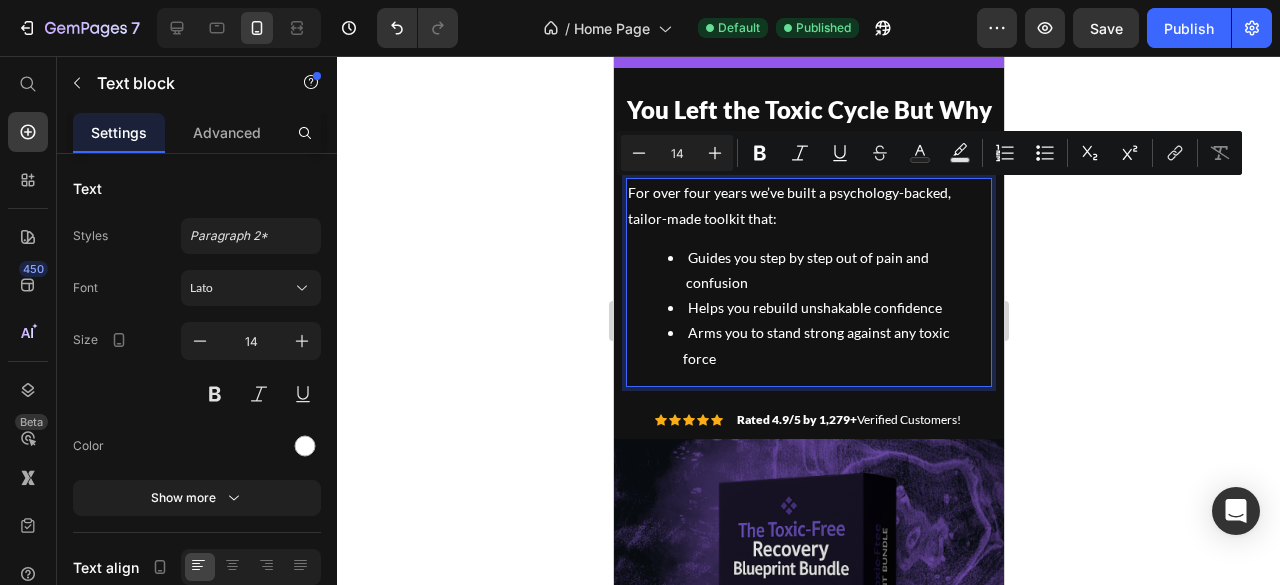 click on "Guides you step by step out of pain and                           confusion" at bounding box center [828, 270] 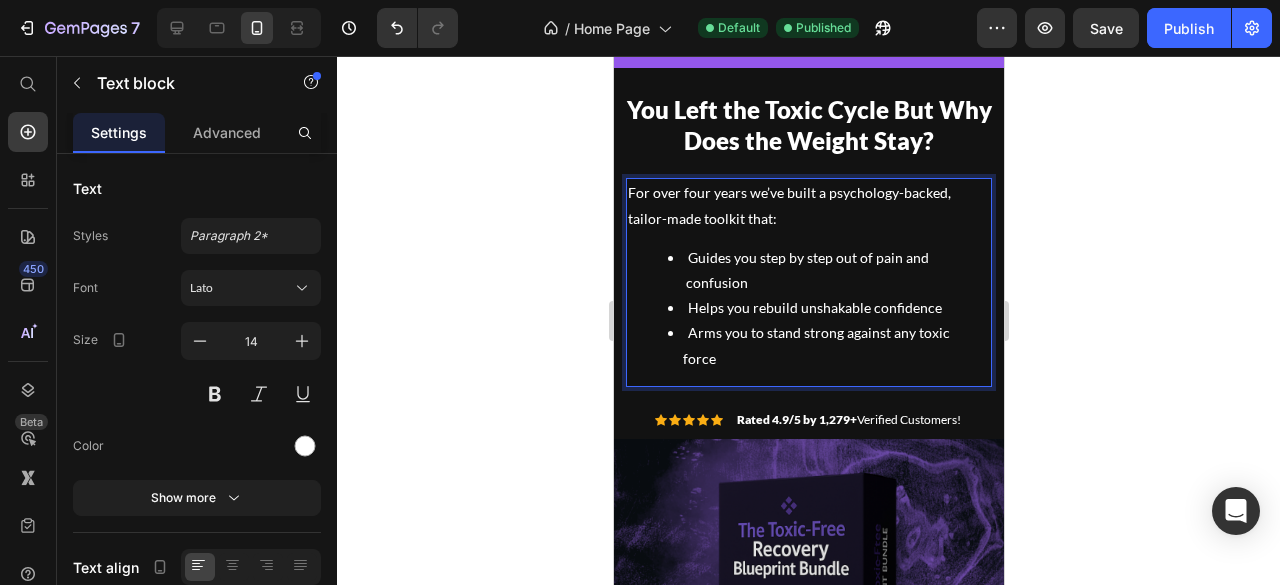 click on "Guides you step by step out of pain and                           confusion" at bounding box center (828, 270) 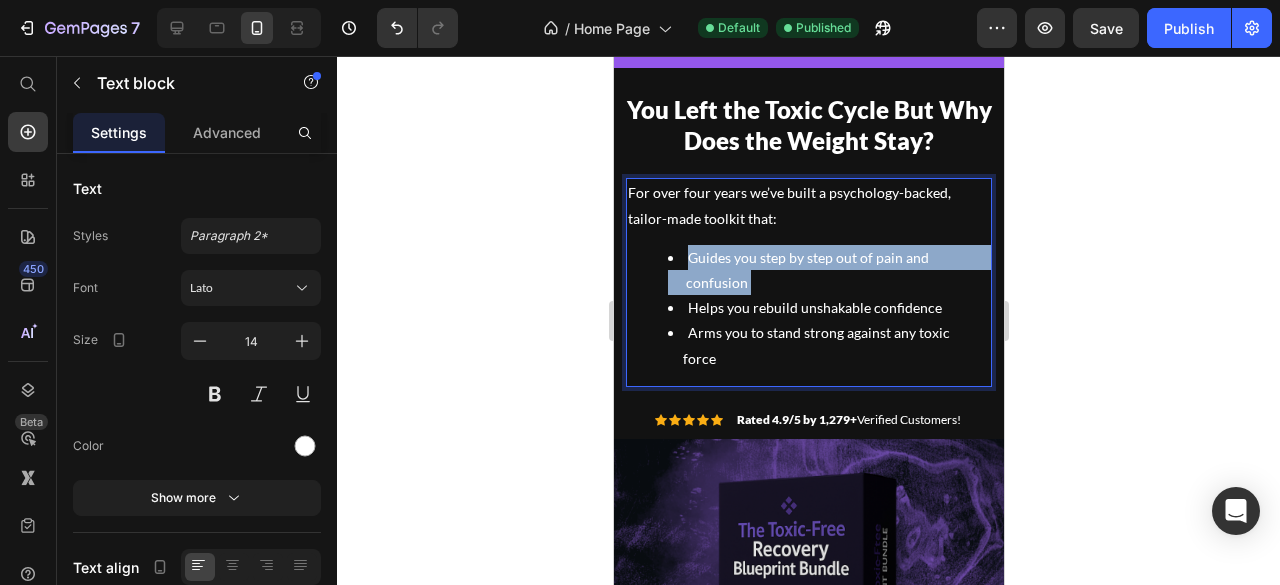 click on "Guides you step by step out of pain and                           confusion" at bounding box center [828, 270] 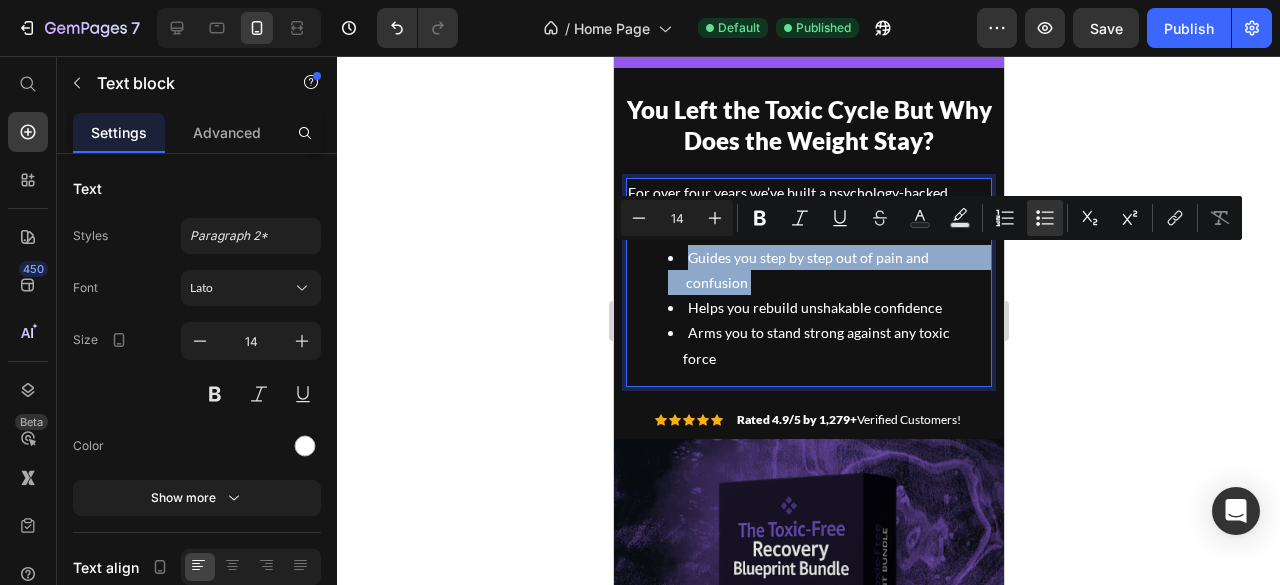 click on "Guides you step by step out of pain and                           confusion" at bounding box center (828, 270) 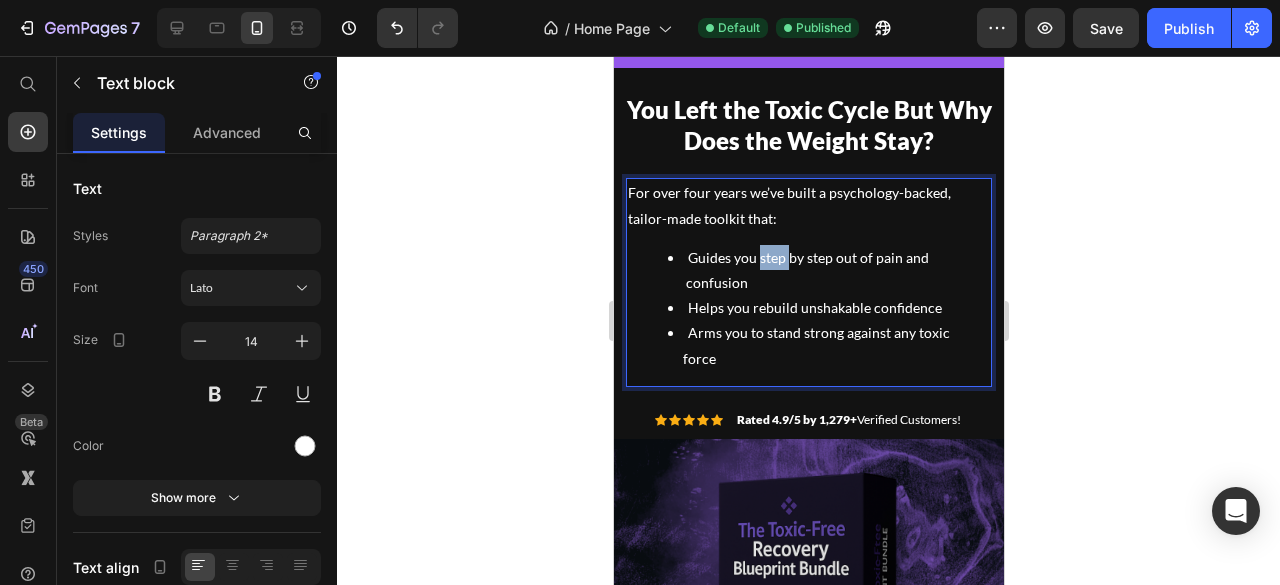 click on "Guides you step by step out of pain and                           confusion" at bounding box center [828, 270] 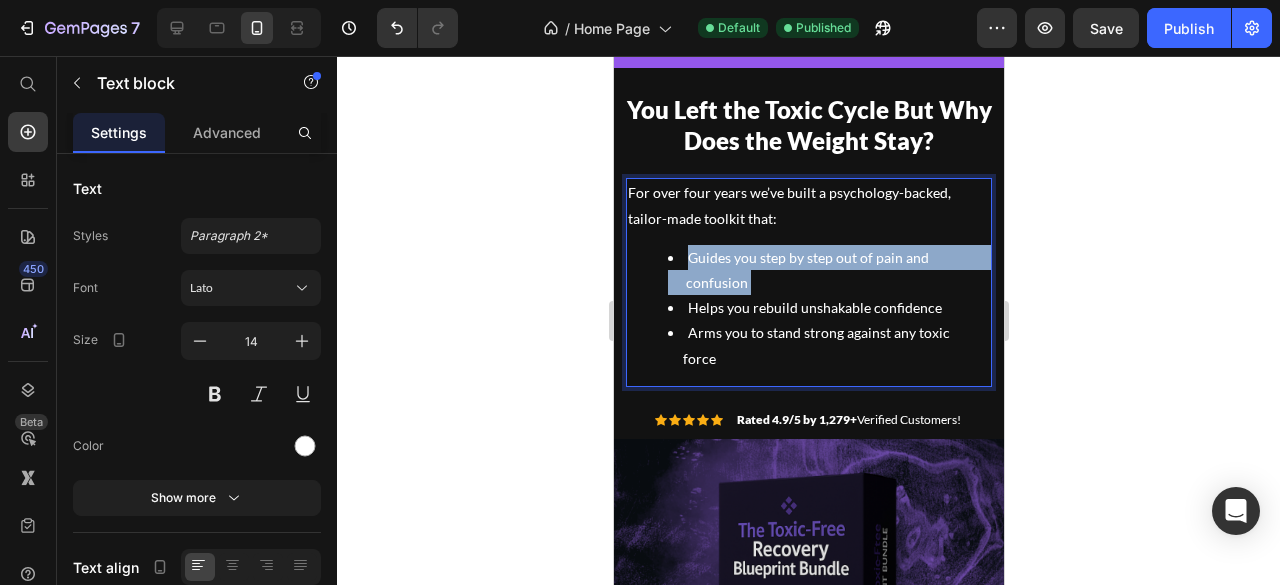 click on "Guides you step by step out of pain and                           confusion" at bounding box center [828, 270] 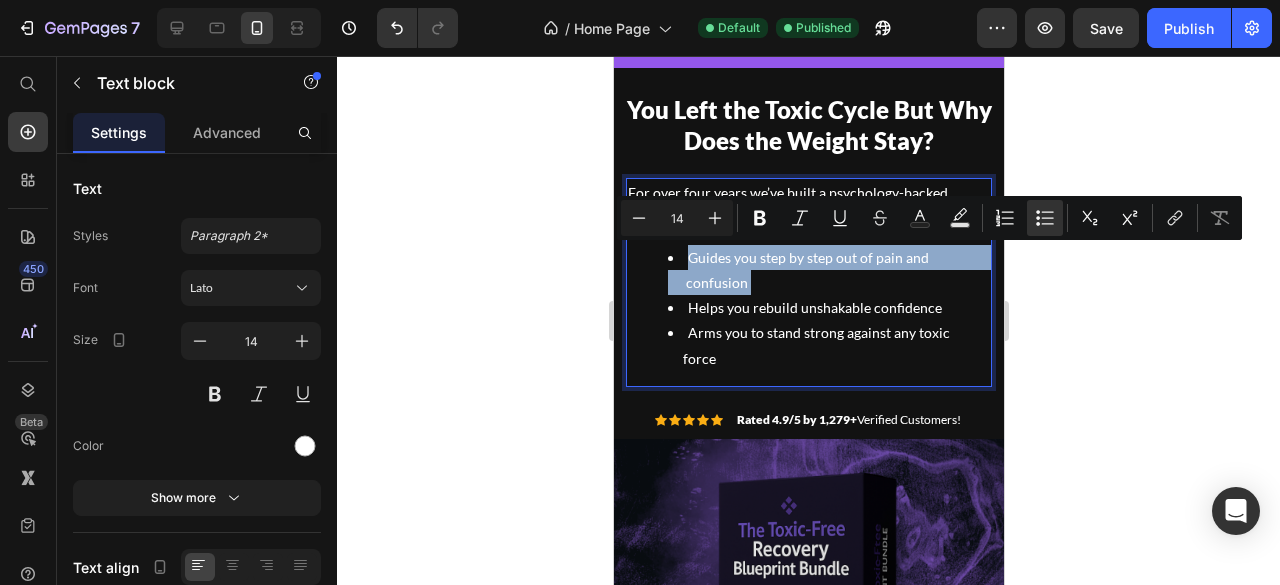 click on "Guides you step by step out of pain and                           confusion" at bounding box center [828, 270] 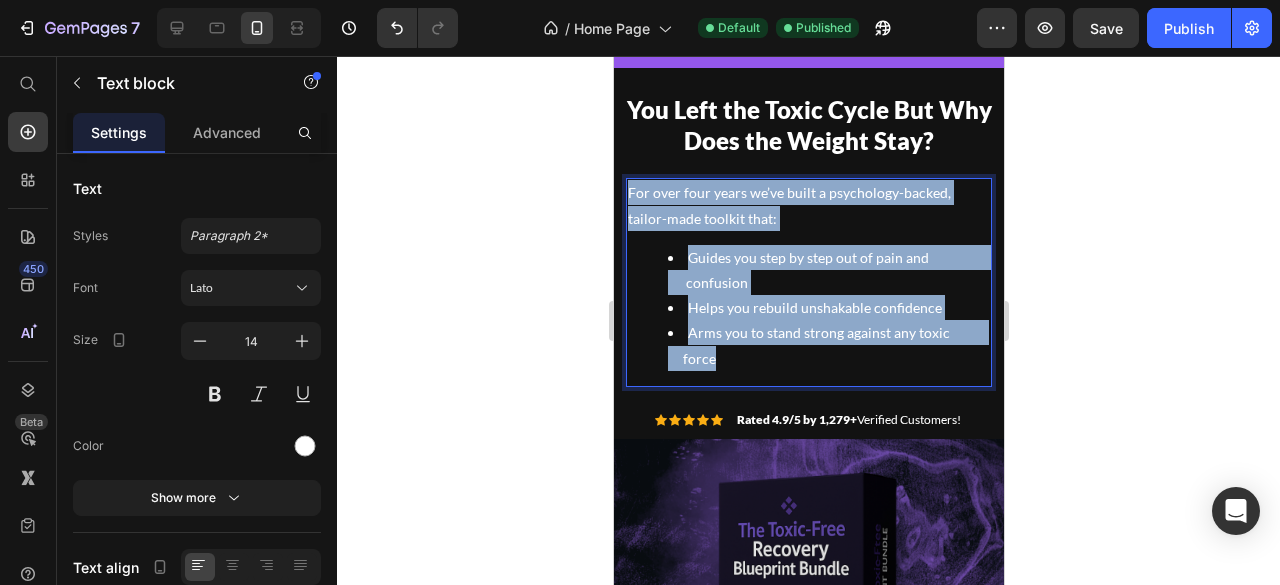 drag, startPoint x: 727, startPoint y: 362, endPoint x: 626, endPoint y: 196, distance: 194.3116 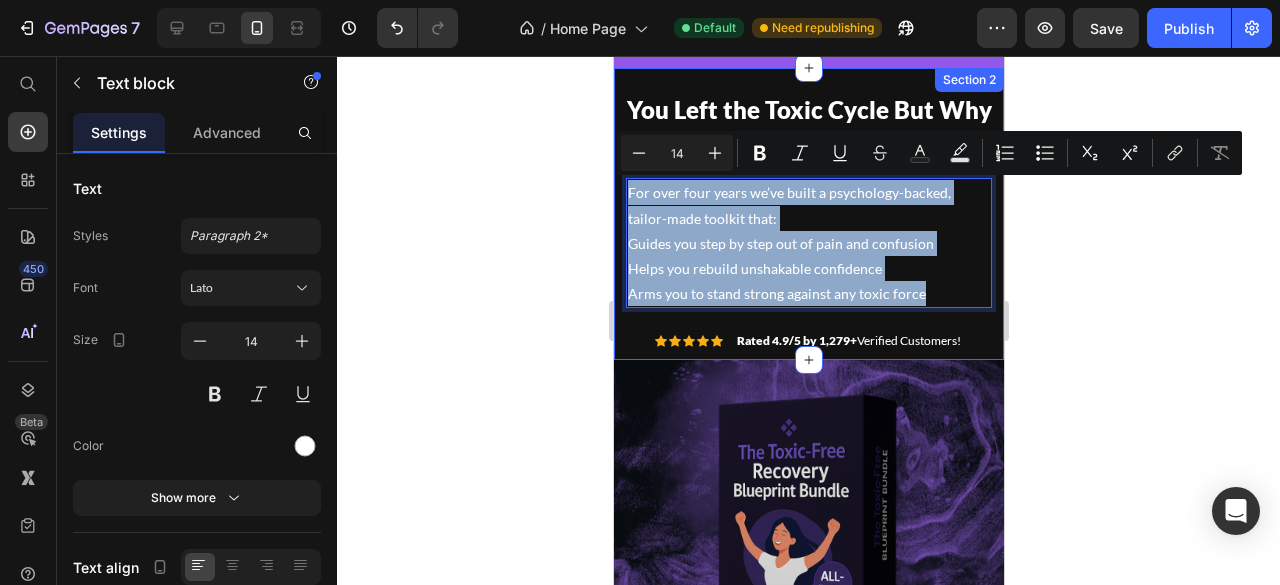 drag, startPoint x: 919, startPoint y: 285, endPoint x: 616, endPoint y: 183, distance: 319.70767 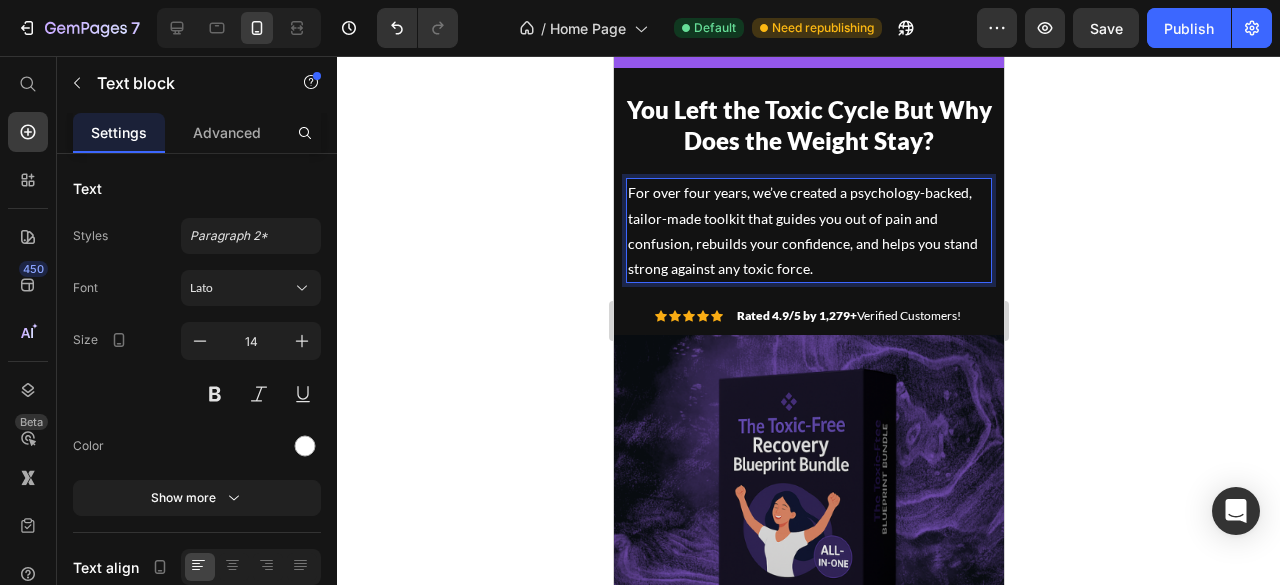 click on "For over four years, we’ve created a psychology-backed, tailor-made toolkit that guides you out of pain and confusion, rebuilds your confidence, and helps you stand strong against any toxic force." at bounding box center (808, 230) 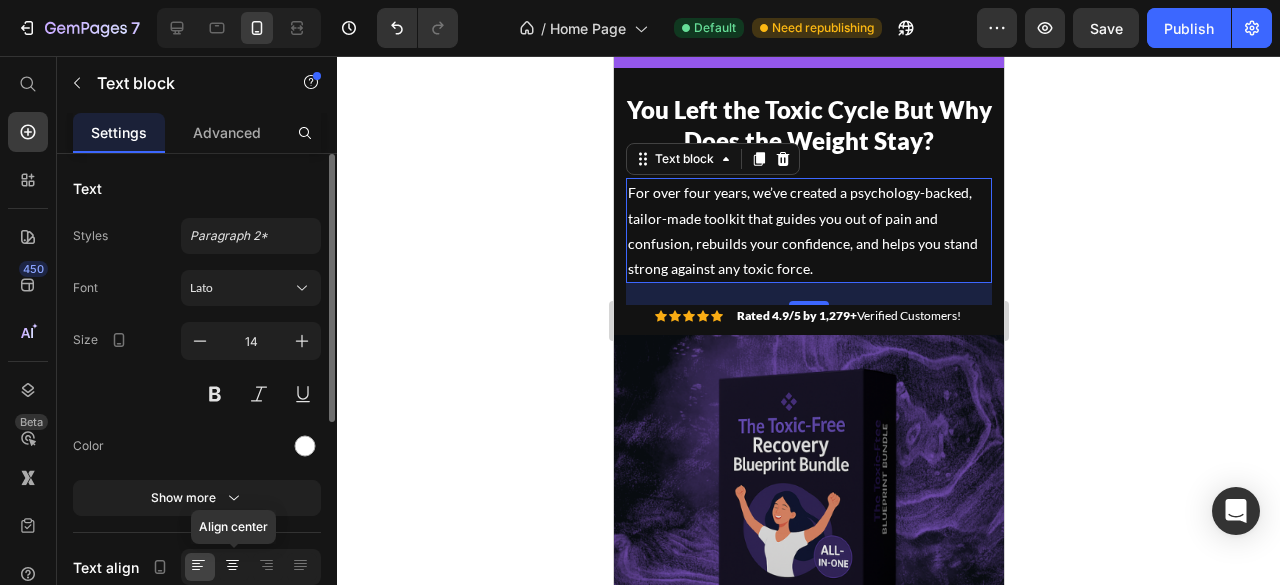 click 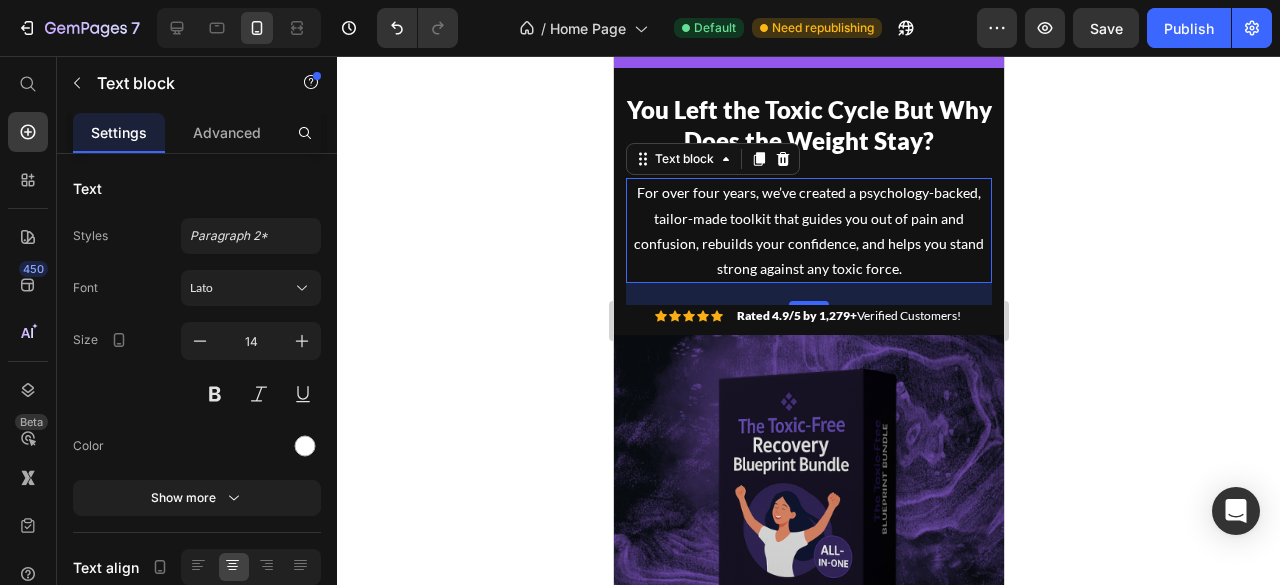 click 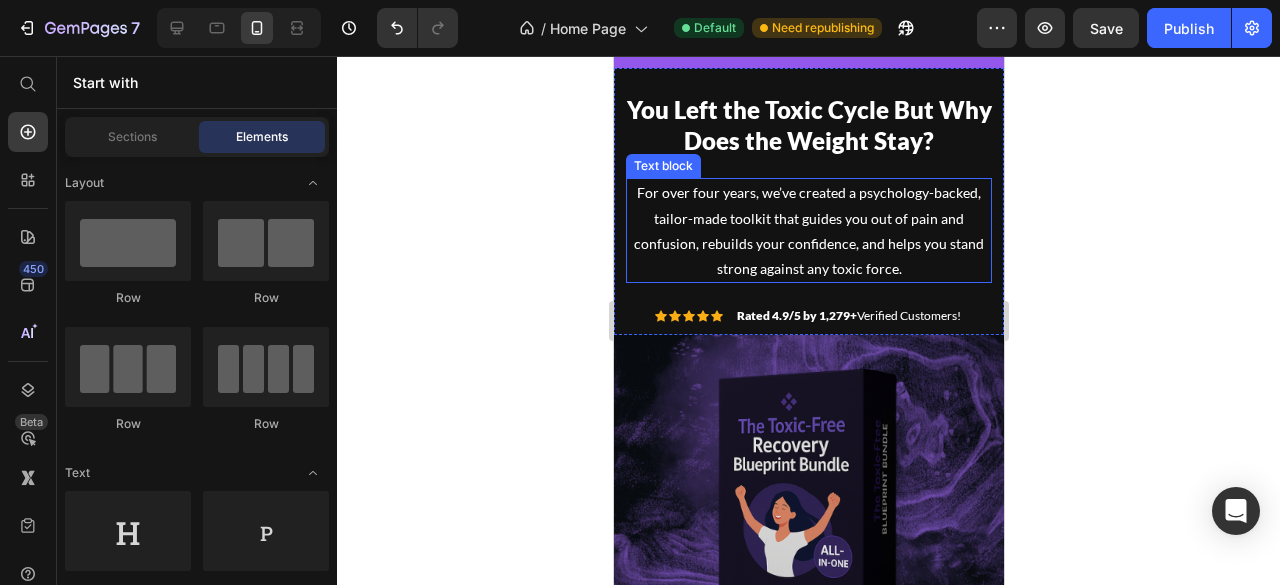 click on "For over four years, we’ve created a psychology-backed, tailor-made toolkit that guides you out of pain and confusion, rebuilds your confidence, and helps you stand strong against any toxic force." at bounding box center [808, 230] 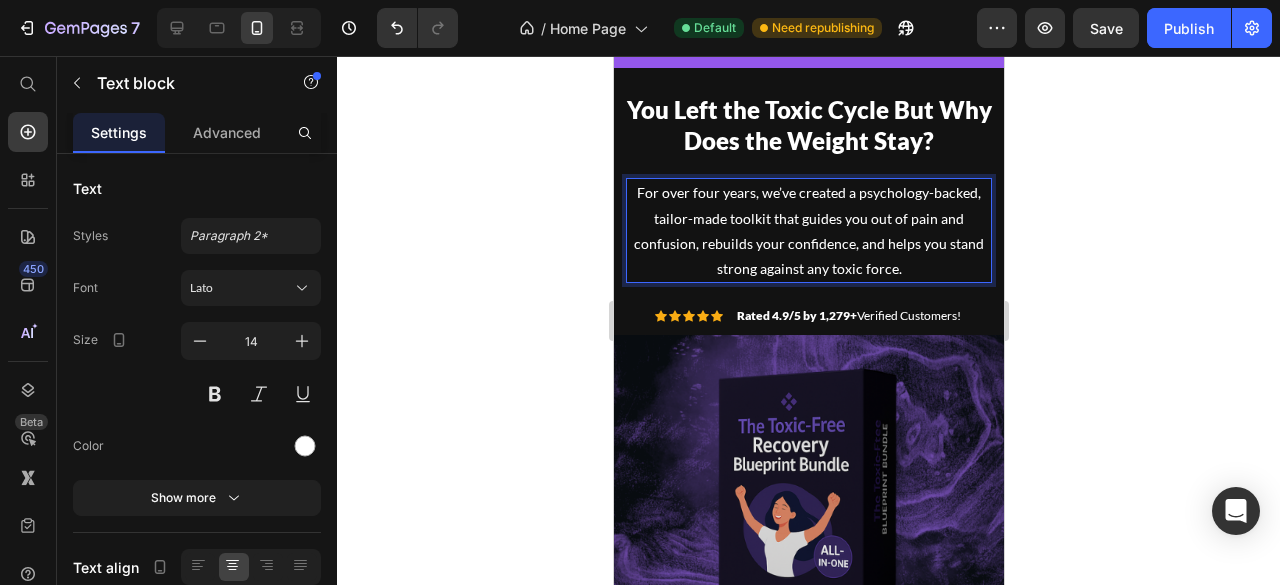 click on "For over four years, we’ve created a psychology-backed, tailor-made toolkit that guides you out of pain and confusion, rebuilds your confidence, and helps you stand strong against any toxic force." at bounding box center [808, 230] 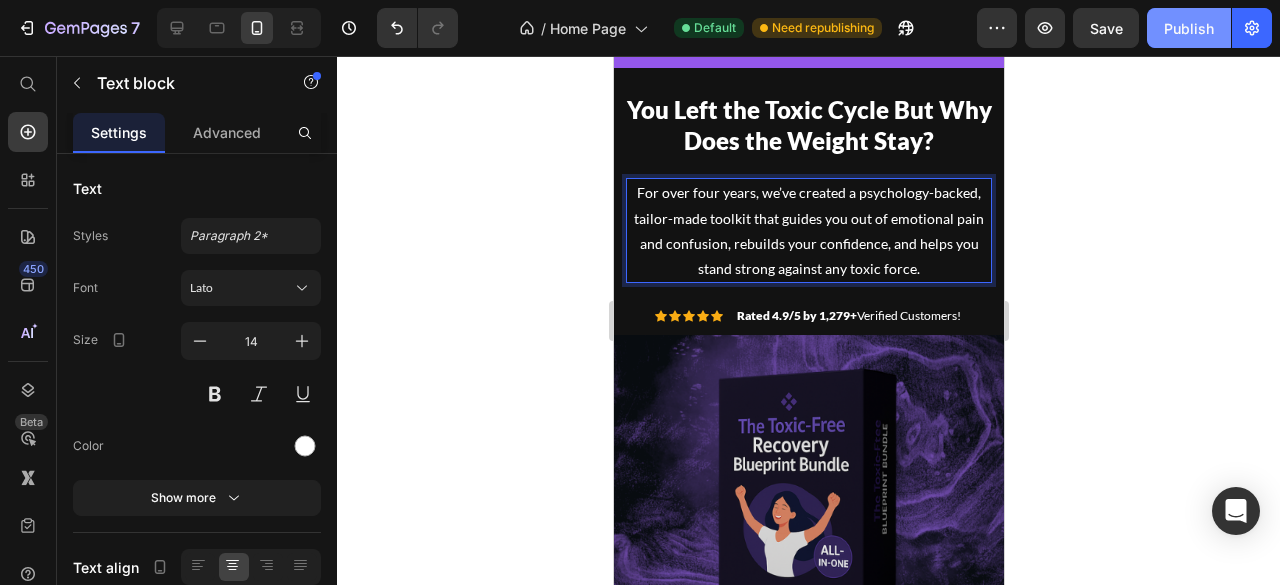 click on "Publish" at bounding box center (1189, 28) 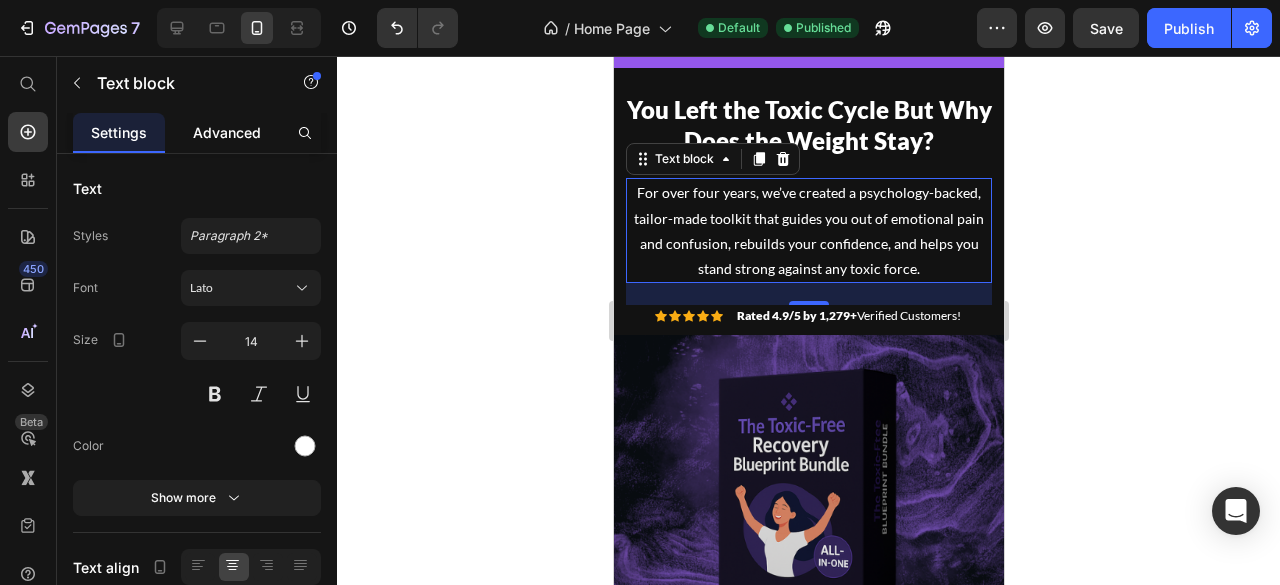click on "Advanced" at bounding box center [227, 132] 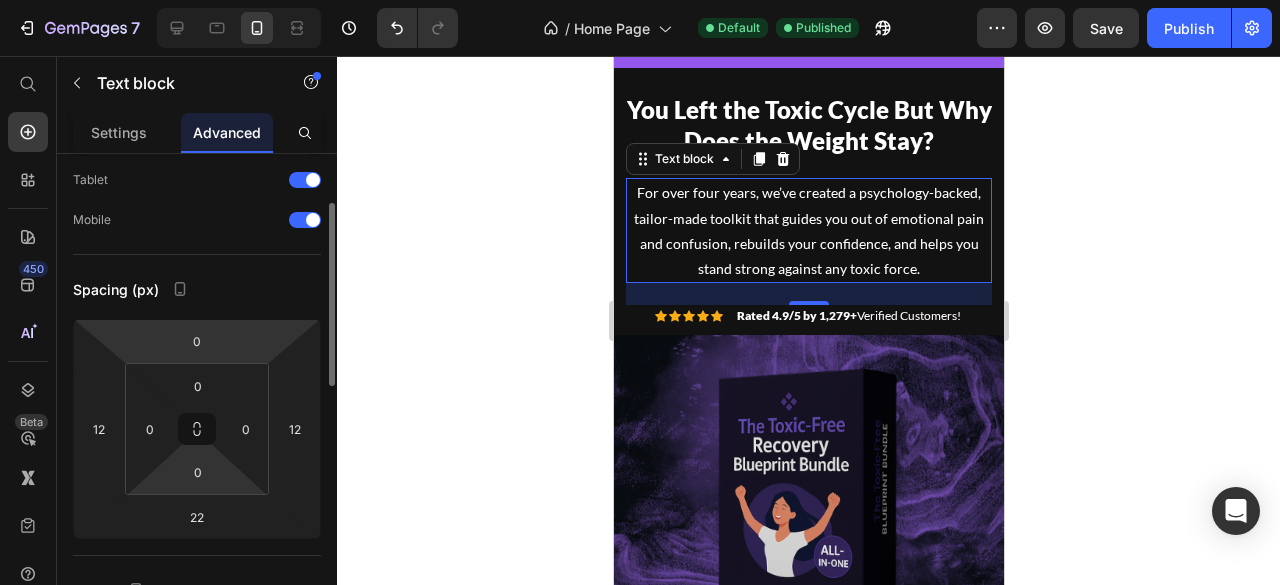 scroll, scrollTop: 116, scrollLeft: 0, axis: vertical 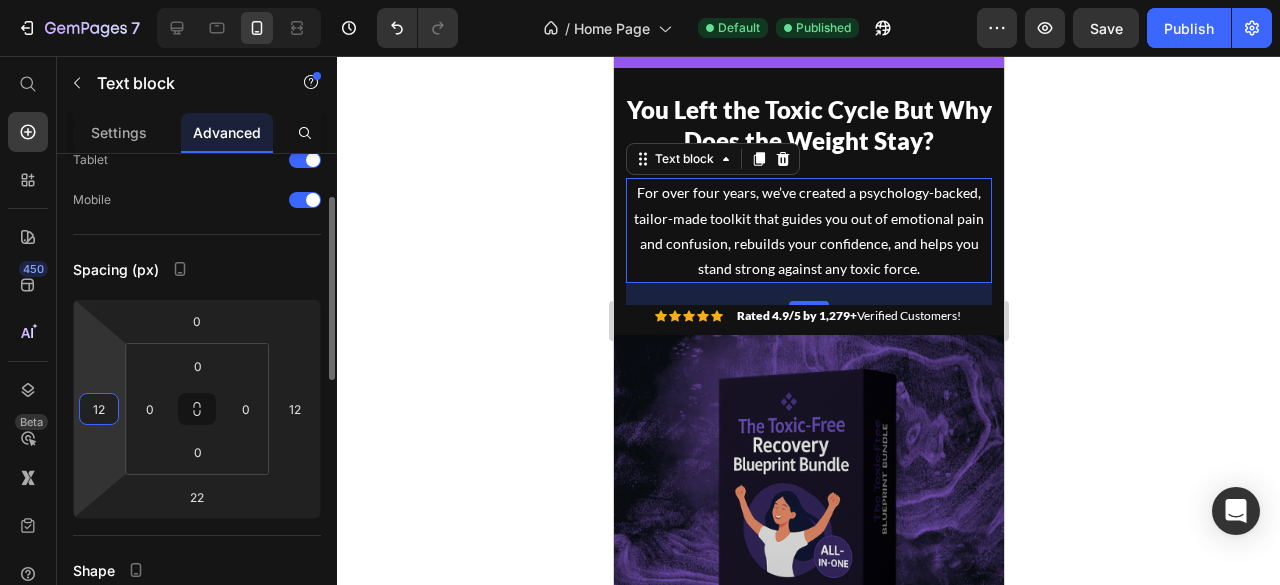 click on "12" at bounding box center [99, 409] 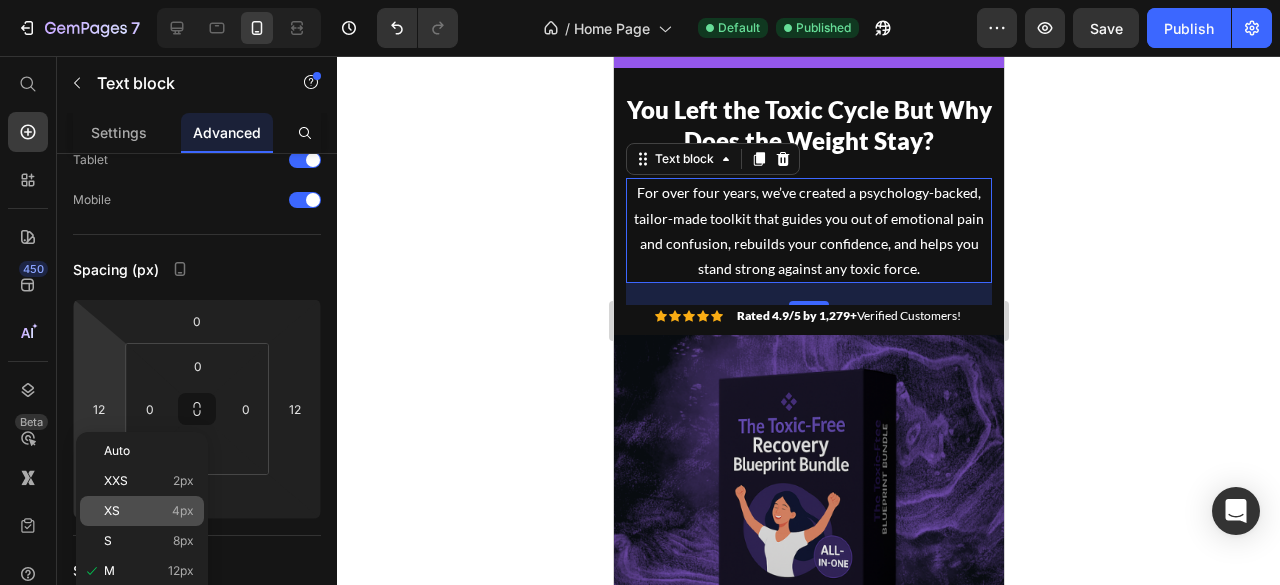 click on "S 8px" 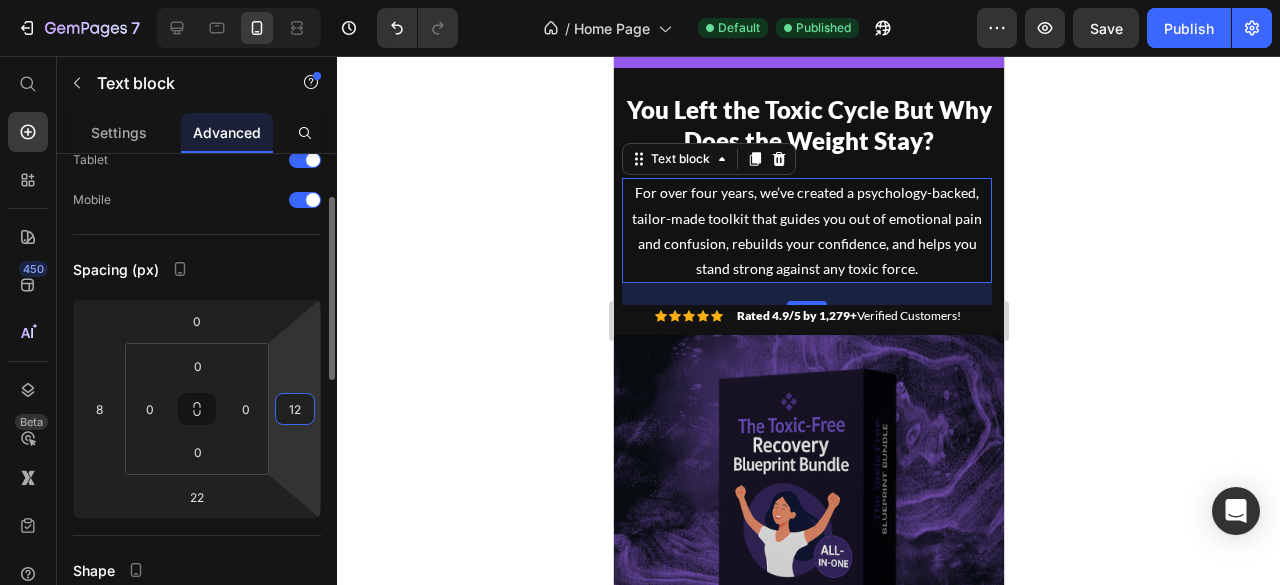click on "12" at bounding box center [295, 409] 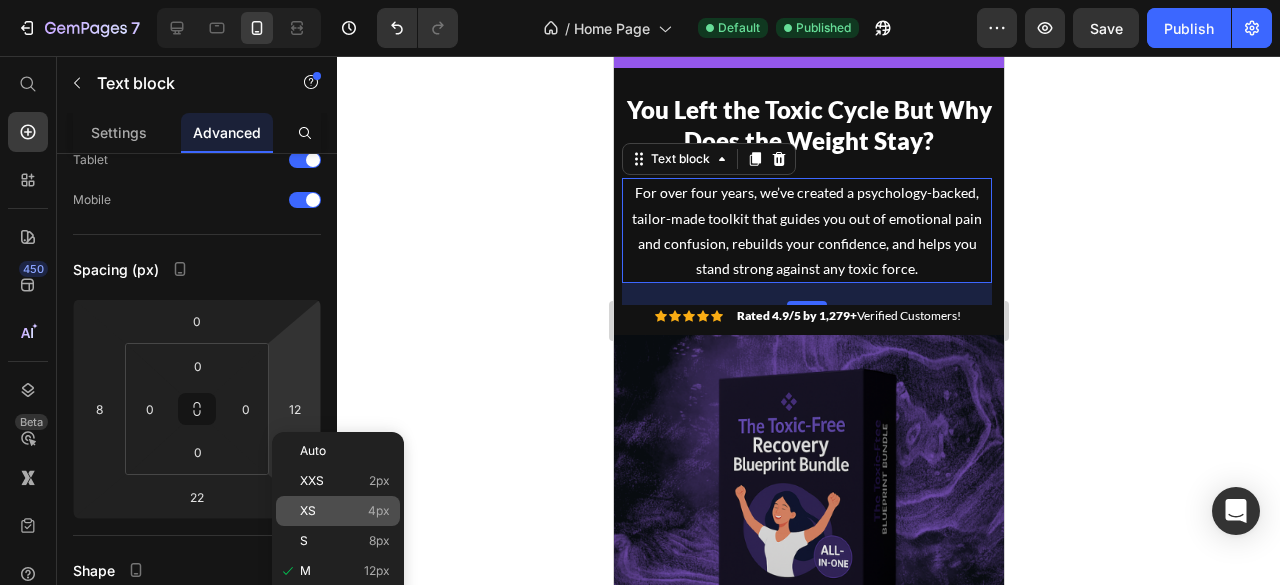 click on "XS 4px" 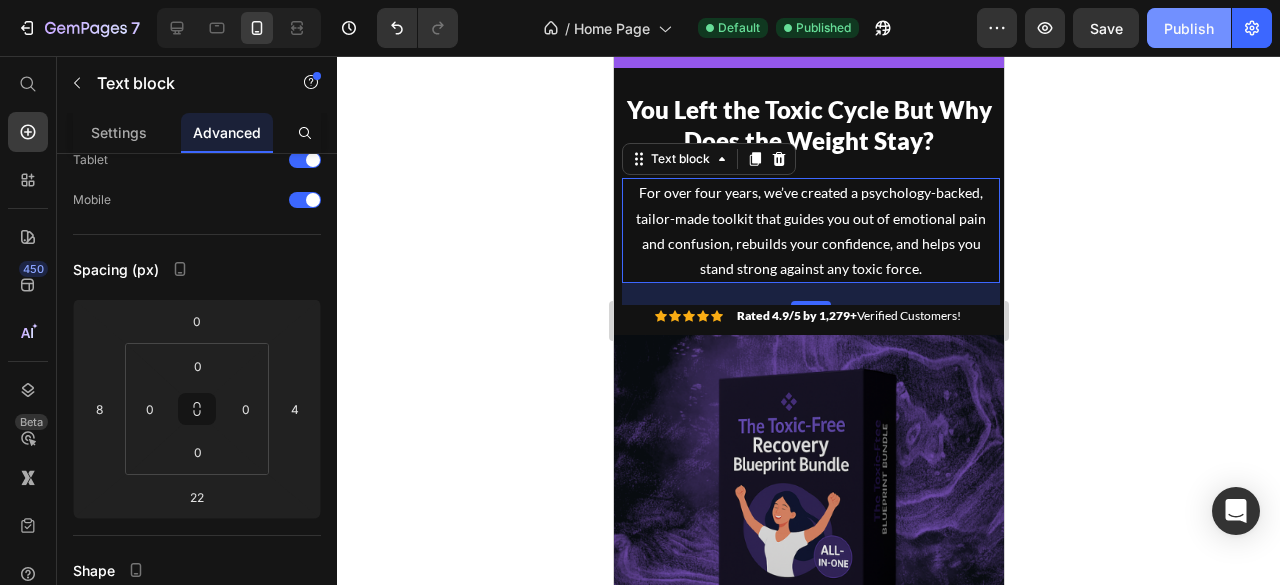 click on "Publish" at bounding box center [1189, 28] 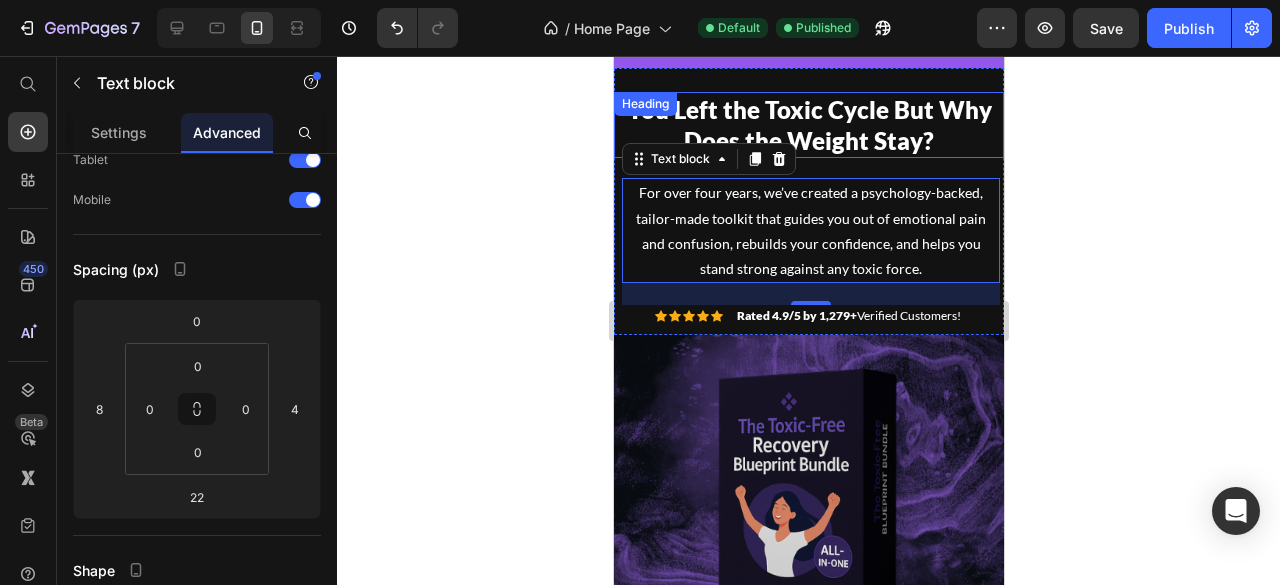 click on "You Left the Toxic Cycle But Why Does the Weight Stay?" at bounding box center [808, 125] 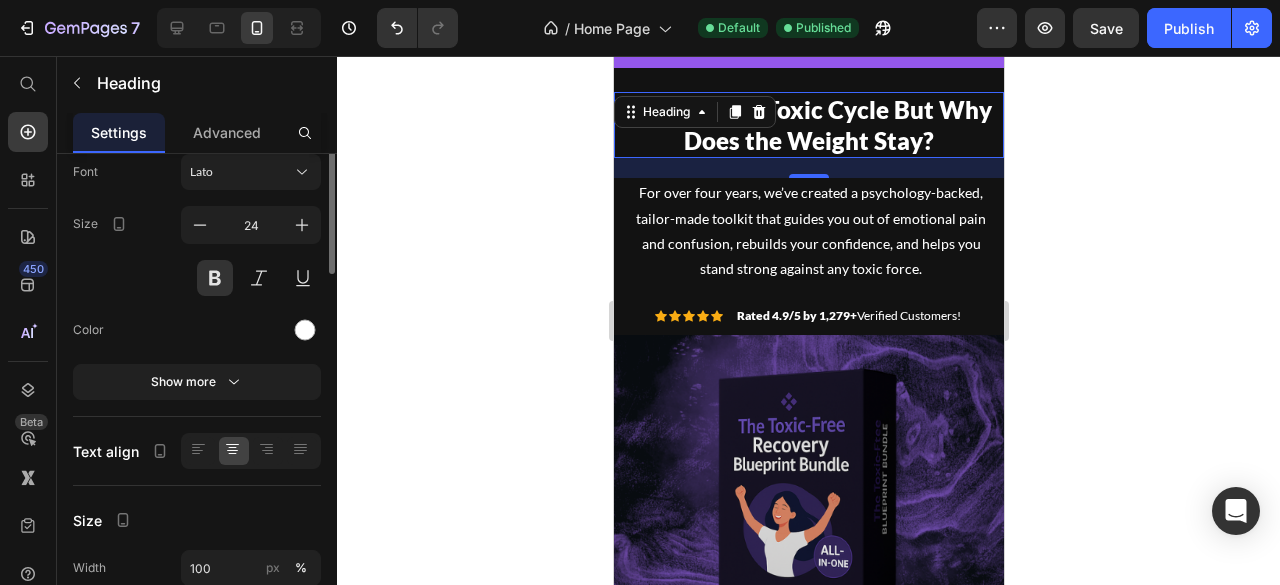 scroll, scrollTop: 0, scrollLeft: 0, axis: both 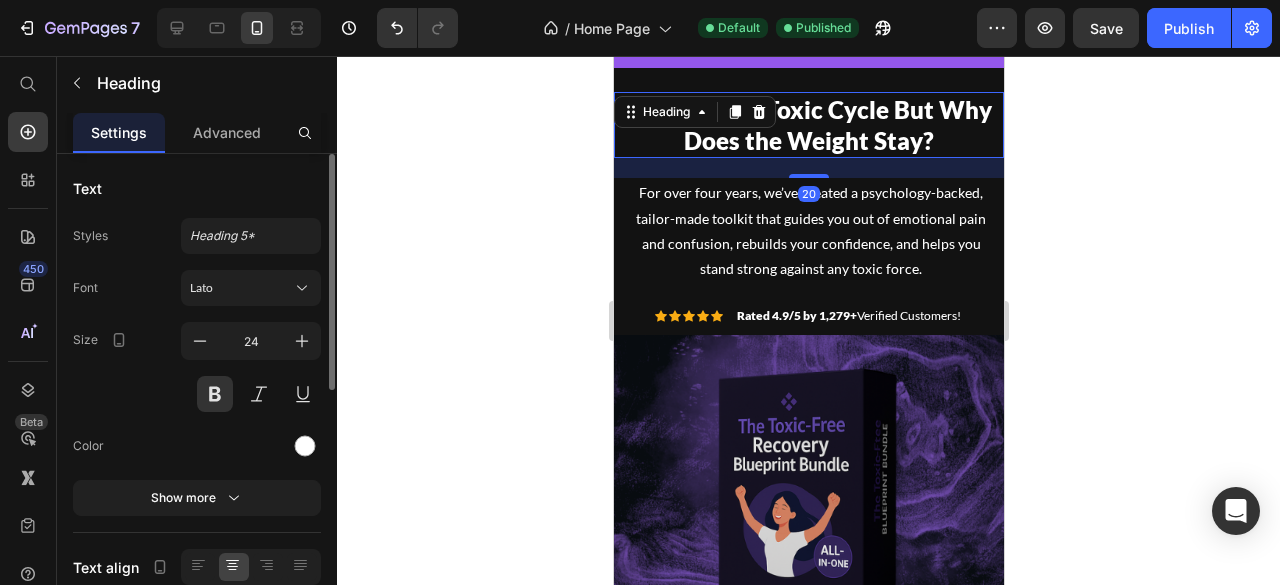 click at bounding box center (734, 112) 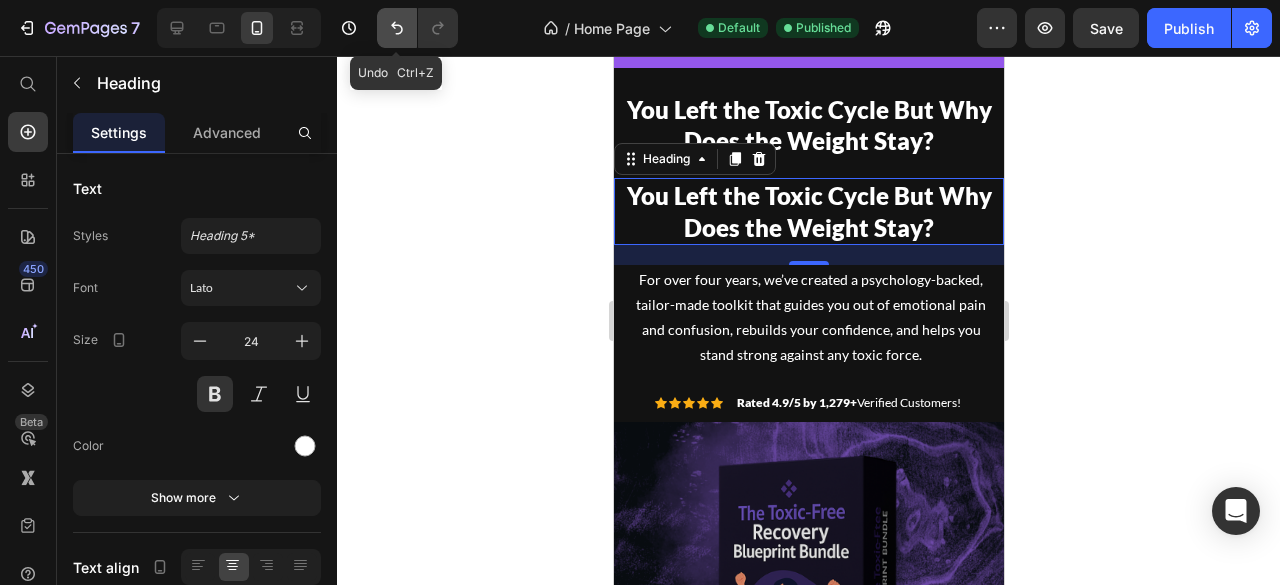 click 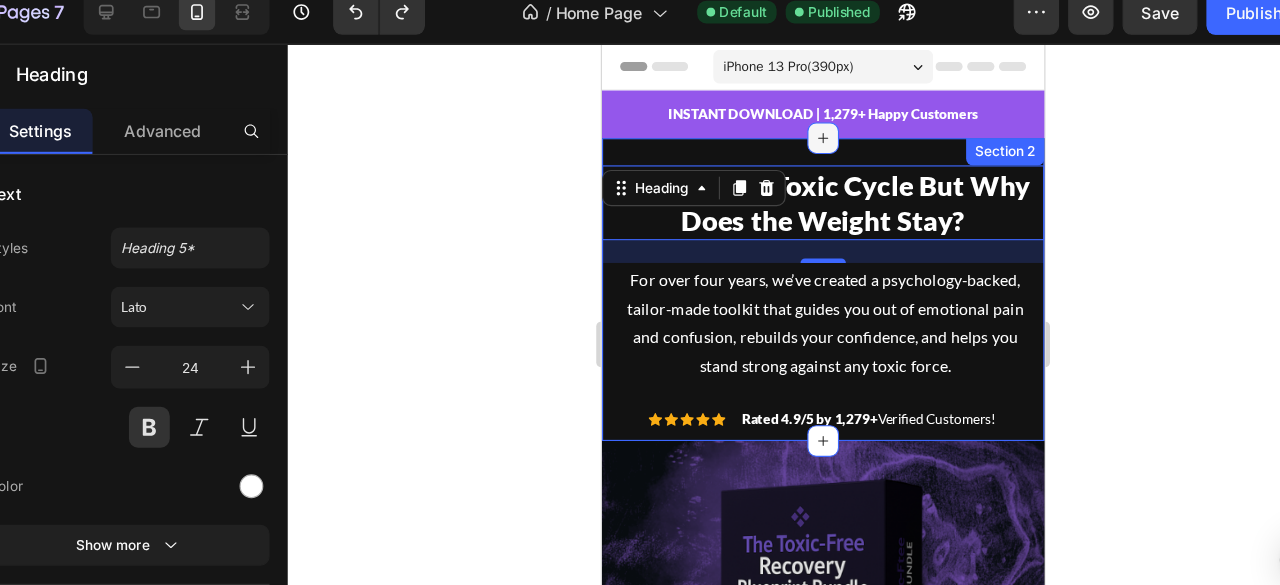 scroll, scrollTop: 0, scrollLeft: 0, axis: both 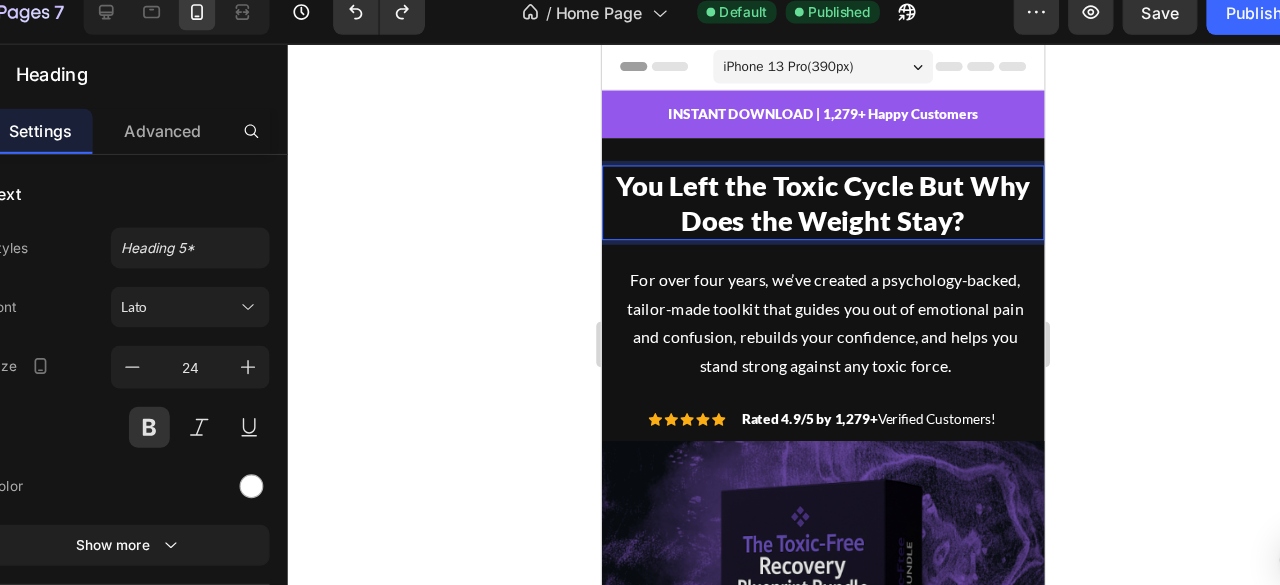 click on "You Left the Toxic Cycle But Why Does the Weight Stay?" at bounding box center [796, 183] 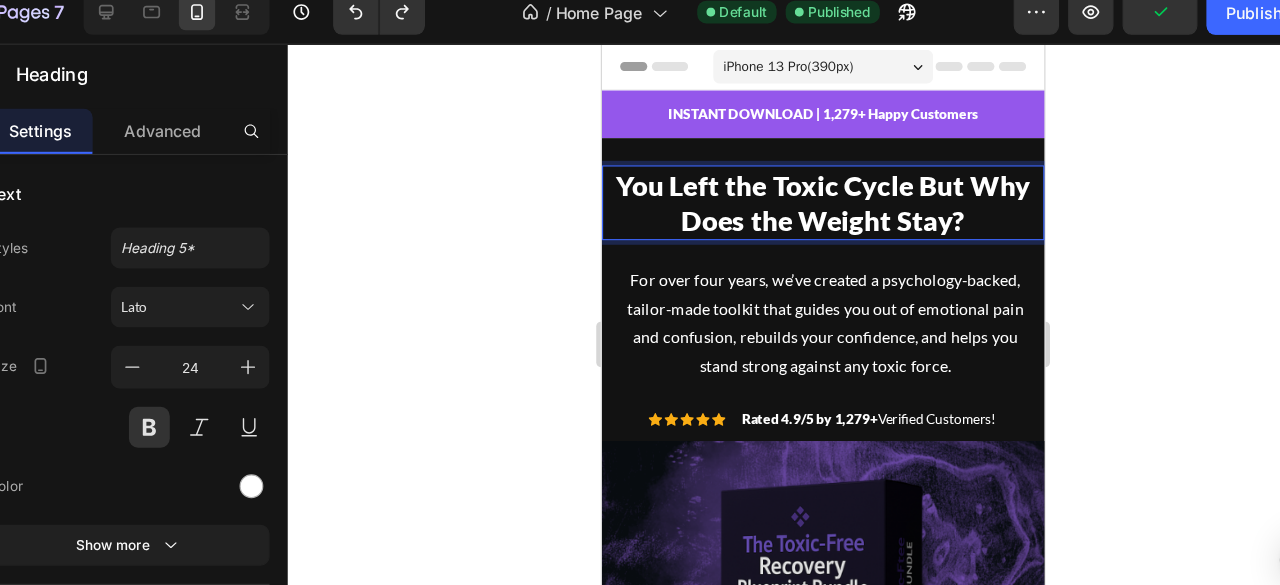 click on "You Left the Toxic Cycle But Why Does the Weight Stay?" at bounding box center (796, 183) 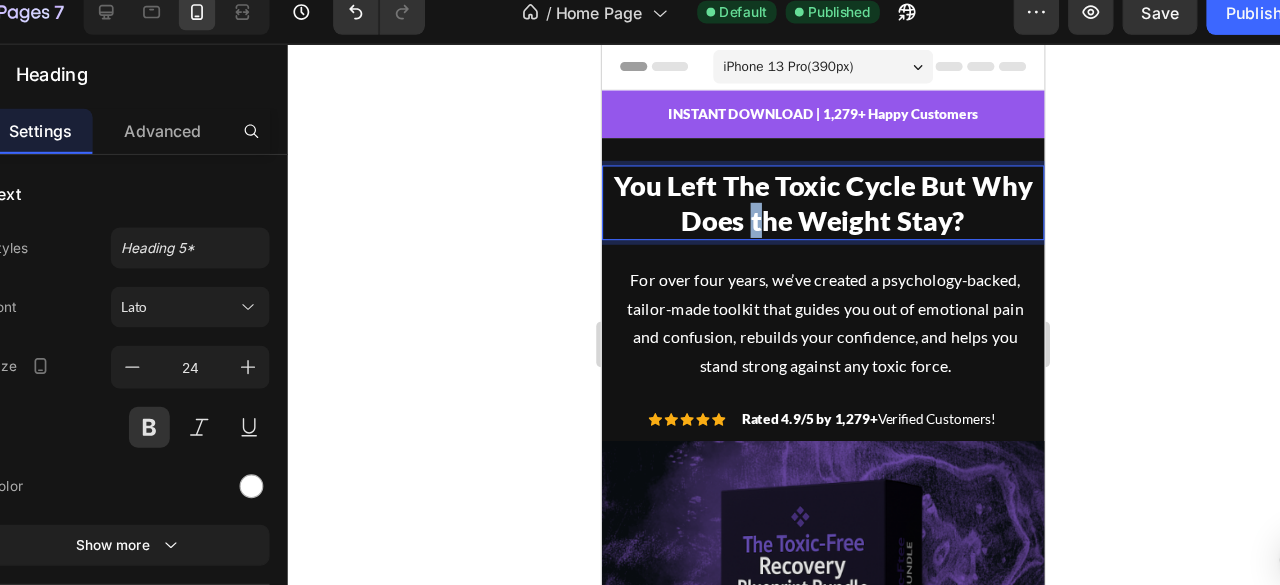 click on "You Left The Toxic Cycle But Why Does the Weight Stay?" at bounding box center (796, 183) 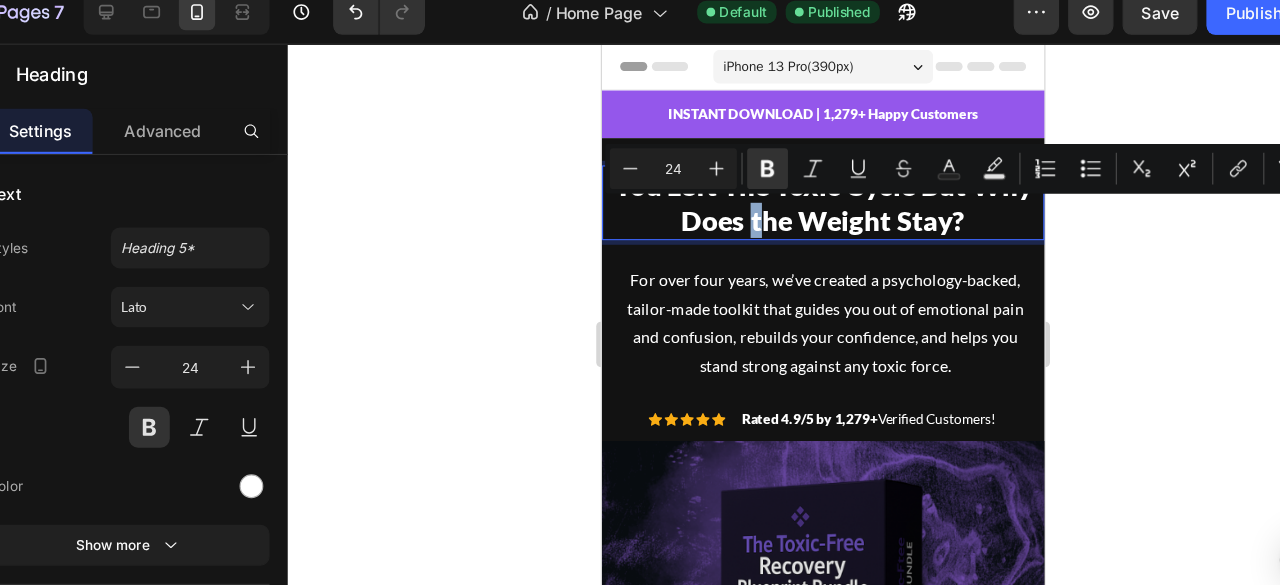 click on "You Left The Toxic Cycle But Why Does the Weight Stay?" at bounding box center (796, 183) 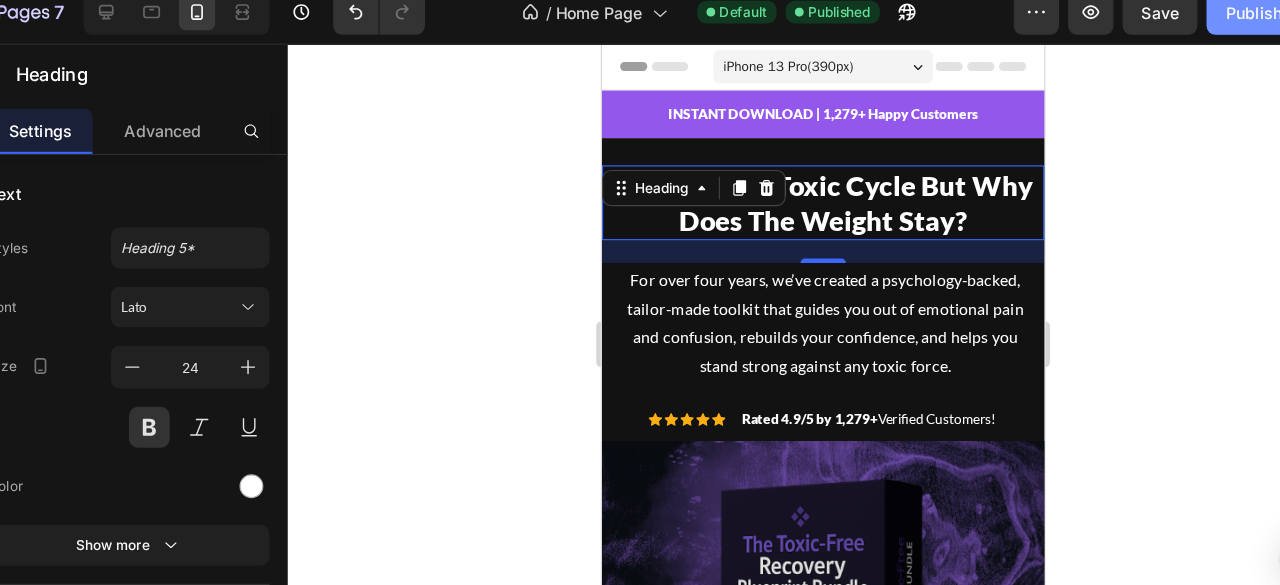click on "Publish" 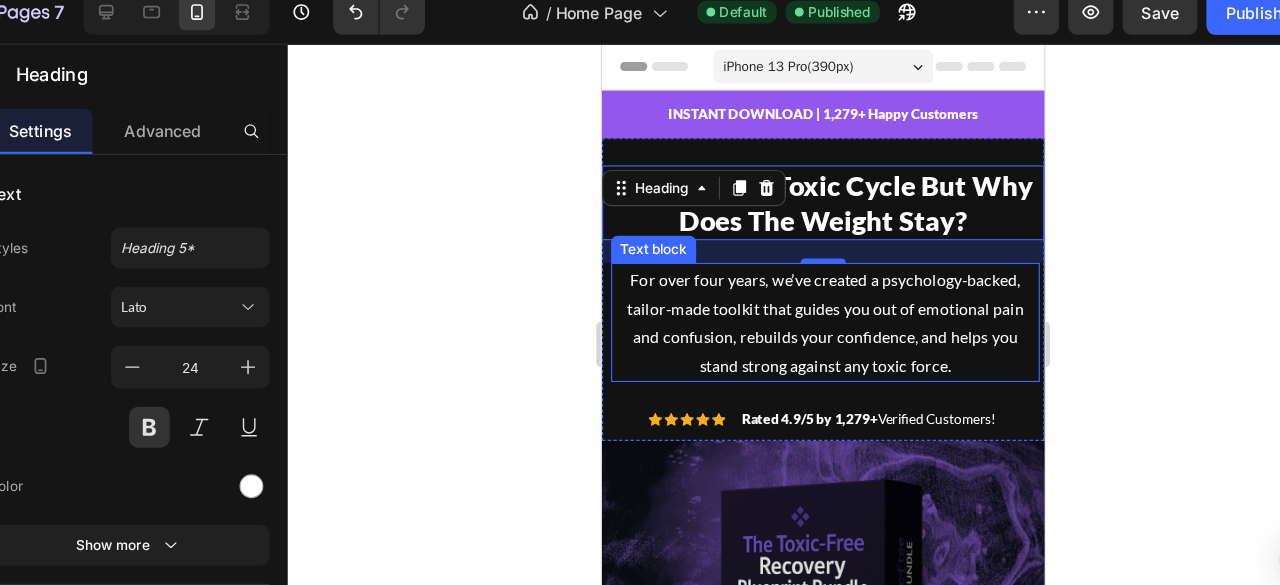 click on "For over four years, we’ve created a psychology-backed, tailor-made toolkit that guides you out of emotional pain and confusion, rebuilds your confidence, and helps you stand strong against any toxic force." at bounding box center [798, 288] 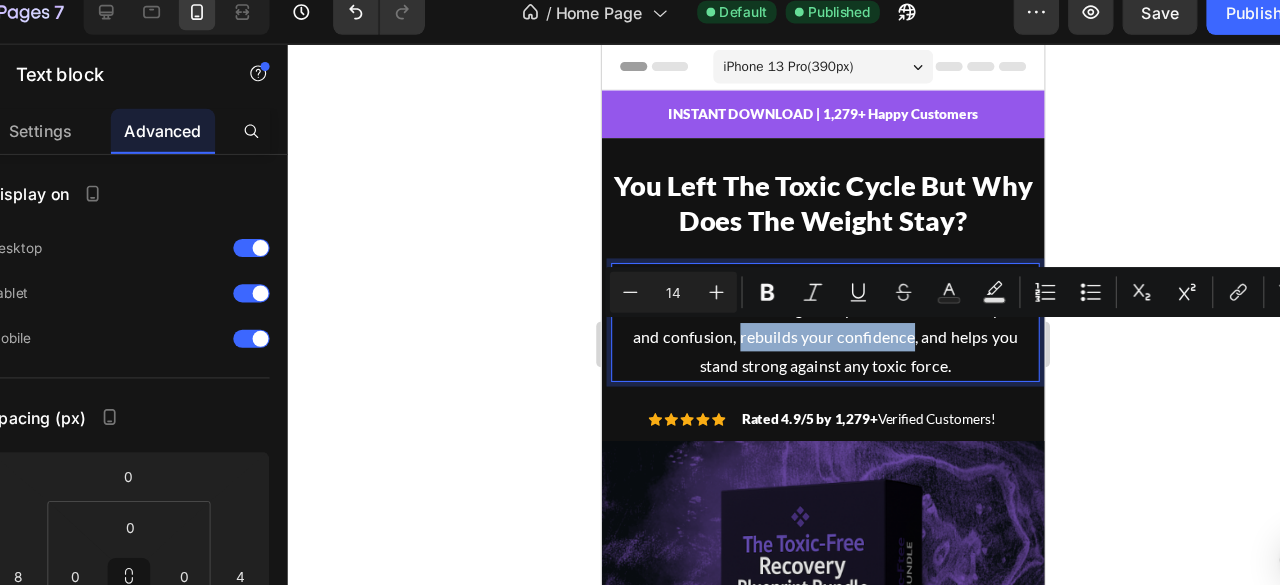 drag, startPoint x: 717, startPoint y: 300, endPoint x: 863, endPoint y: 305, distance: 146.08559 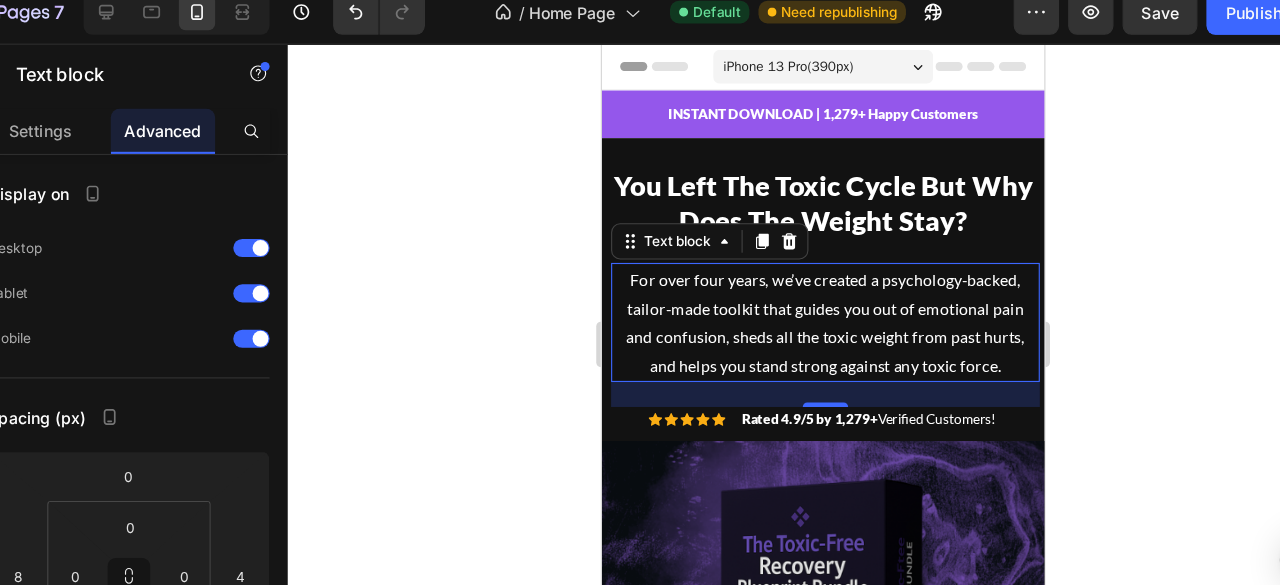 click 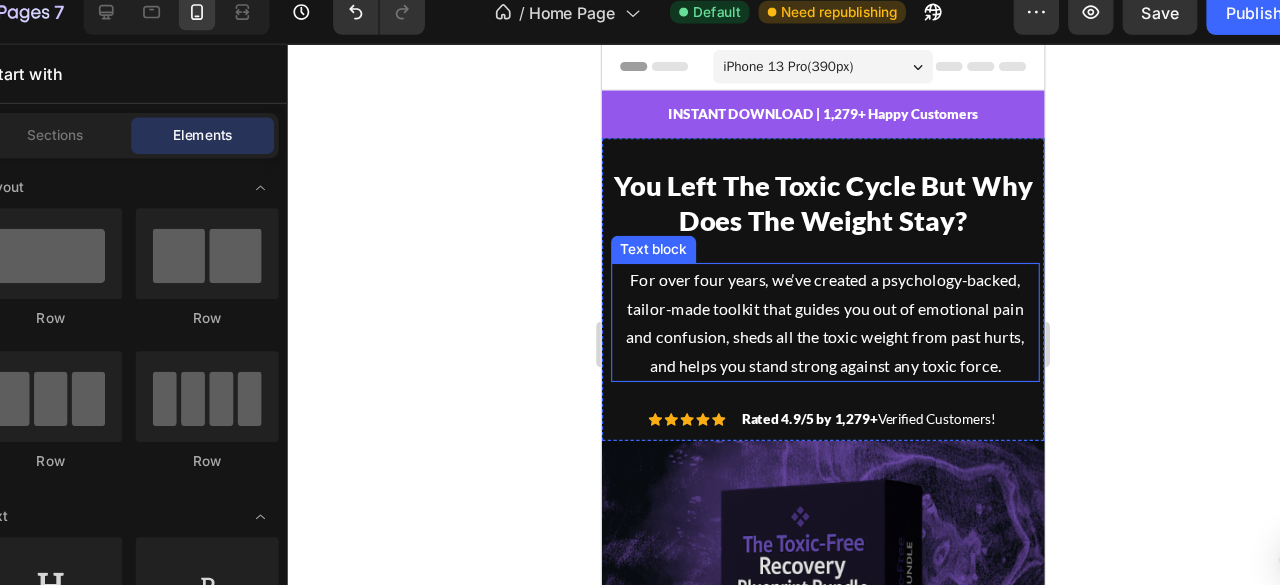 click on "For over four years, we’ve created a psychology-backed, tailor-made toolkit that guides you out of emotional pain and confusion, sheds all the toxic weight from past hurts, and helps you stand strong against any toxic force." at bounding box center (798, 288) 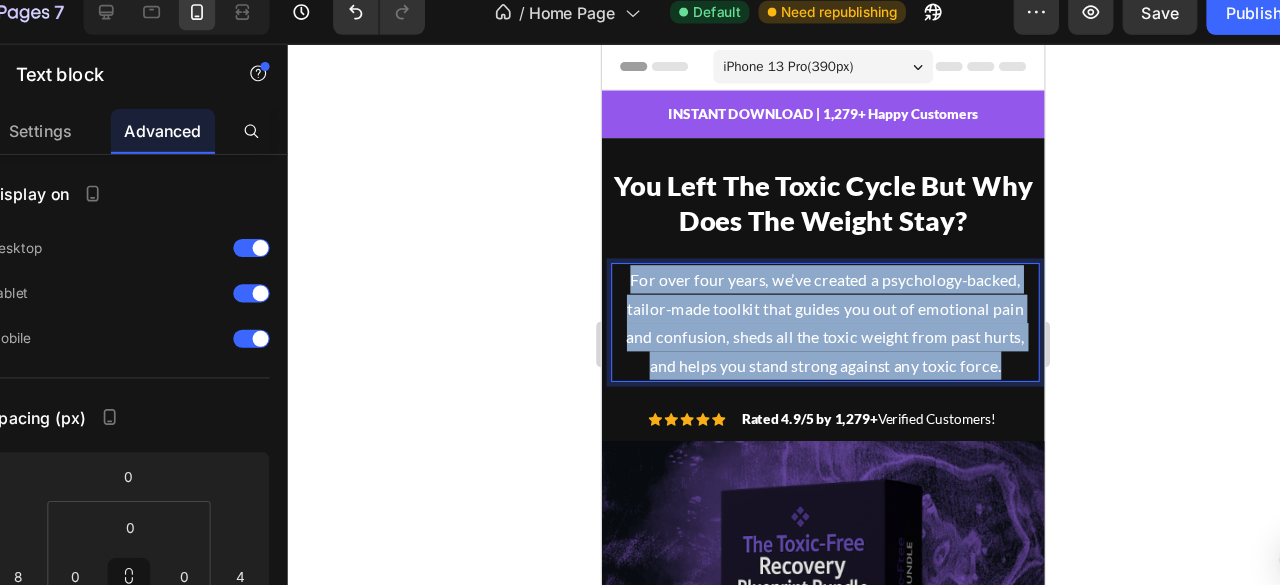 click on "For over four years, we’ve created a psychology-backed, tailor-made toolkit that guides you out of emotional pain and confusion, sheds all the toxic weight from past hurts, and helps you stand strong against any toxic force." at bounding box center (798, 288) 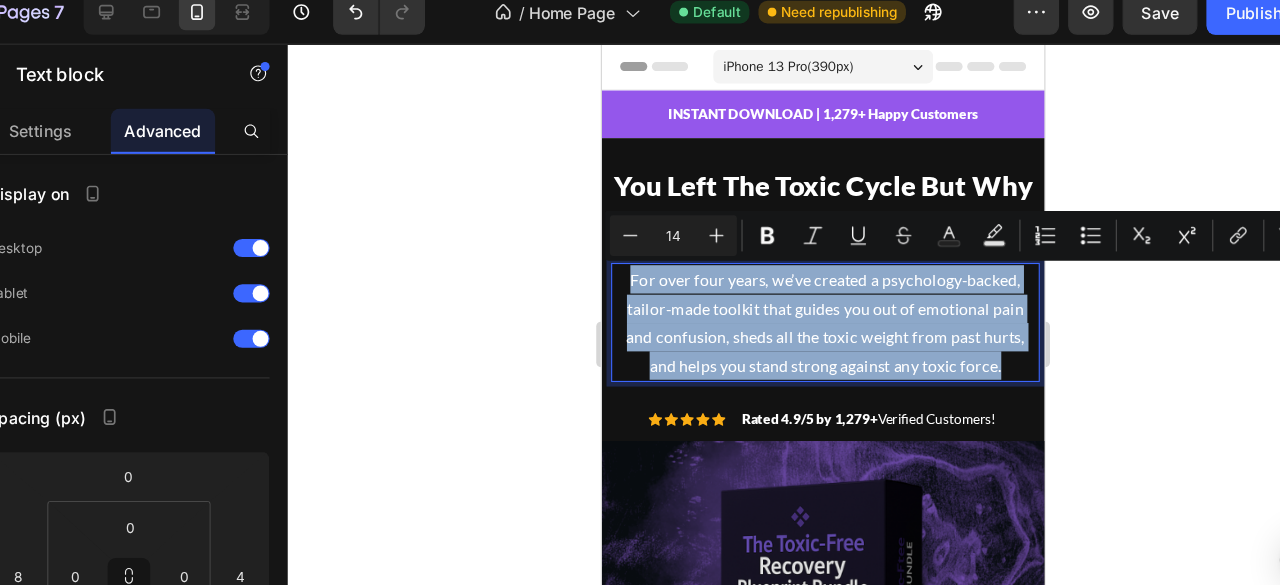 click on "For over four years, we’ve created a psychology-backed, tailor-made toolkit that guides you out of emotional pain and confusion, sheds all the toxic weight from past hurts, and helps you stand strong against any toxic force." at bounding box center [798, 288] 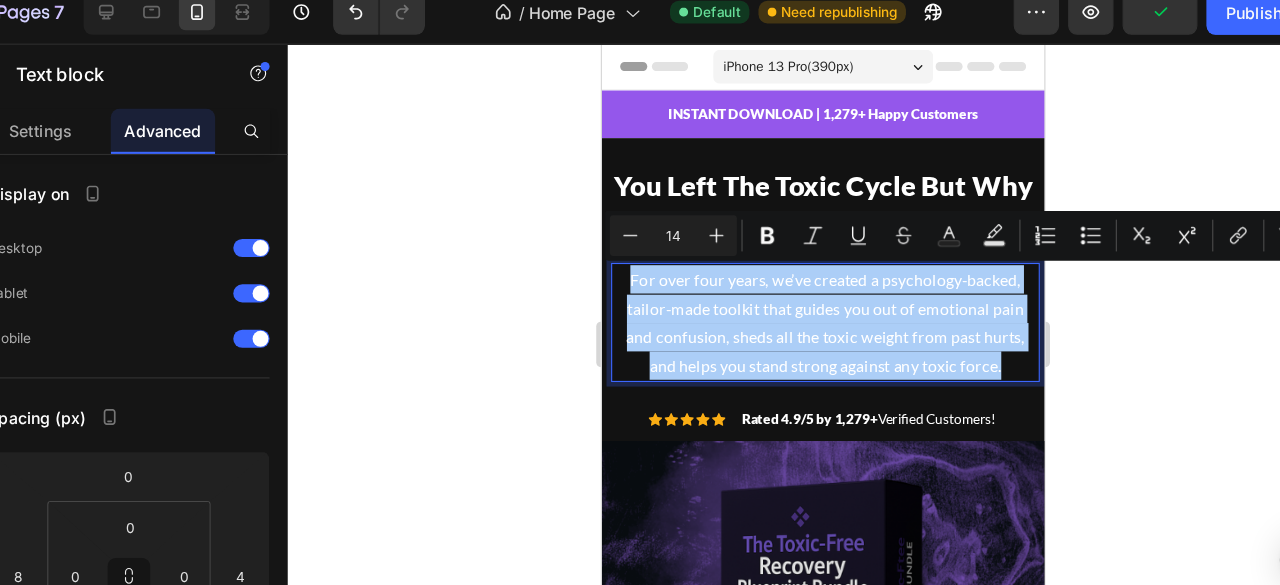 click 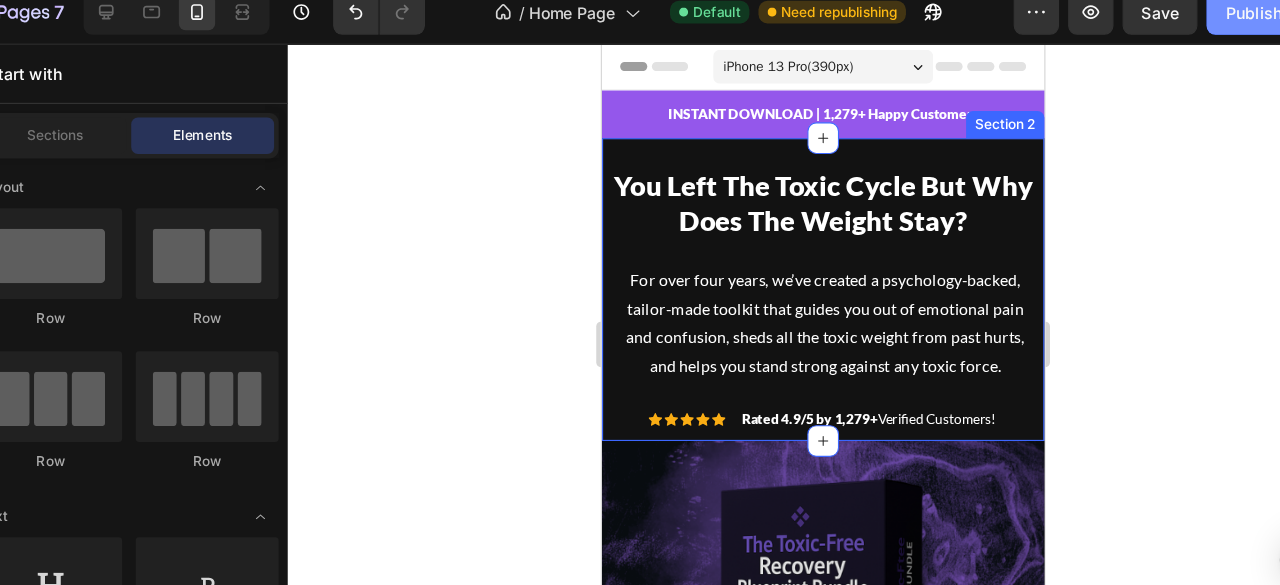 click on "Publish" at bounding box center [1189, 28] 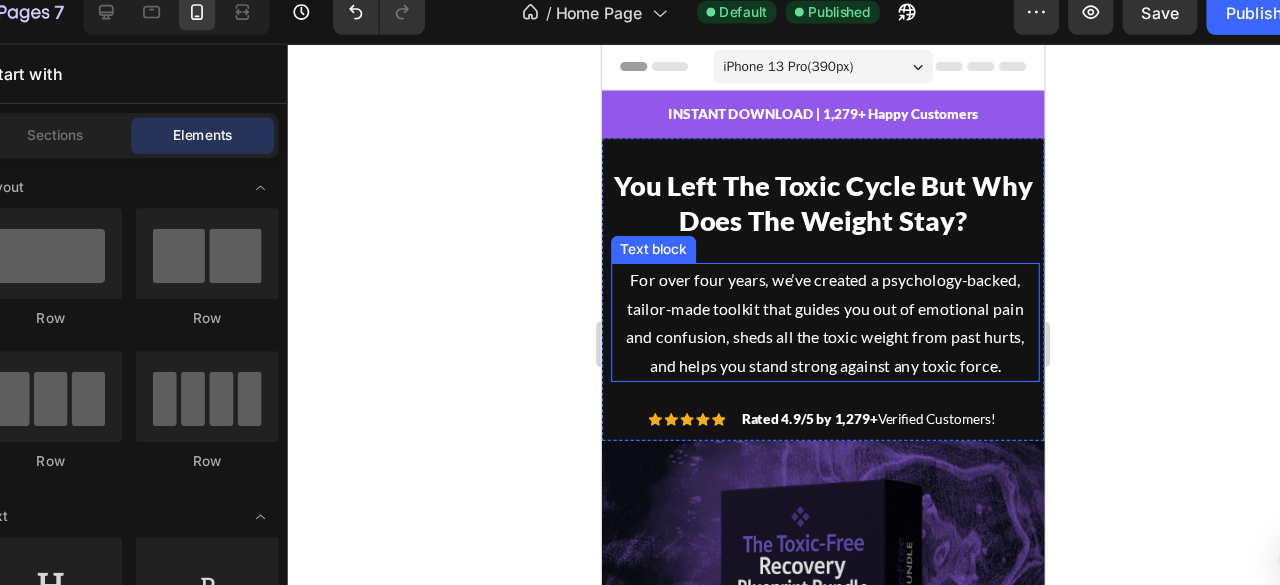 click on "For over four years, we’ve created a psychology-backed, tailor-made toolkit that guides you out of emotional pain and confusion, sheds all the toxic weight from past hurts, and helps you stand strong against any toxic force." at bounding box center [798, 288] 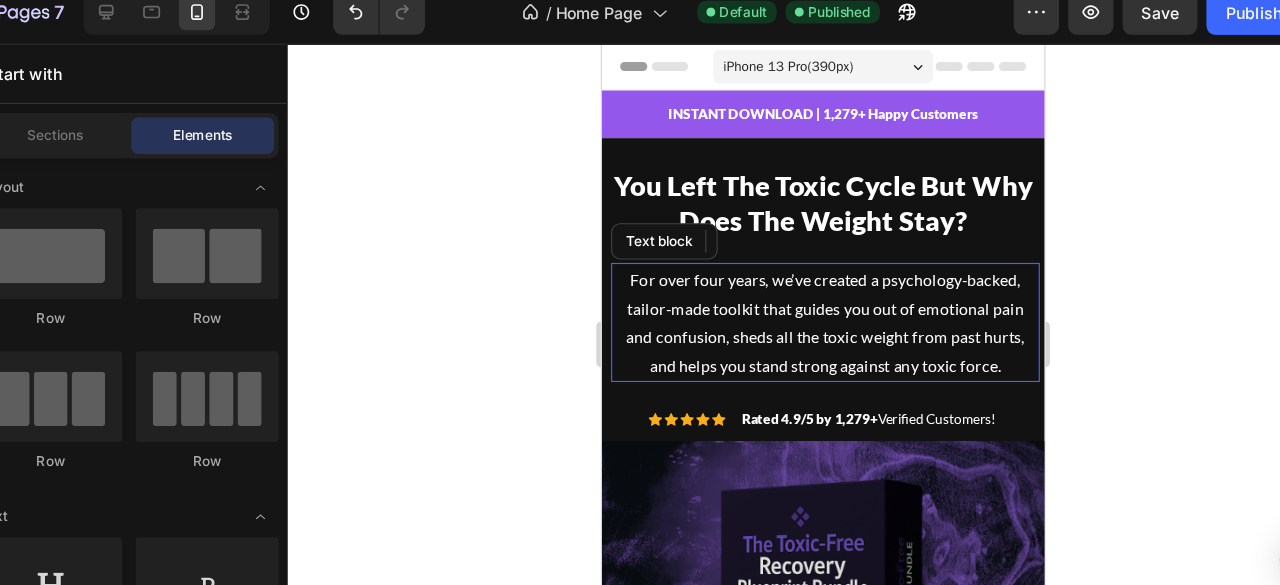 click on "For over four years, we’ve created a psychology-backed, tailor-made toolkit that guides you out of emotional pain and confusion, sheds all the toxic weight from past hurts, and helps you stand strong against any toxic force." at bounding box center (798, 288) 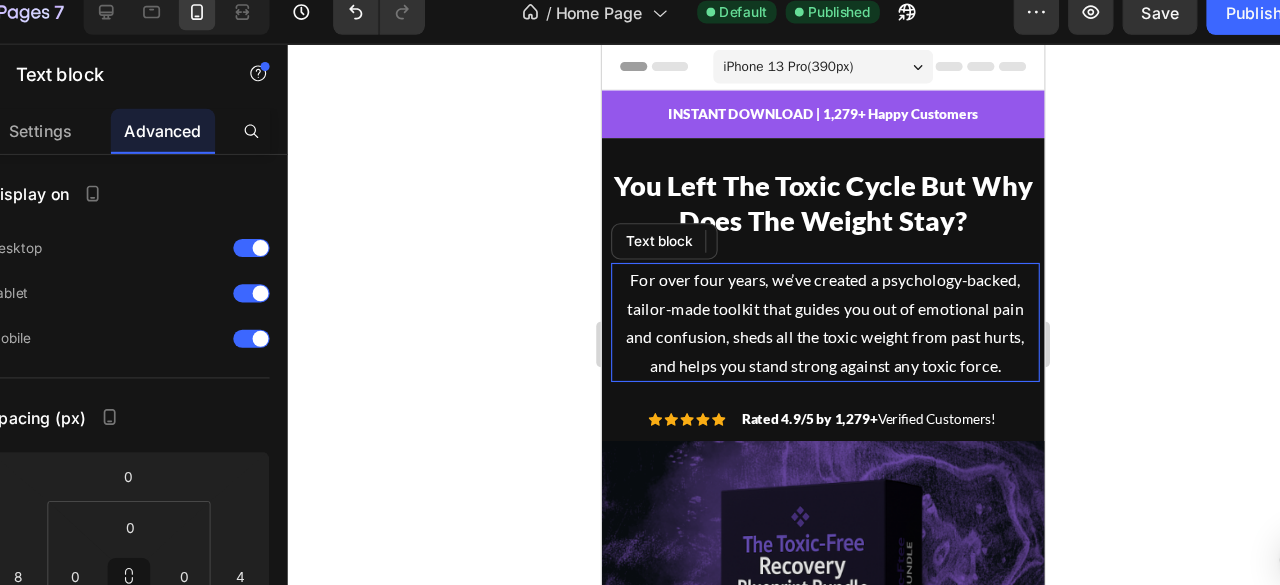 click on "For over four years, we’ve created a psychology-backed, tailor-made toolkit that guides you out of emotional pain and confusion, sheds all the toxic weight from past hurts, and helps you stand strong against any toxic force." at bounding box center (798, 288) 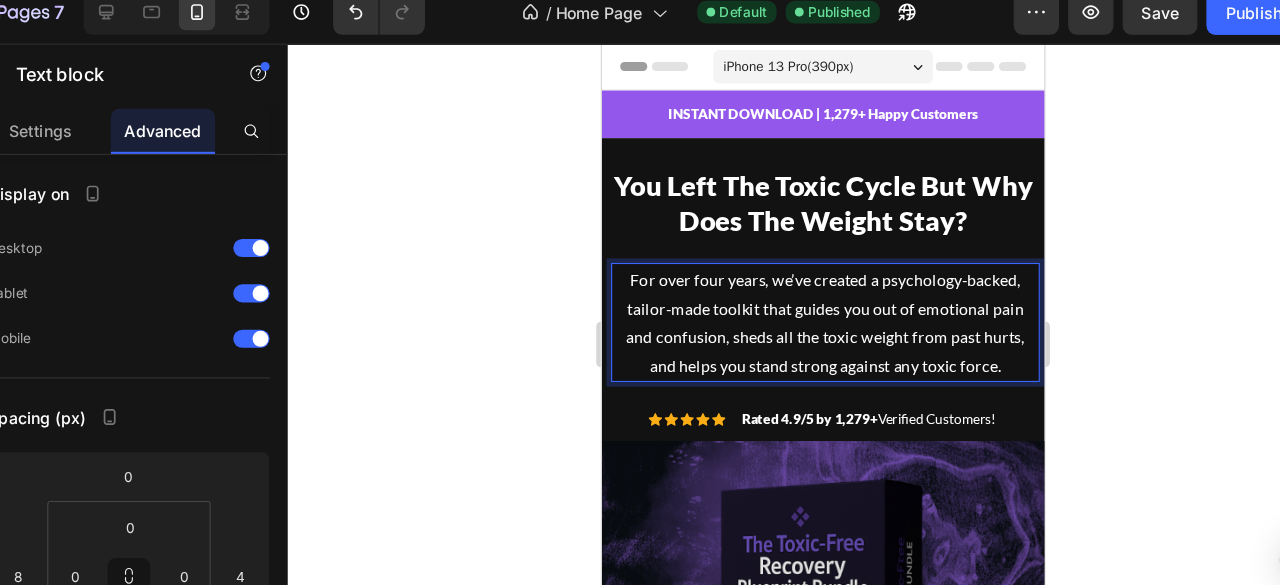 click on "For over four years, we’ve created a psychology-backed, tailor-made toolkit that guides you out of emotional pain and confusion, sheds all the toxic weight from past hurts, and helps you stand strong against any toxic force." at bounding box center (798, 288) 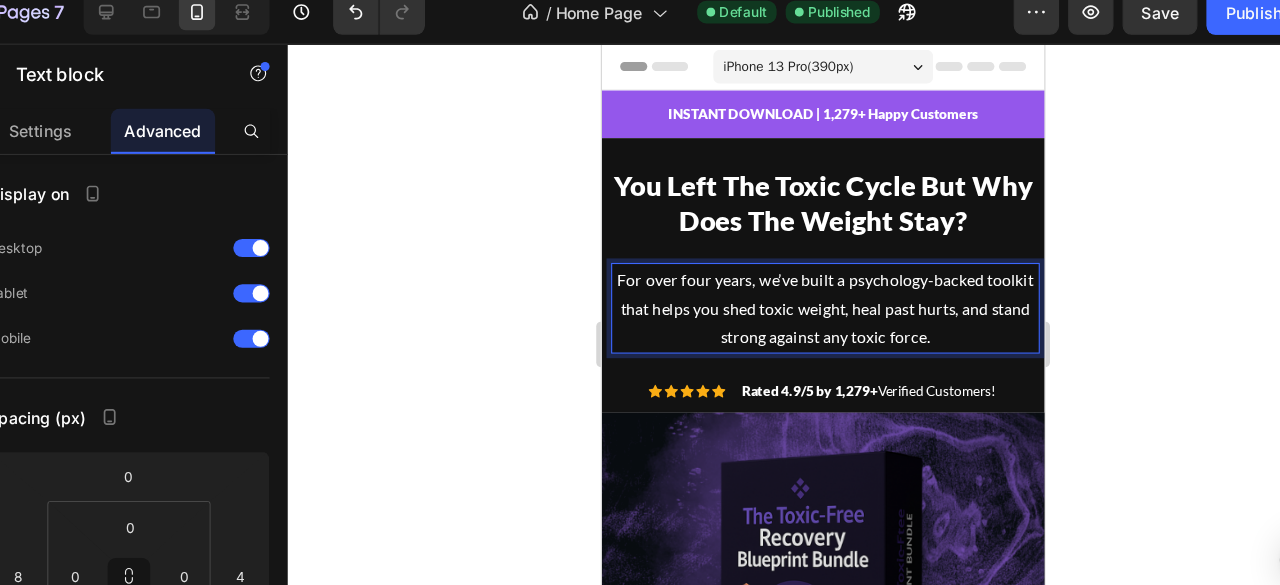 click 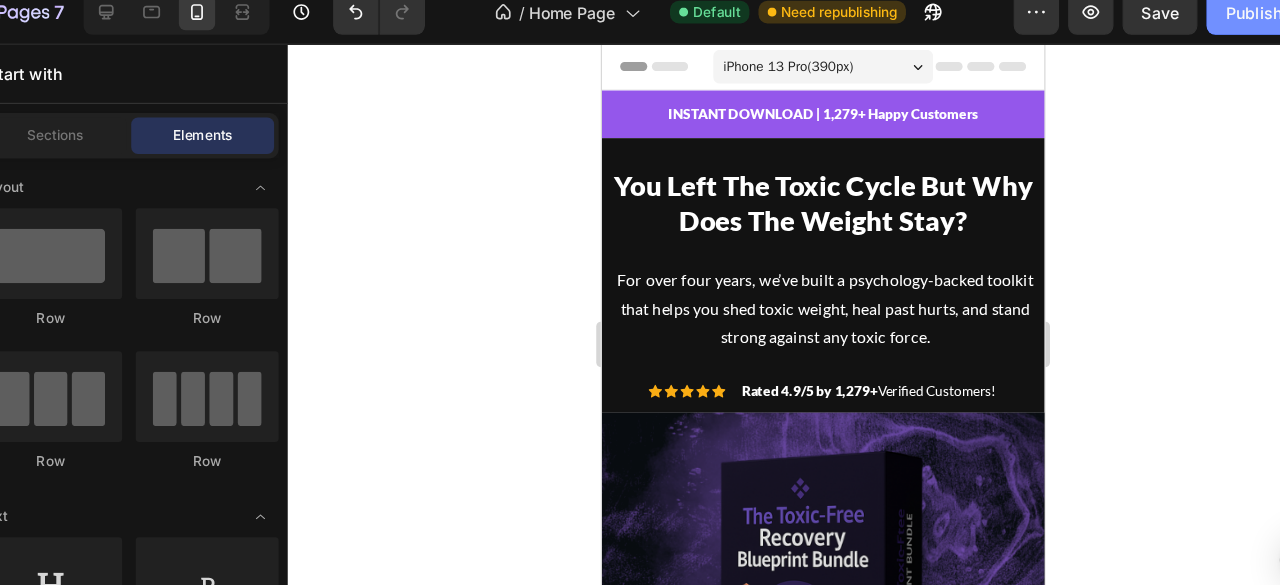 click on "Publish" at bounding box center (1189, 28) 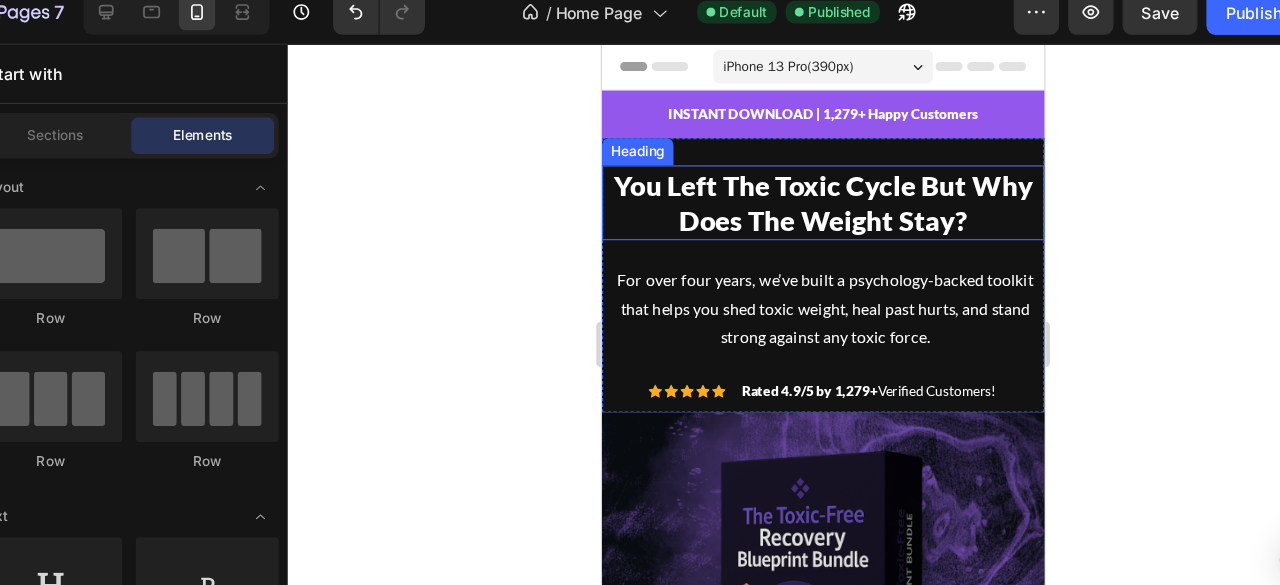click on "You Left The Toxic Cycle But Why Does The Weight Stay?" at bounding box center (796, 183) 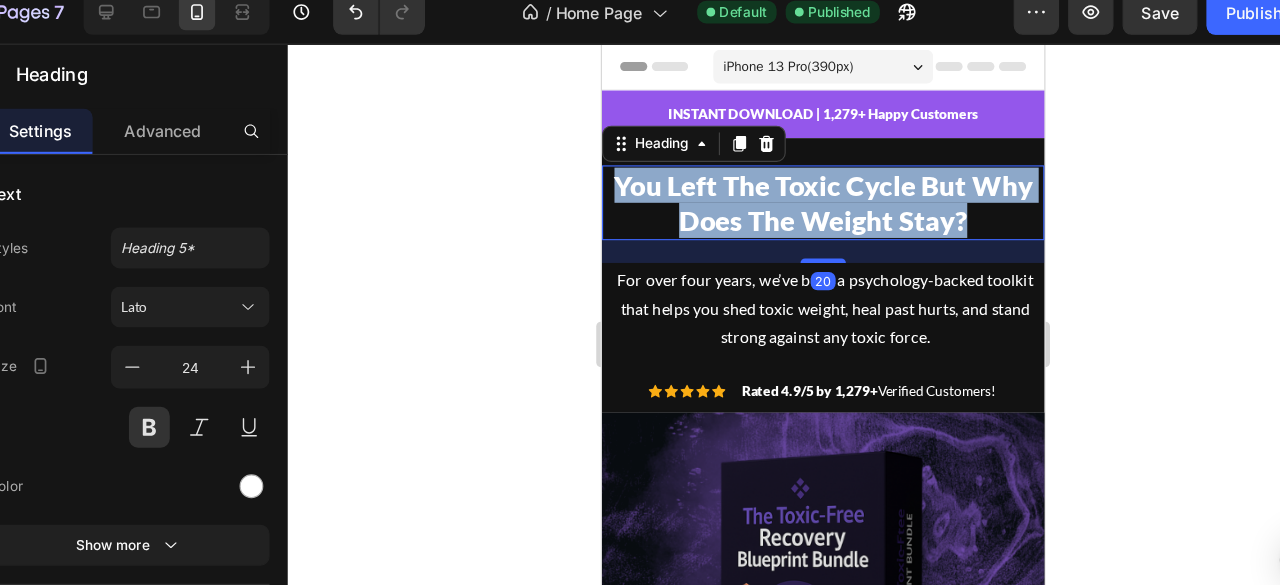 click on "You Left The Toxic Cycle But Why Does The Weight Stay?" at bounding box center [796, 183] 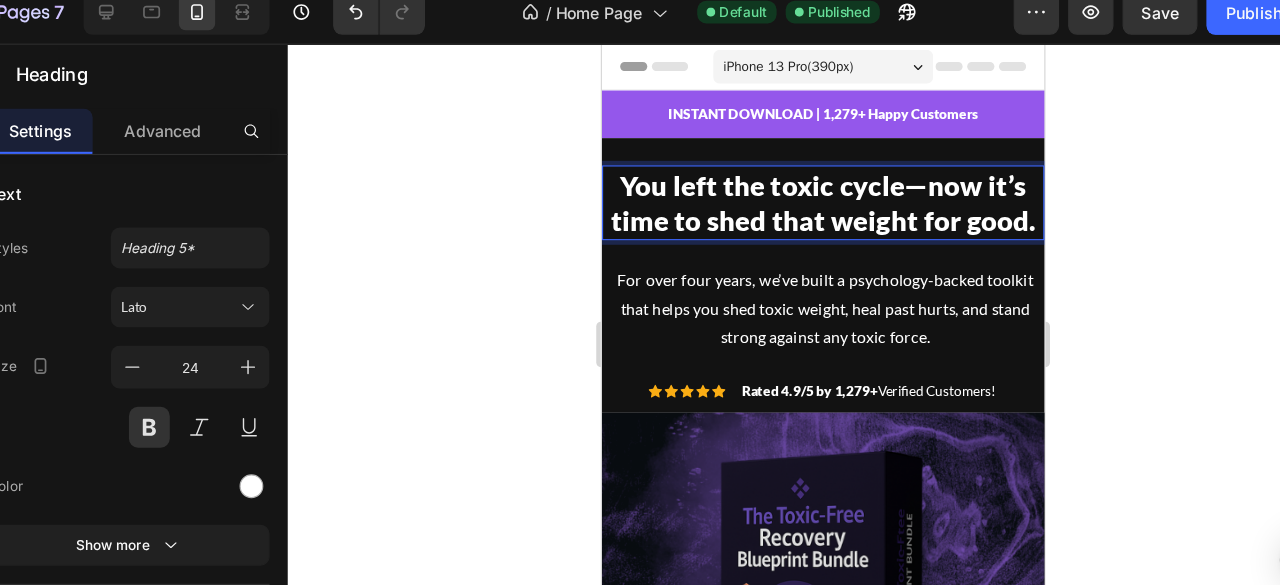 click 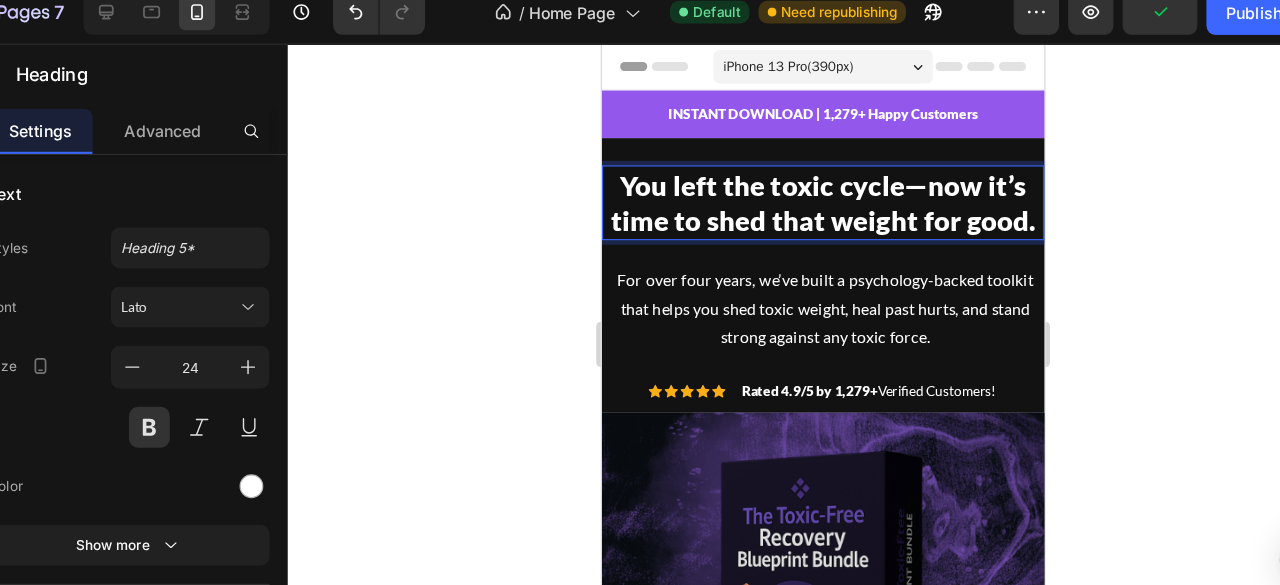click on "You left the toxic cycle—now it’s time to shed that weight for good." at bounding box center (796, 183) 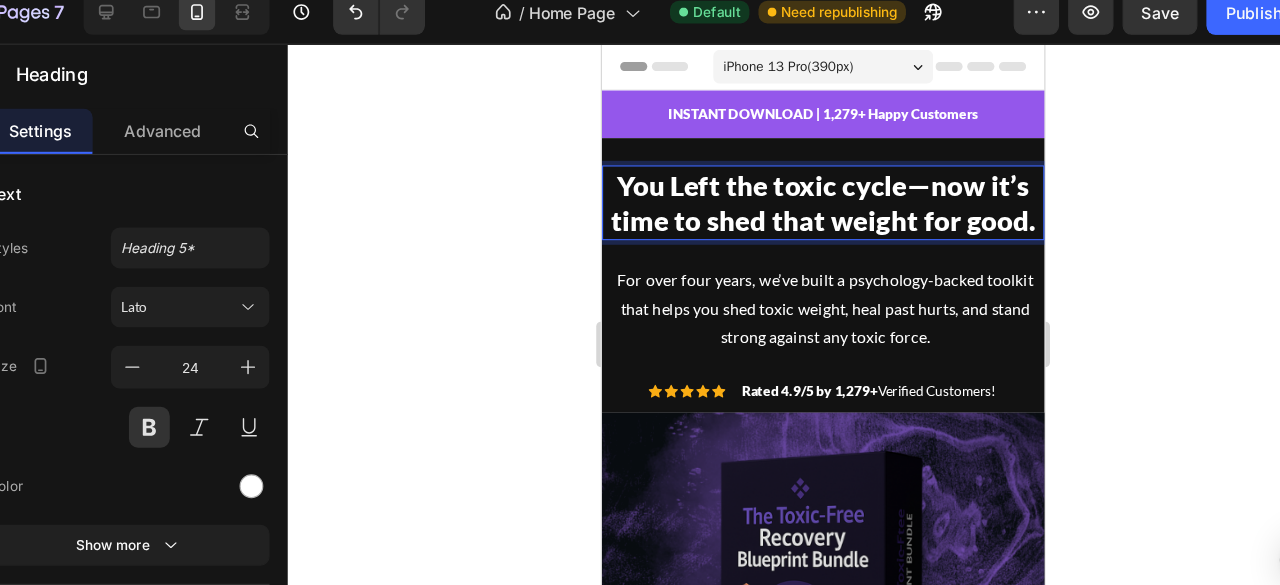 click on "You Left the toxic cycle—now it’s time to shed that weight for good." at bounding box center (796, 183) 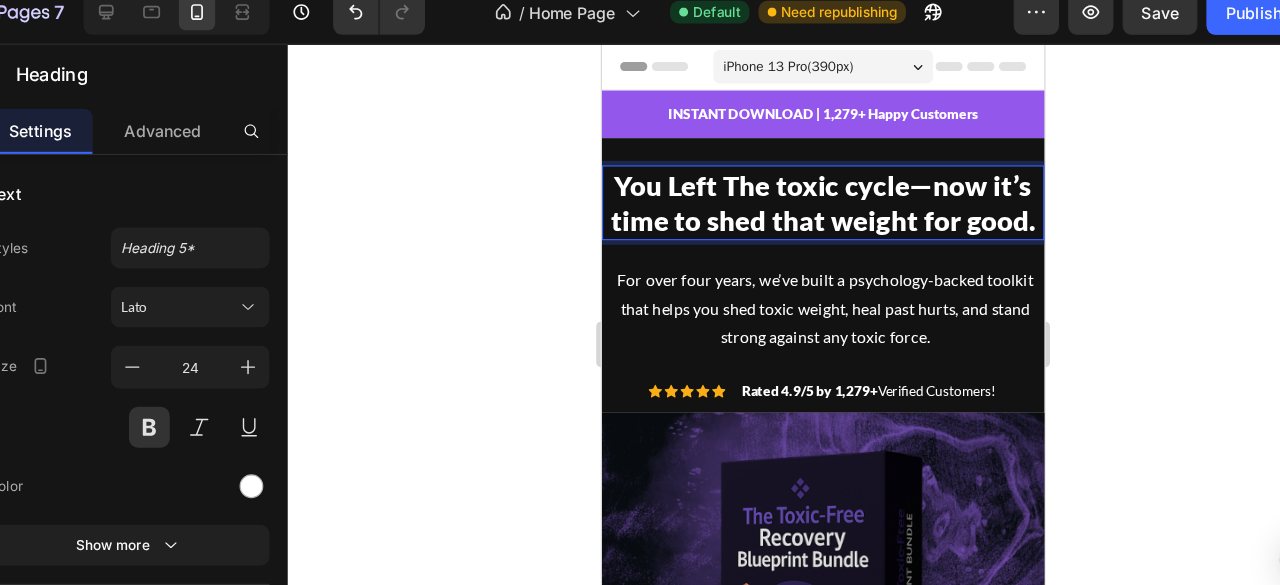 click on "You Left The toxic cycle—now it’s time to shed that weight for good." at bounding box center (796, 183) 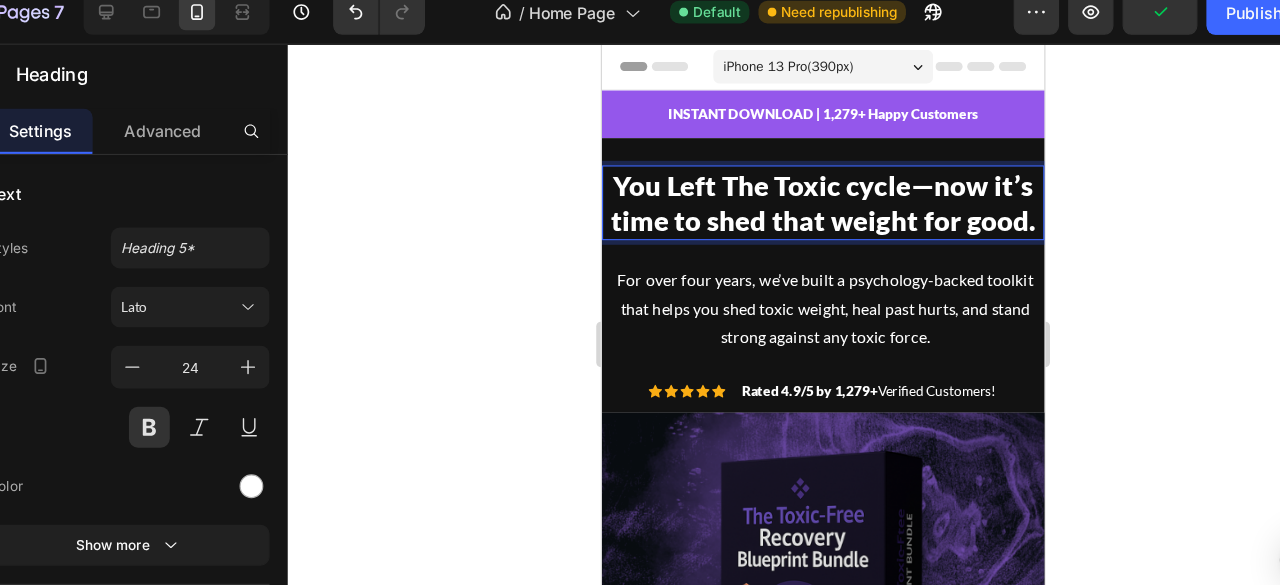 click on "You Left The Toxic cycle—now it’s time to shed that weight for good." at bounding box center [796, 183] 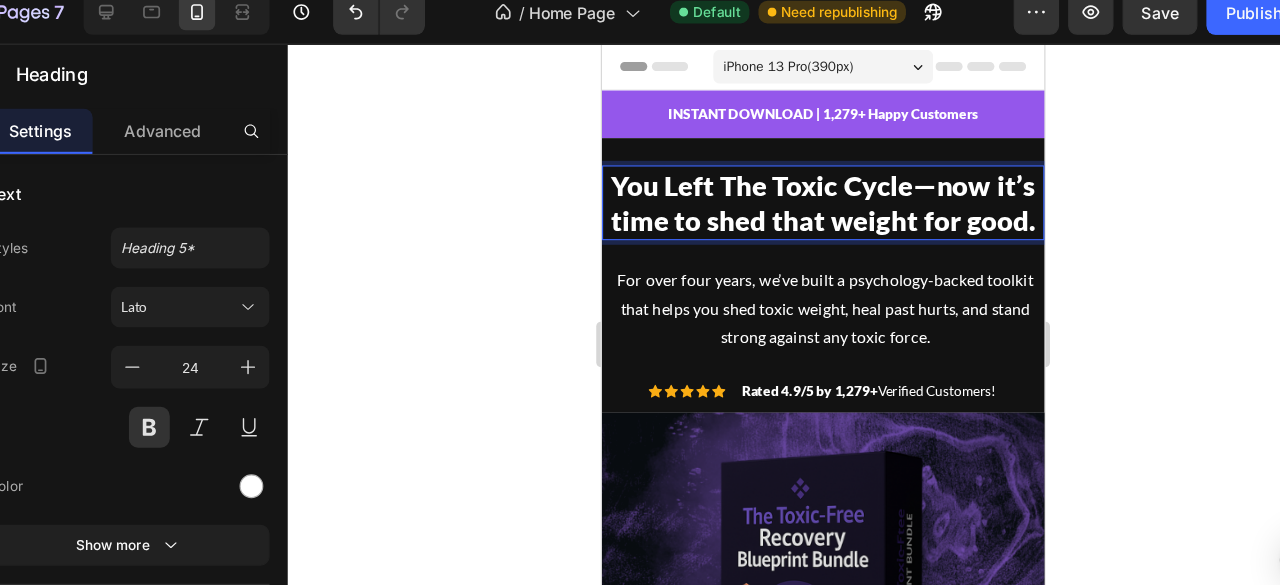click on "You Left The Toxic Cycle—now it’s time to shed that weight for good." at bounding box center [796, 183] 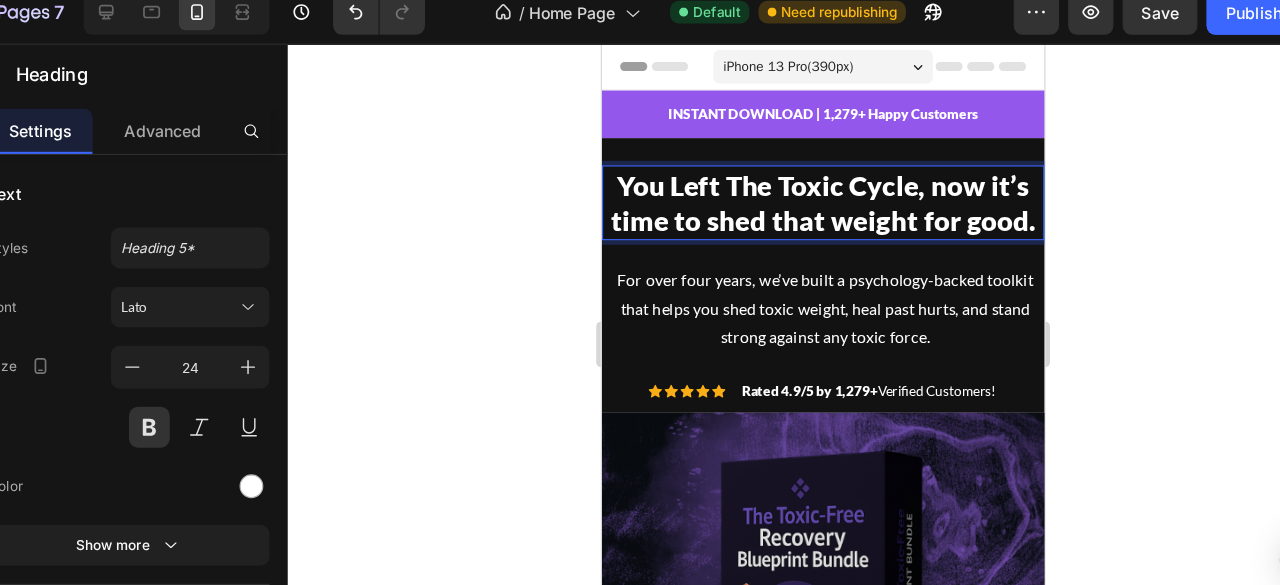 click on "You Left The Toxic Cycle, now it’s time to shed that weight for good." at bounding box center [796, 183] 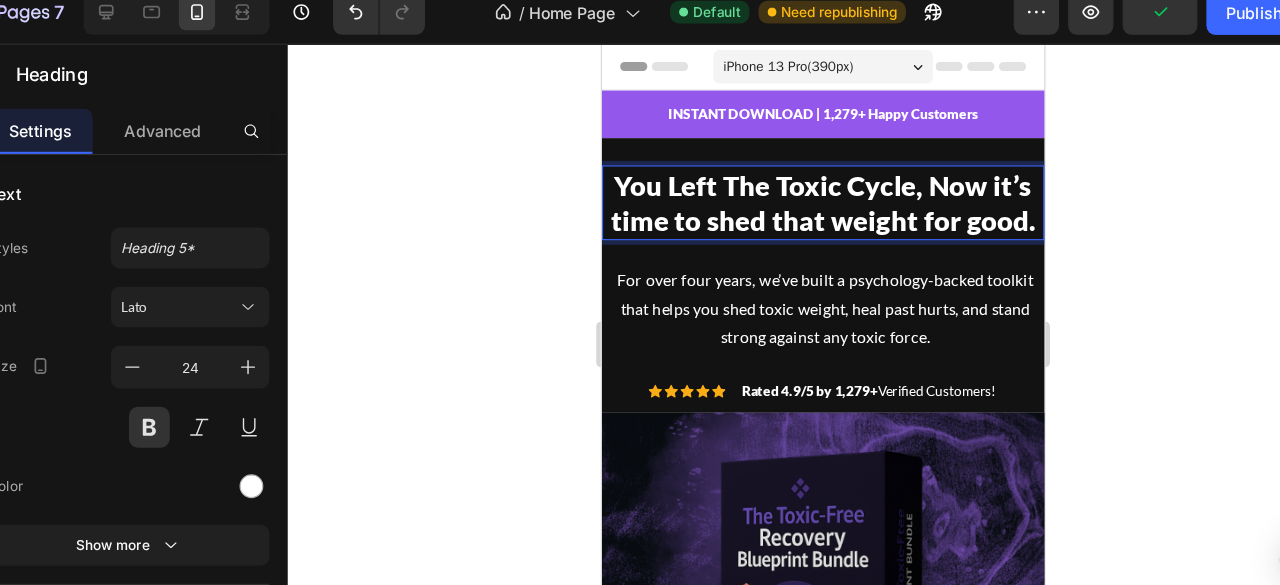 click on "You Left The Toxic Cycle, Now it’s time to shed that weight for good." at bounding box center [796, 183] 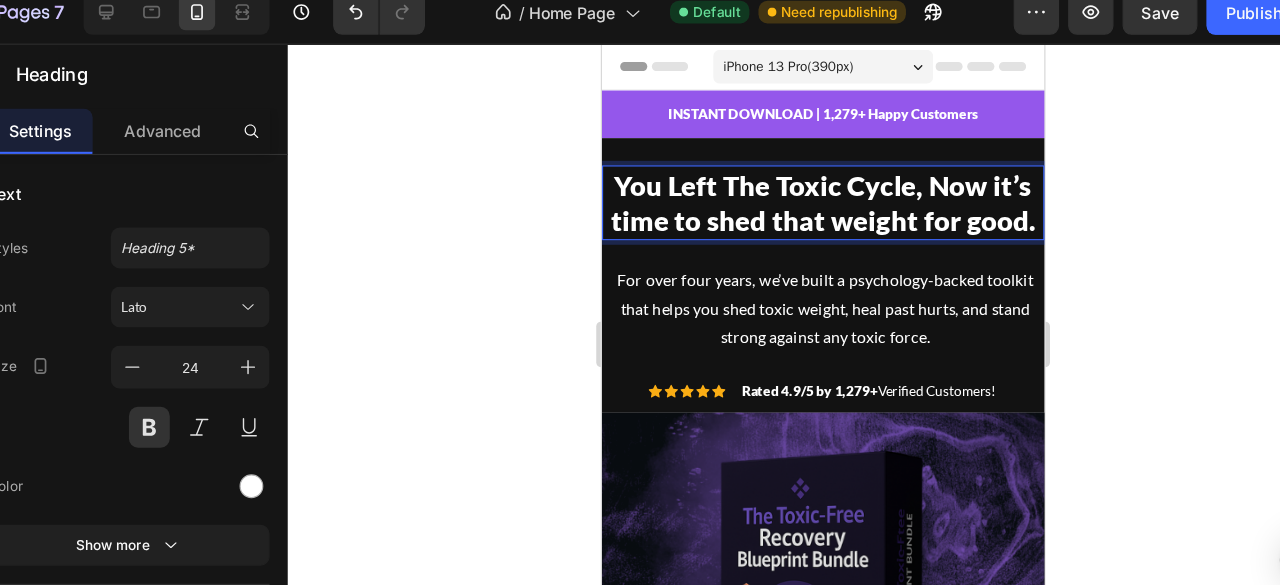 click on "You Left The Toxic Cycle, Now it’s time to shed that weight for good." at bounding box center (796, 183) 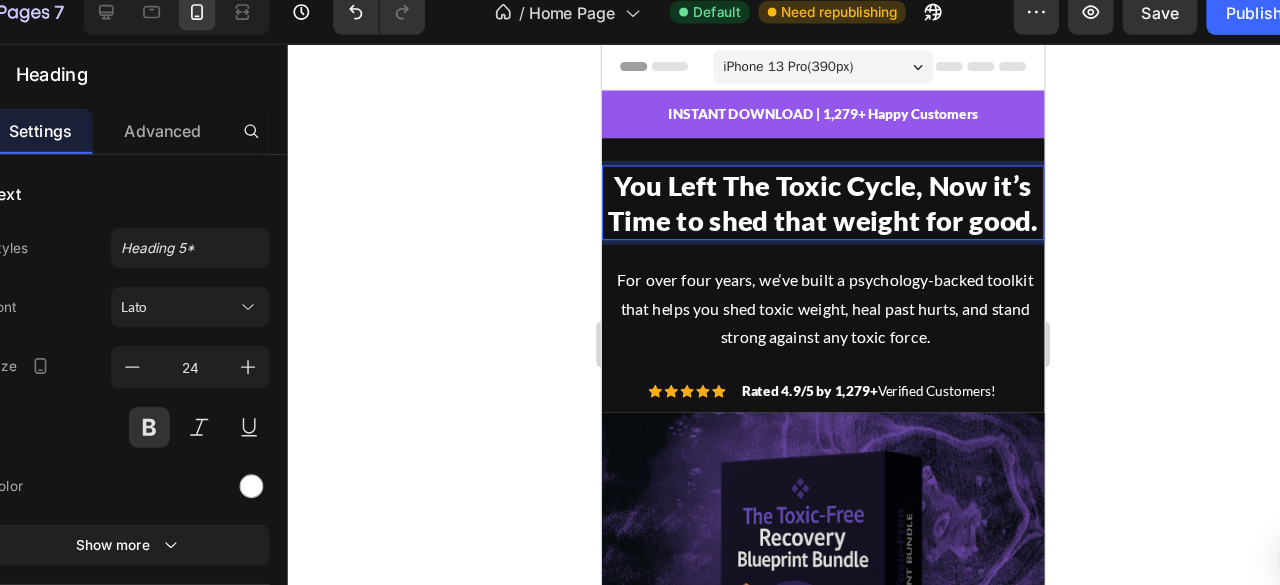 click on "You Left The Toxic Cycle, Now it’s Time to shed that weight for good." at bounding box center (796, 183) 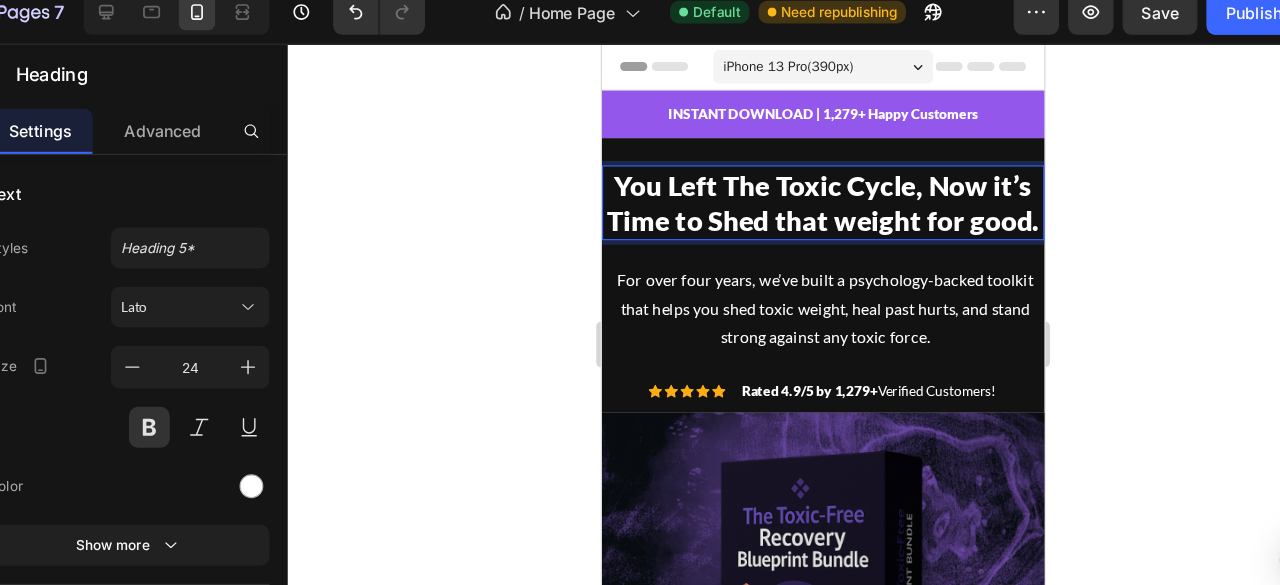 click on "You Left The Toxic Cycle, Now it’s Time to Shed that weight for good." at bounding box center (796, 183) 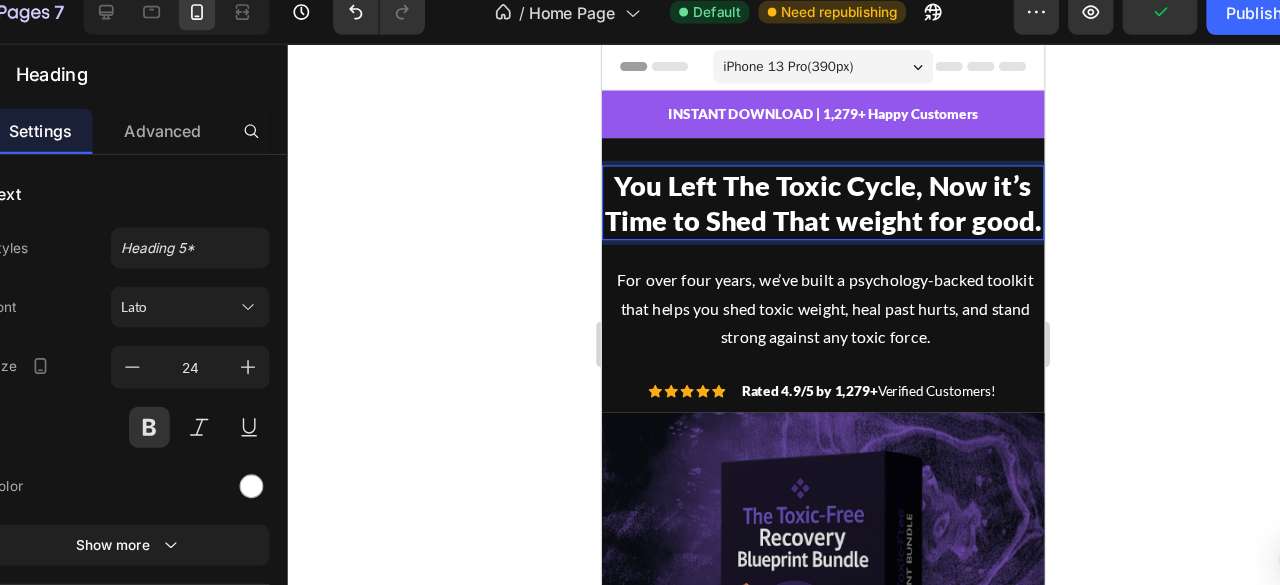 click on "You Left The Toxic Cycle, Now it’s Time to Shed That weight for good." at bounding box center (796, 183) 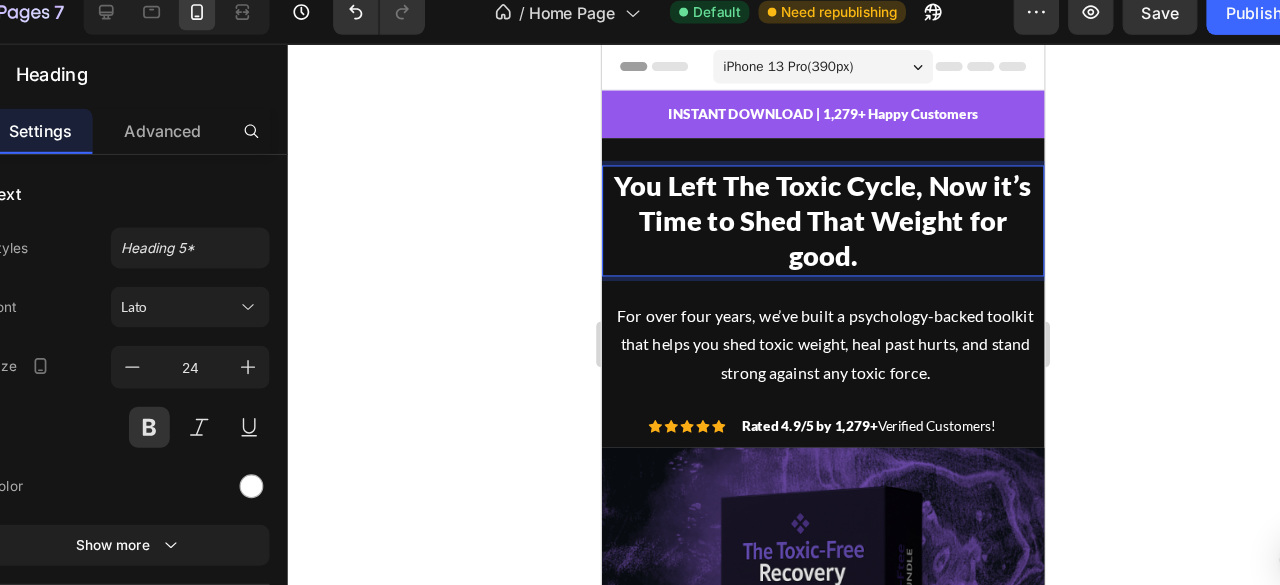 click on "You Left The Toxic Cycle, Now it’s Time to Shed That Weight for good." at bounding box center (796, 198) 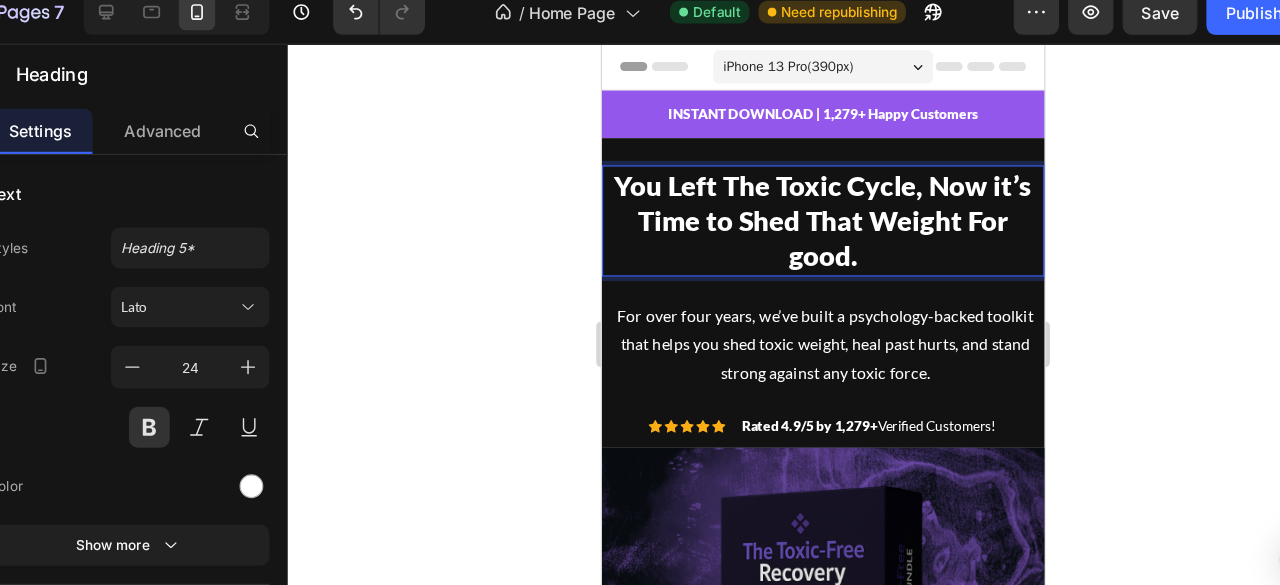 click on "You Left The Toxic Cycle, Now it’s Time to Shed That Weight For good." at bounding box center [796, 198] 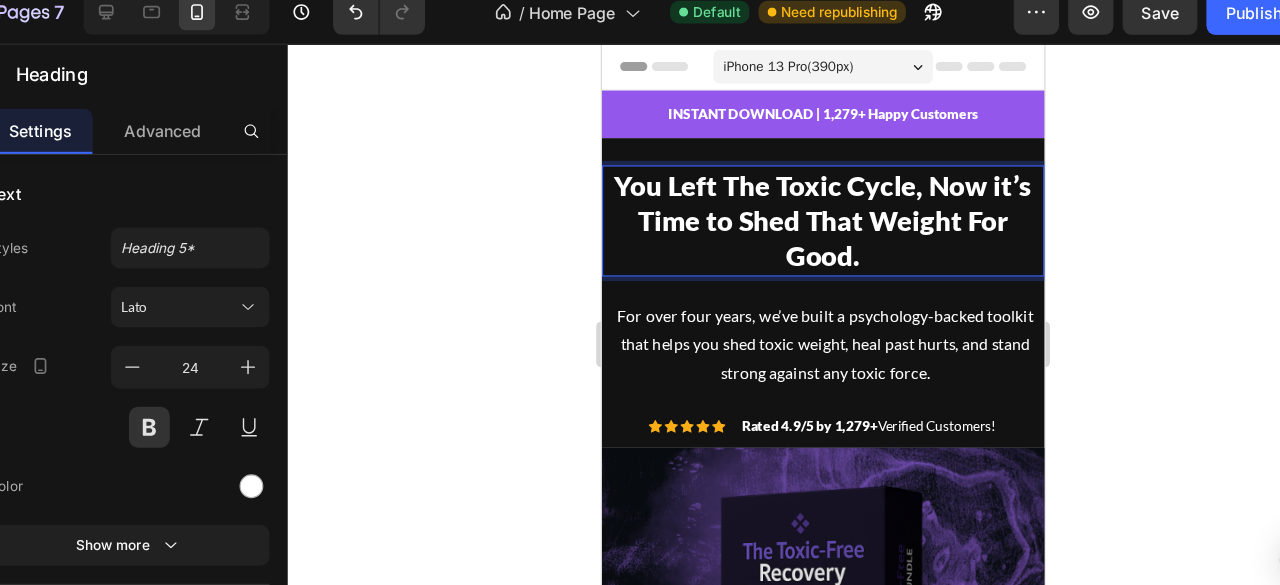 click 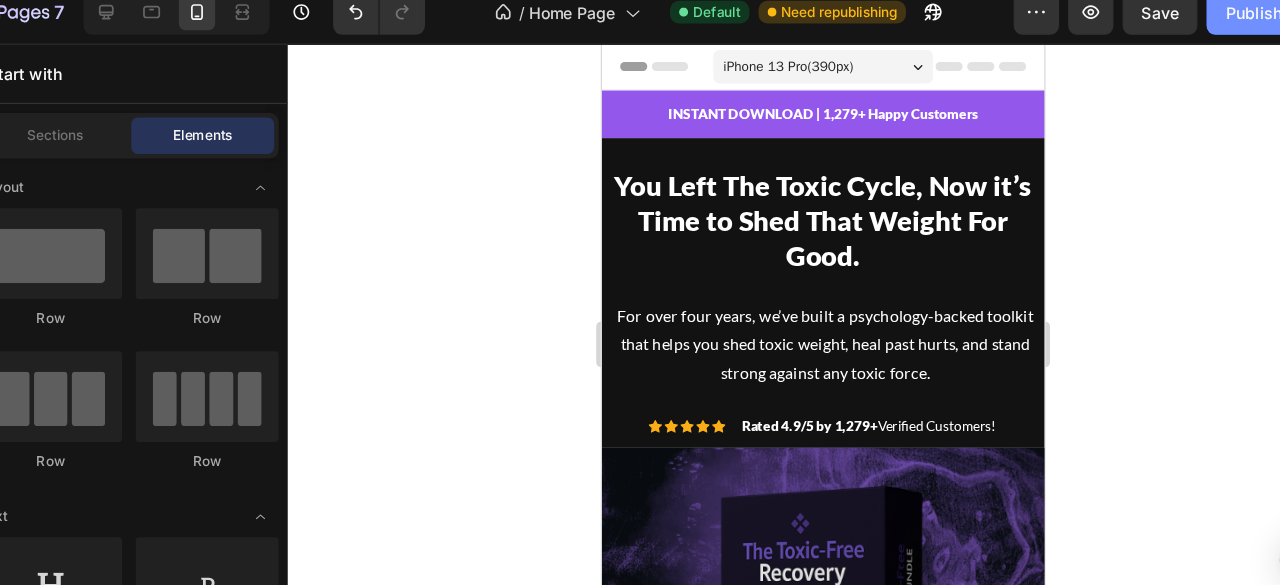 click on "Publish" at bounding box center (1189, 28) 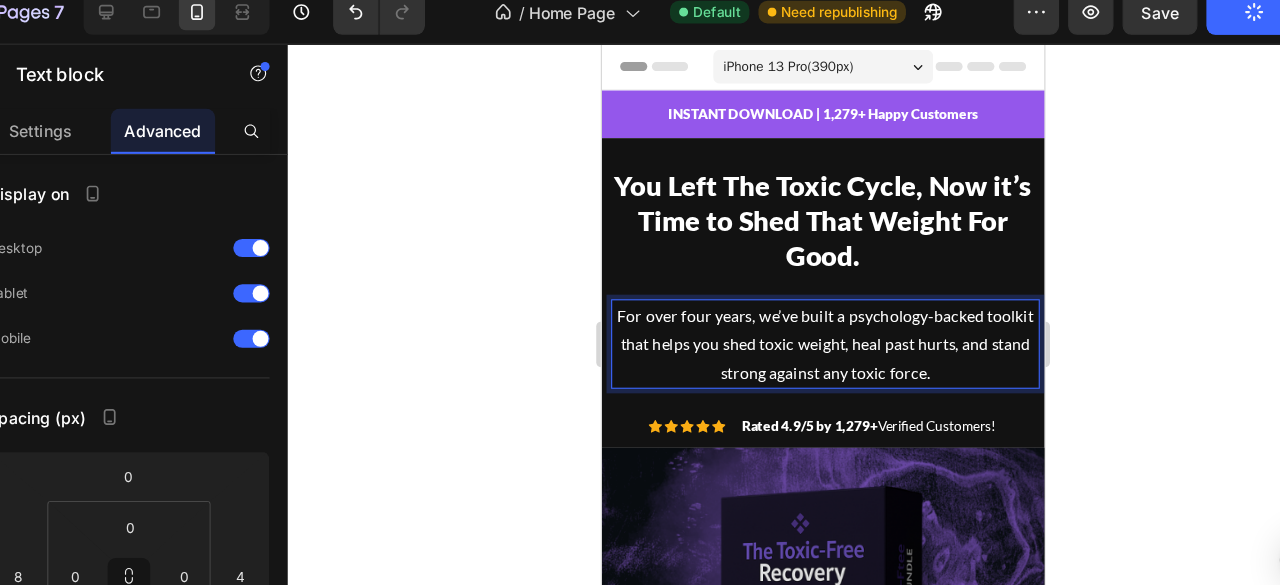 click on "For over four years, we’ve built a psychology-backed toolkit that helps you shed toxic weight, heal past hurts, and stand strong against any toxic force." at bounding box center (798, 308) 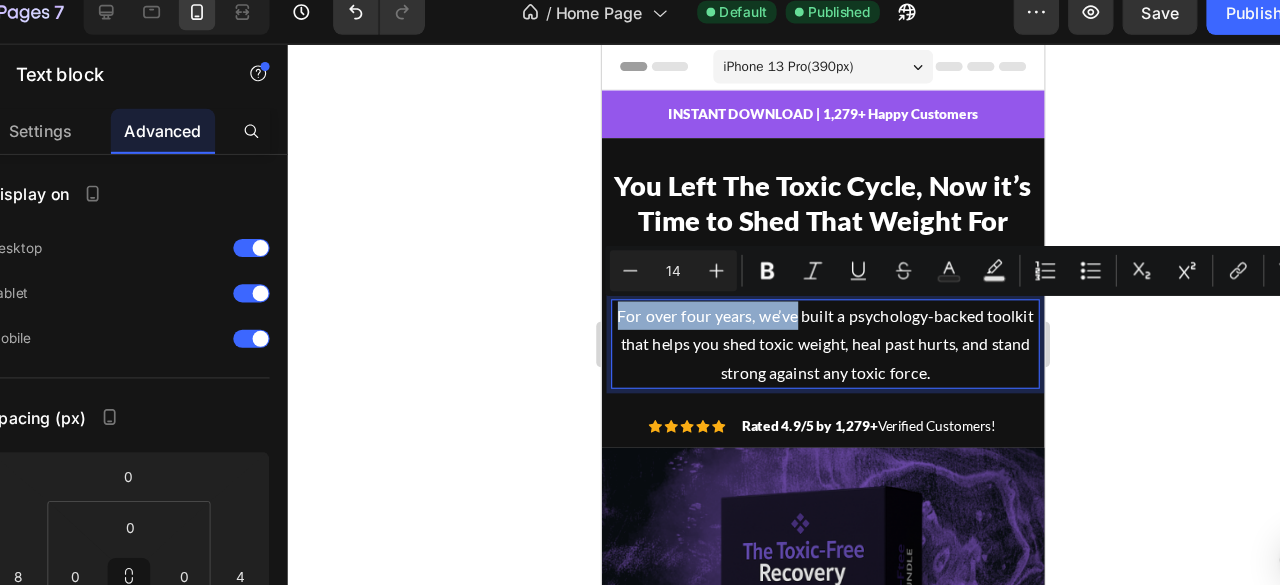 drag, startPoint x: 632, startPoint y: 277, endPoint x: 786, endPoint y: 278, distance: 154.00325 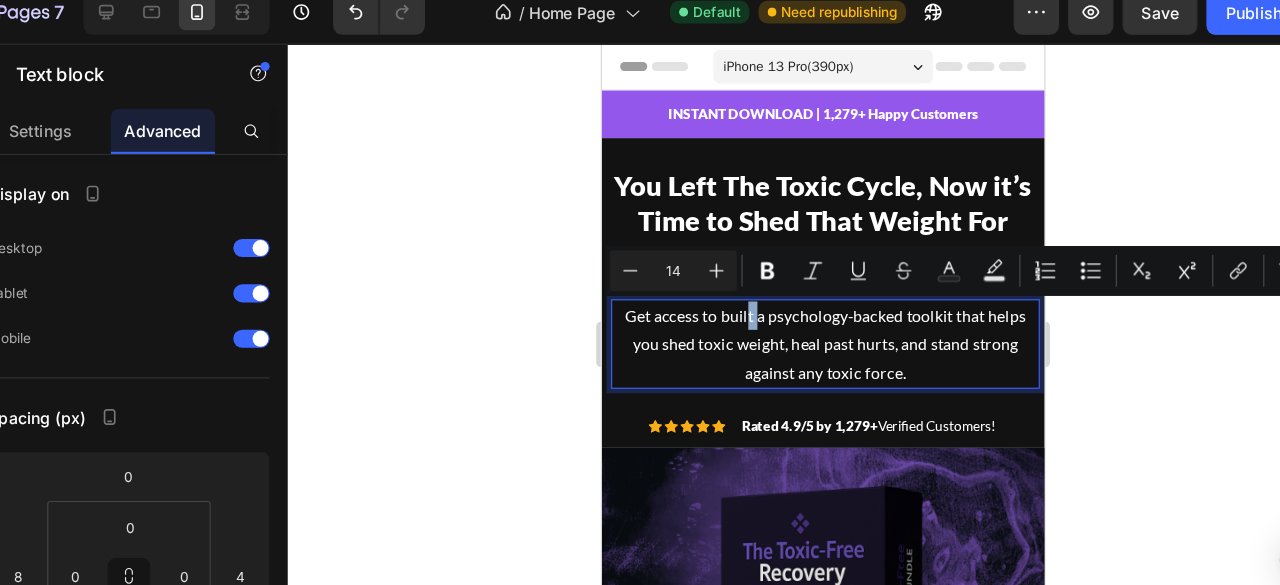 click on "Get access to built a psychology-backed toolkit that helps you shed toxic weight, heal past hurts, and stand strong against any toxic force." at bounding box center [798, 308] 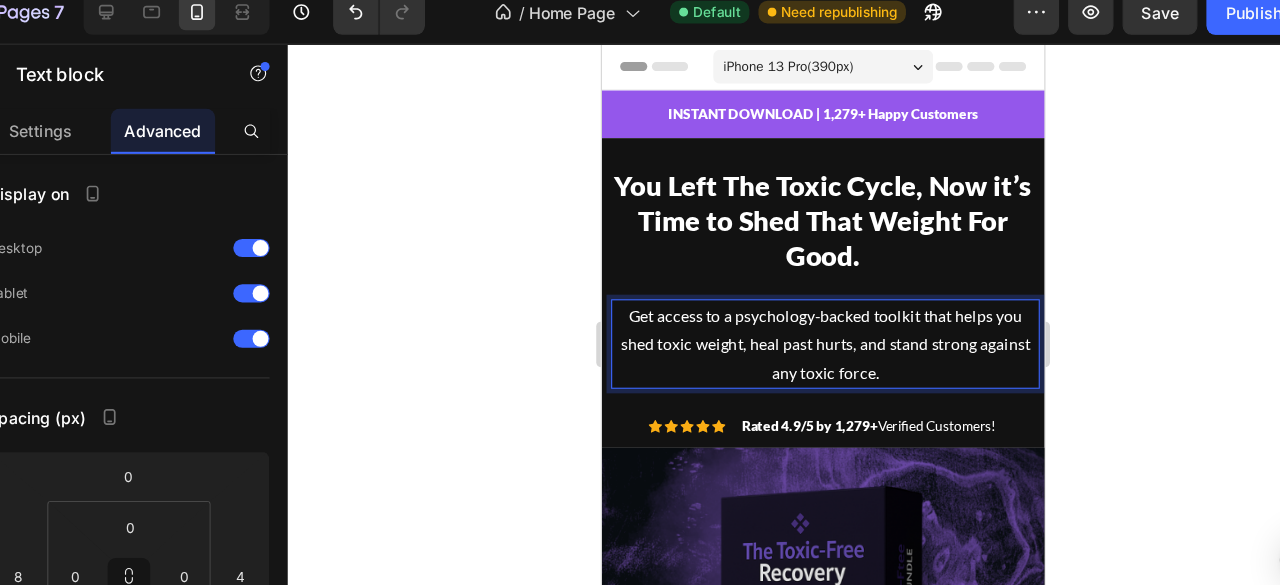 click on "Get access to a psychology-backed toolkit that helps you shed toxic weight, heal past hurts, and stand strong against any toxic force." at bounding box center (798, 308) 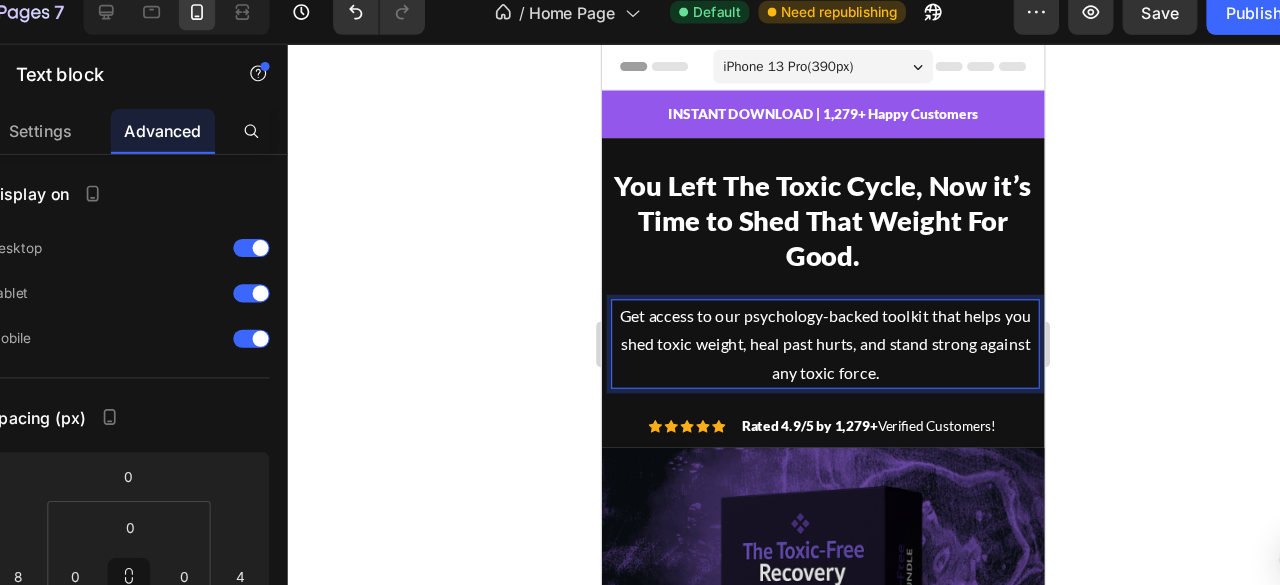click on "Get access to our psychology-backed toolkit that helps you shed toxic weight, heal past hurts, and stand strong against any toxic force." at bounding box center [798, 308] 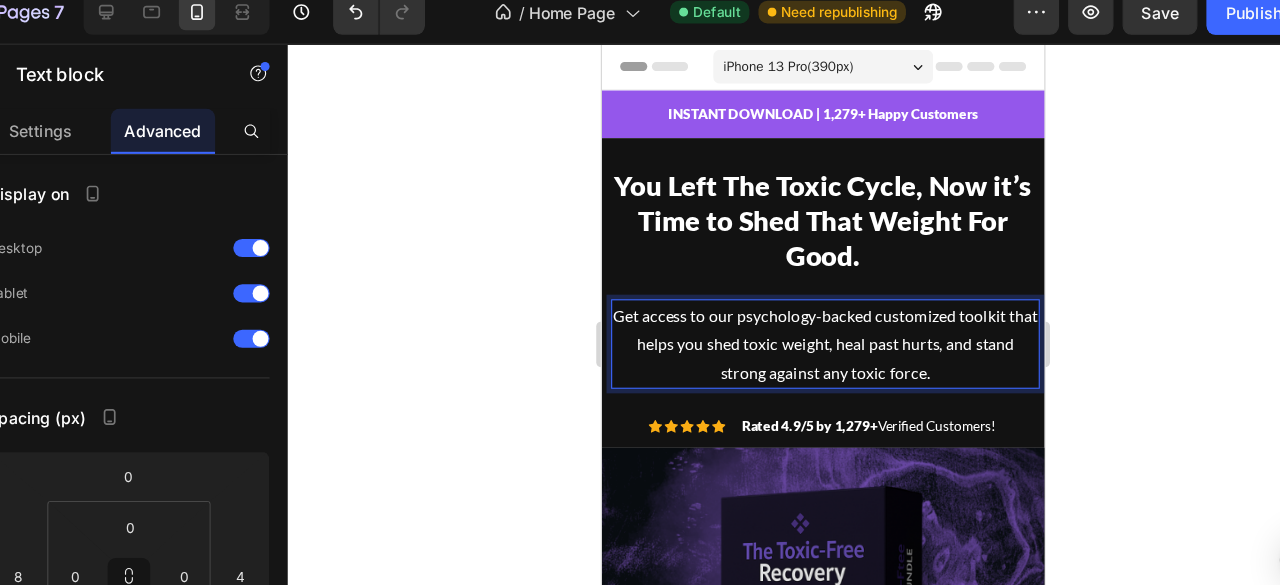 click on "Get access to our psychology-backed customized toolkit that helps you shed toxic weight, heal past hurts, and stand strong against any toxic force." at bounding box center [798, 308] 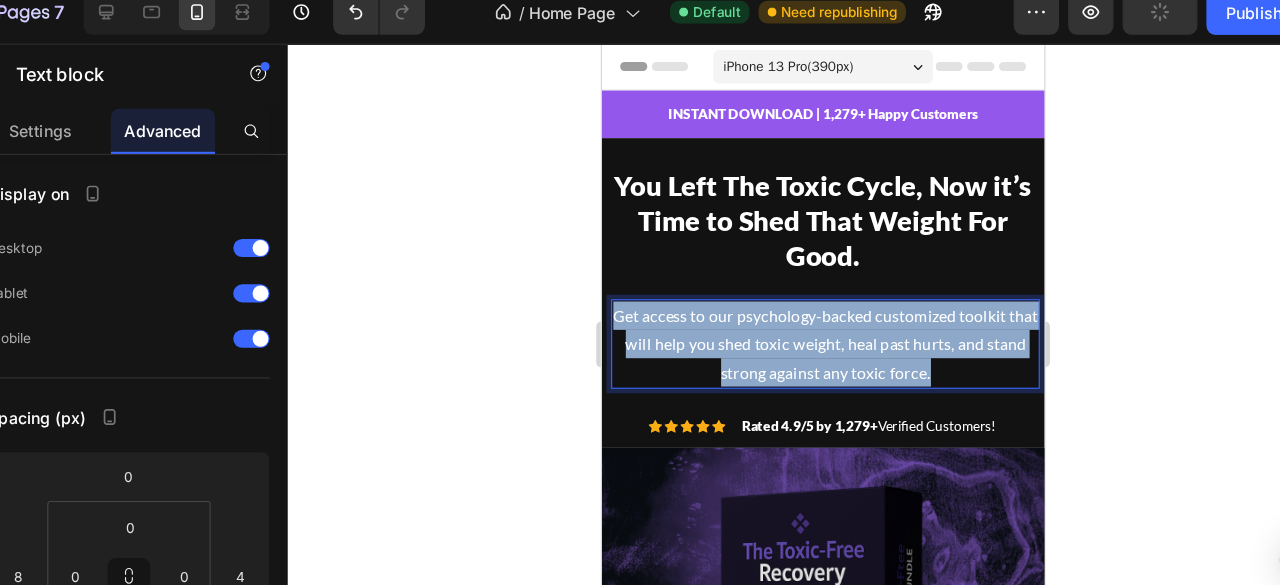 drag, startPoint x: 906, startPoint y: 329, endPoint x: 623, endPoint y: 273, distance: 288.48743 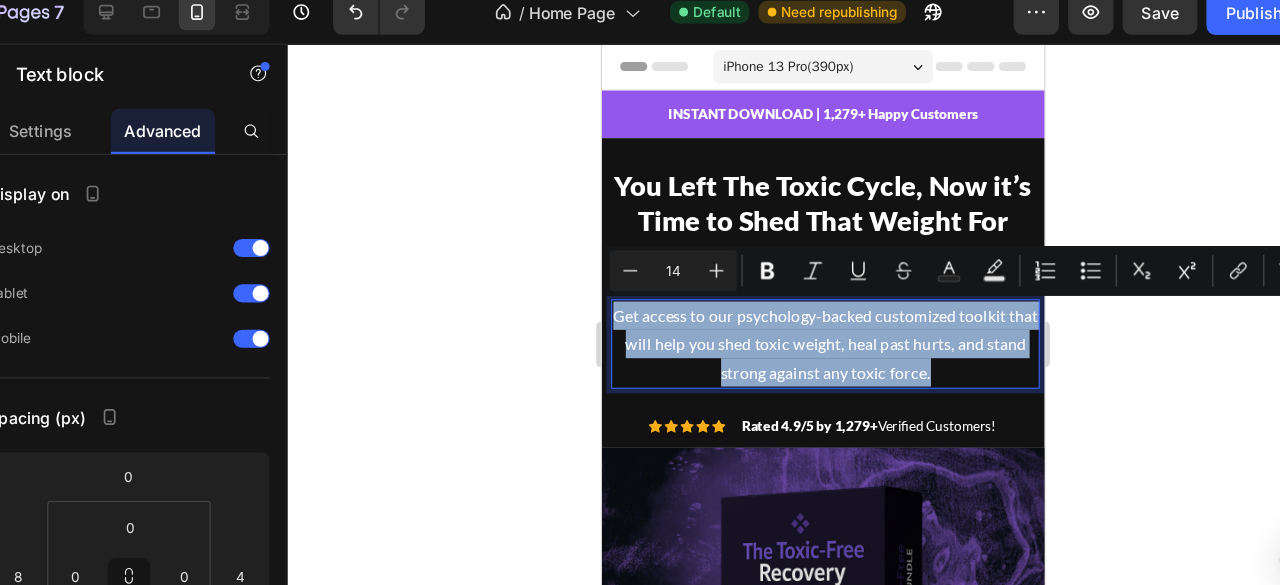 copy on "Get access to our psychology-backed customized toolkit that will help you shed toxic weight, heal past hurts, and stand strong against any toxic force." 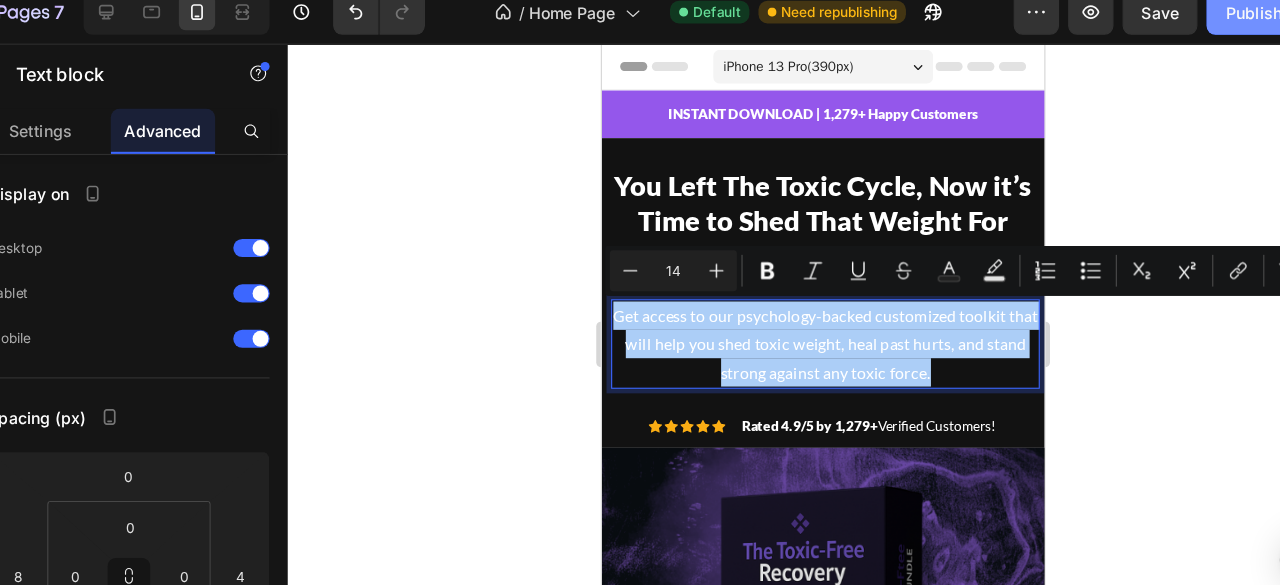 click on "Publish" at bounding box center (1189, 28) 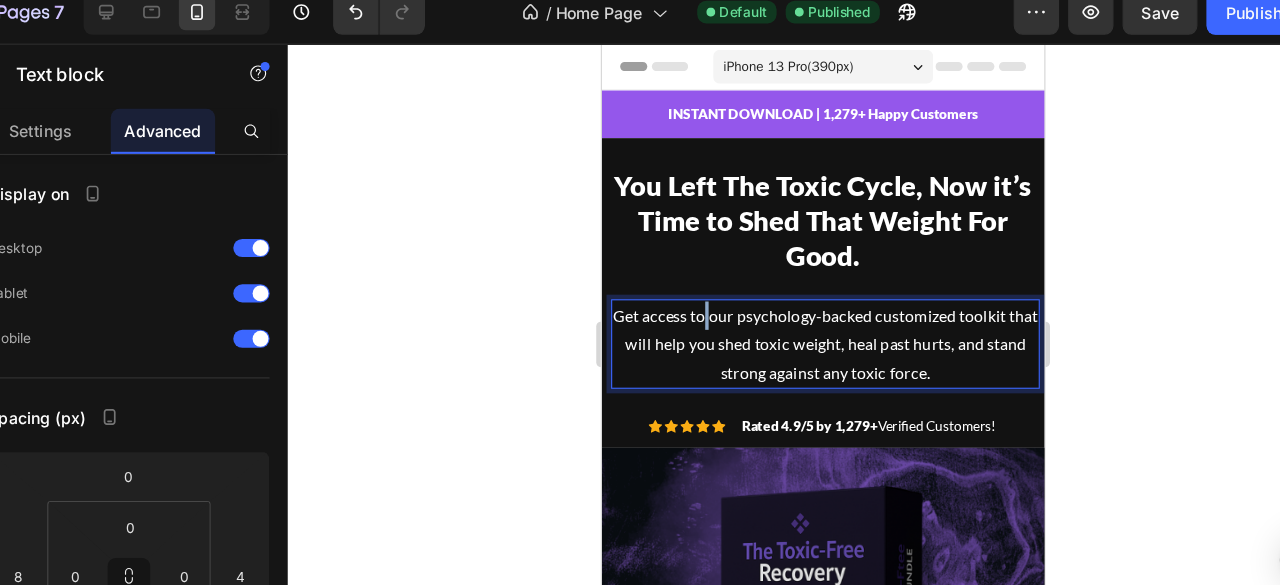 click on "Get access to our psychology-backed customized toolkit that will help you shed toxic weight, heal past hurts, and stand strong against any toxic force." at bounding box center (798, 308) 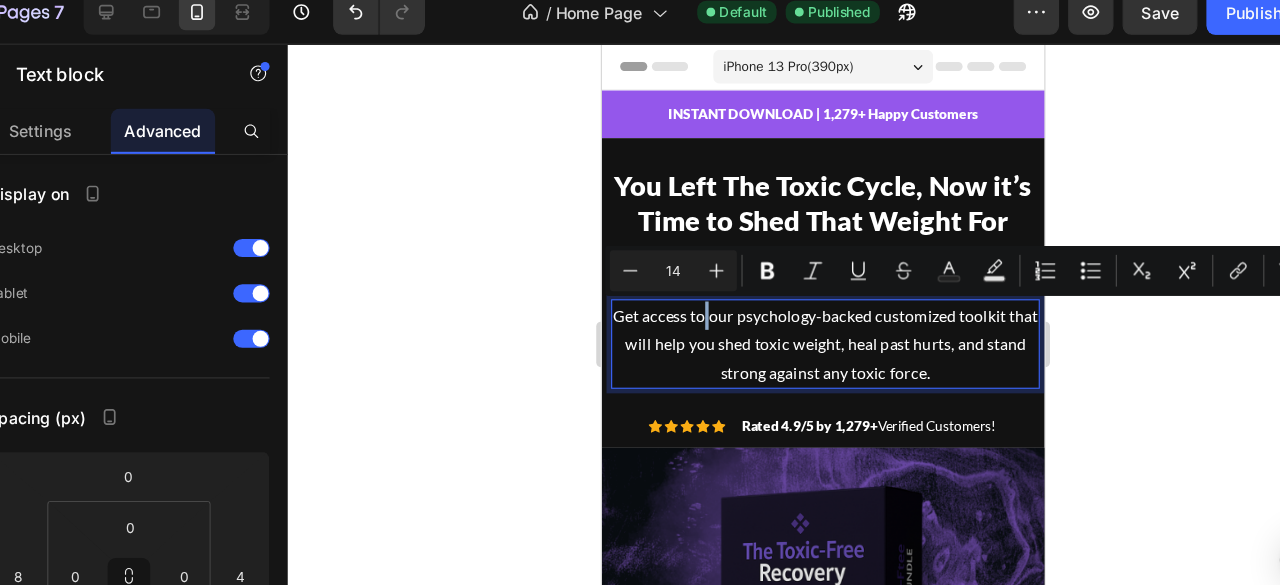 click on "Get access to our psychology-backed customized toolkit that will help you shed toxic weight, heal past hurts, and stand strong against any toxic force." at bounding box center [798, 308] 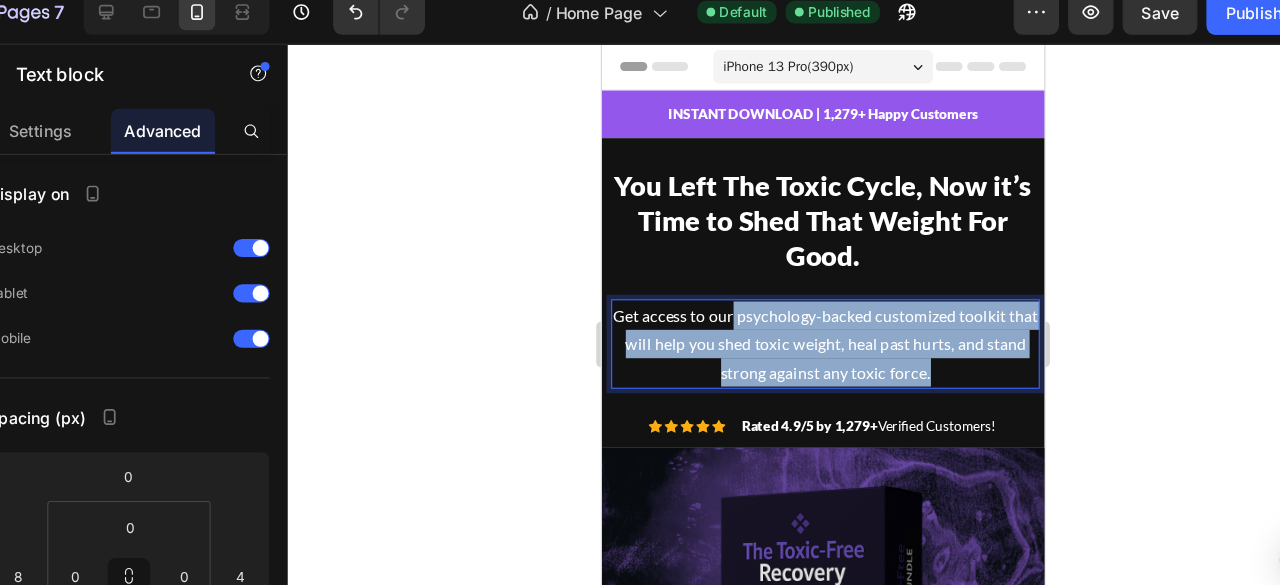 drag, startPoint x: 724, startPoint y: 283, endPoint x: 899, endPoint y: 327, distance: 180.44667 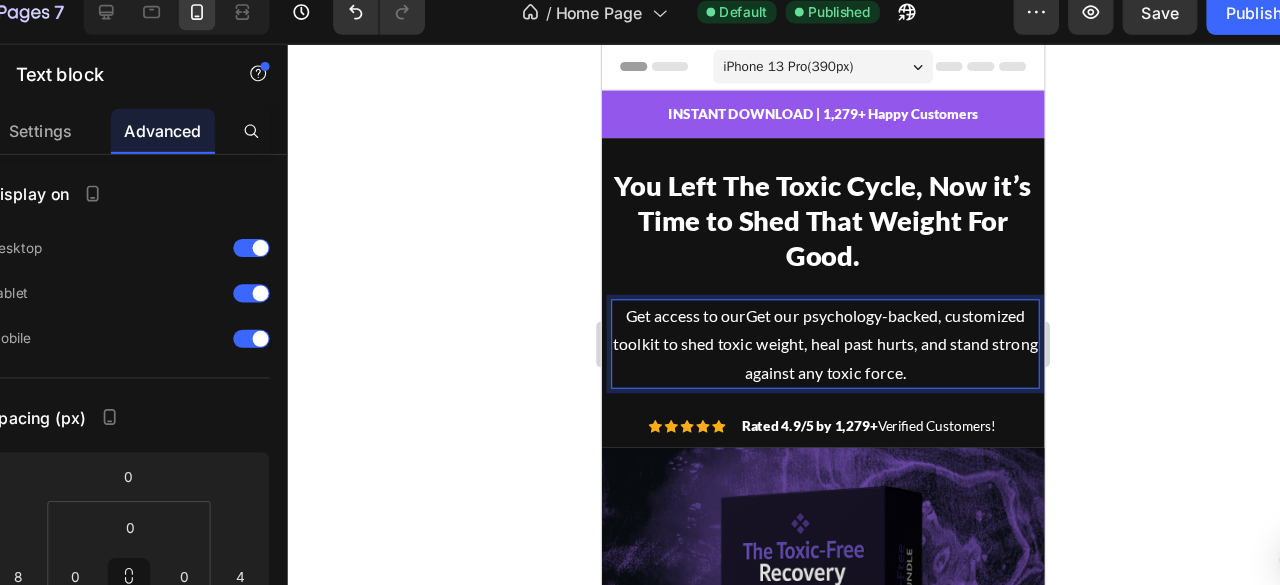 click on "Get access to ourGet our psychology-backed, customized toolkit to shed toxic weight, heal past hurts, and stand strong against any toxic force." at bounding box center (798, 308) 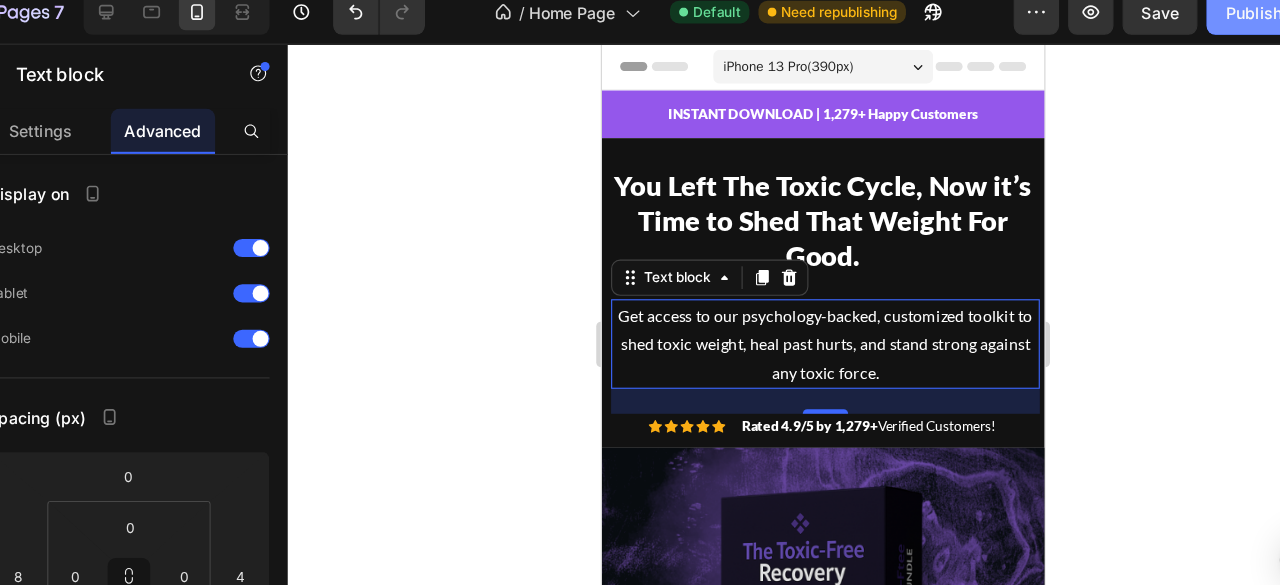 click on "Publish" 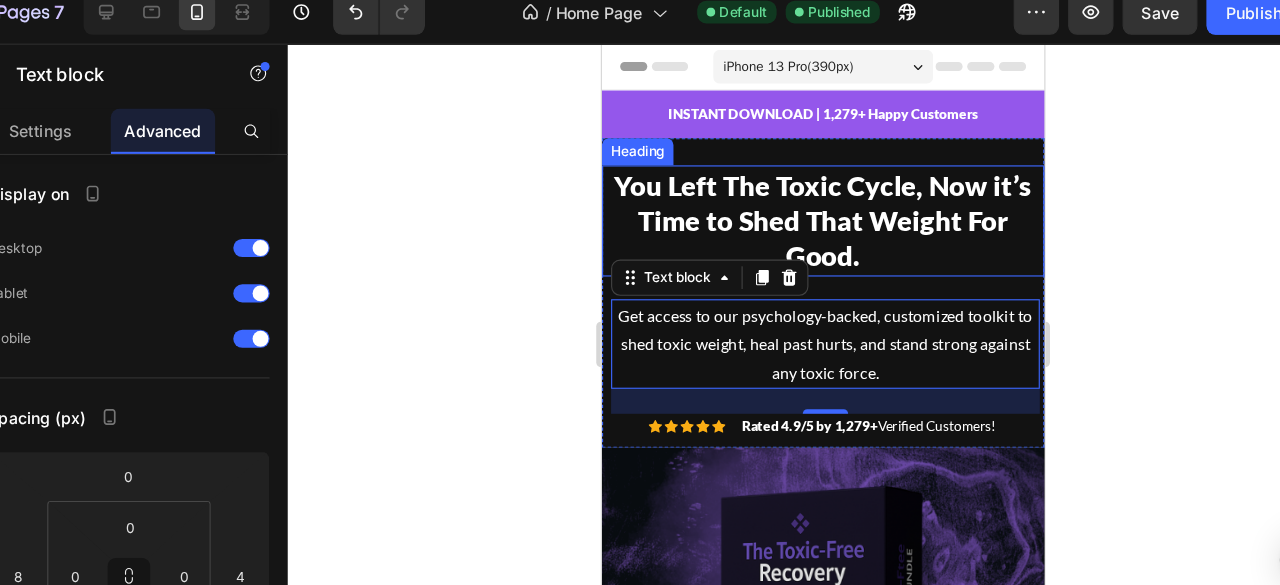 click on "You Left The Toxic Cycle, Now it’s Time to Shed That Weight For Good." at bounding box center (796, 198) 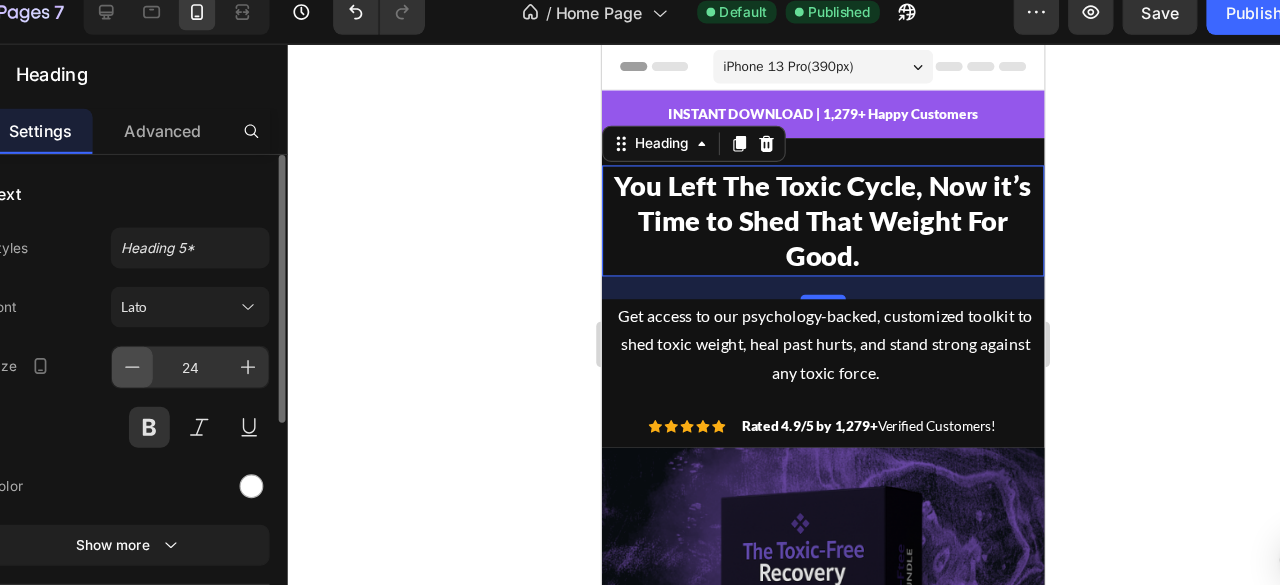 click 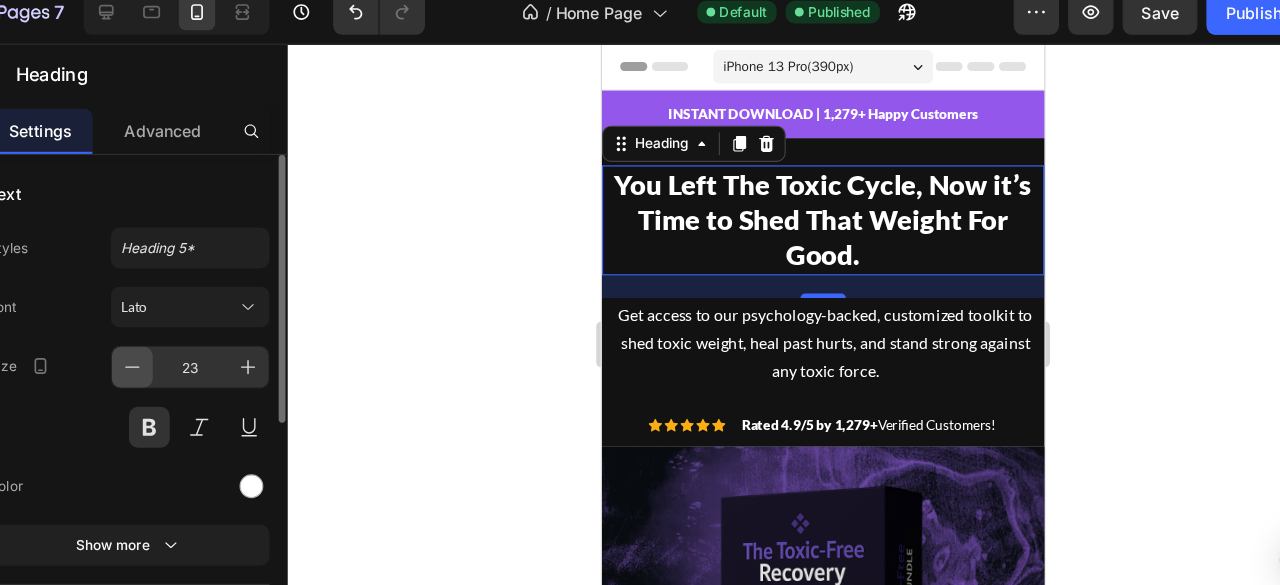 click 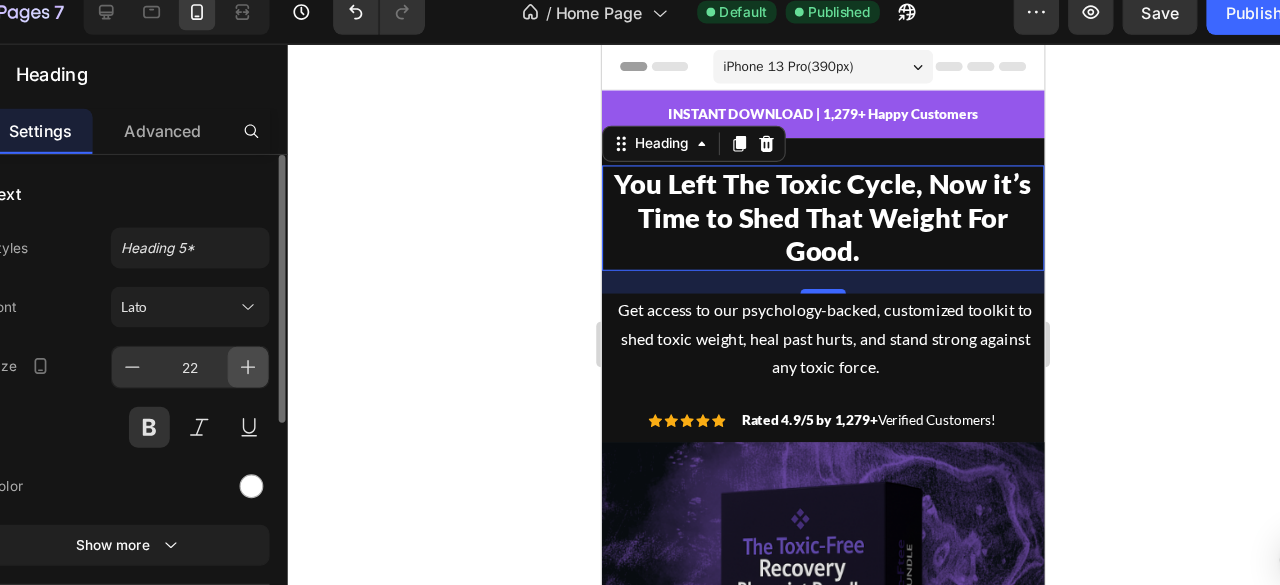 click 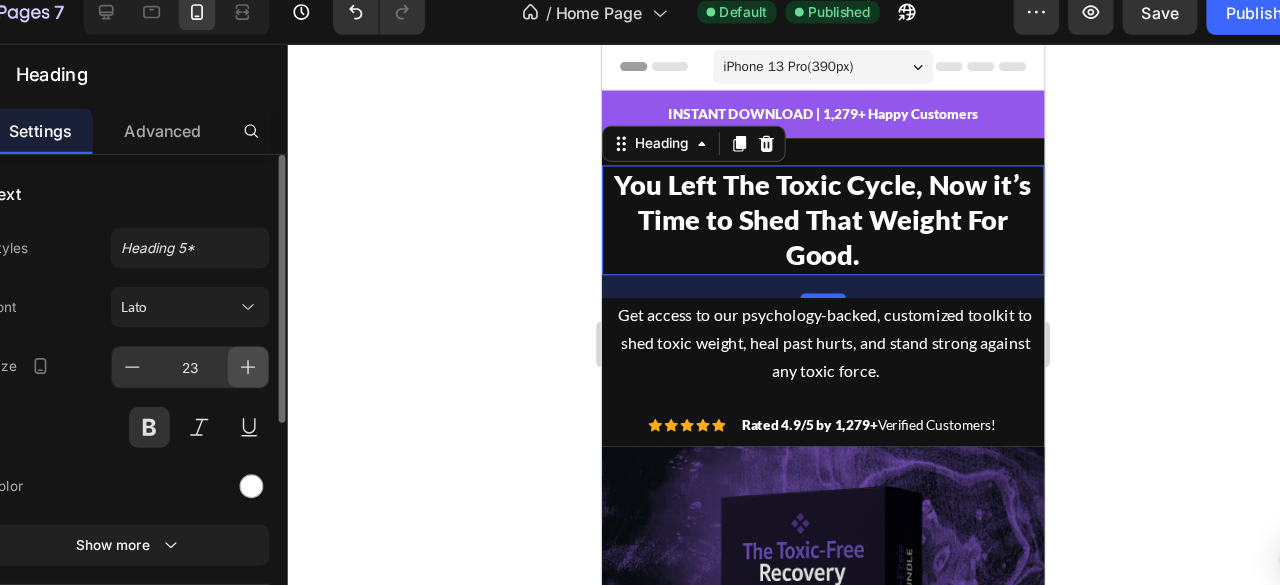 click 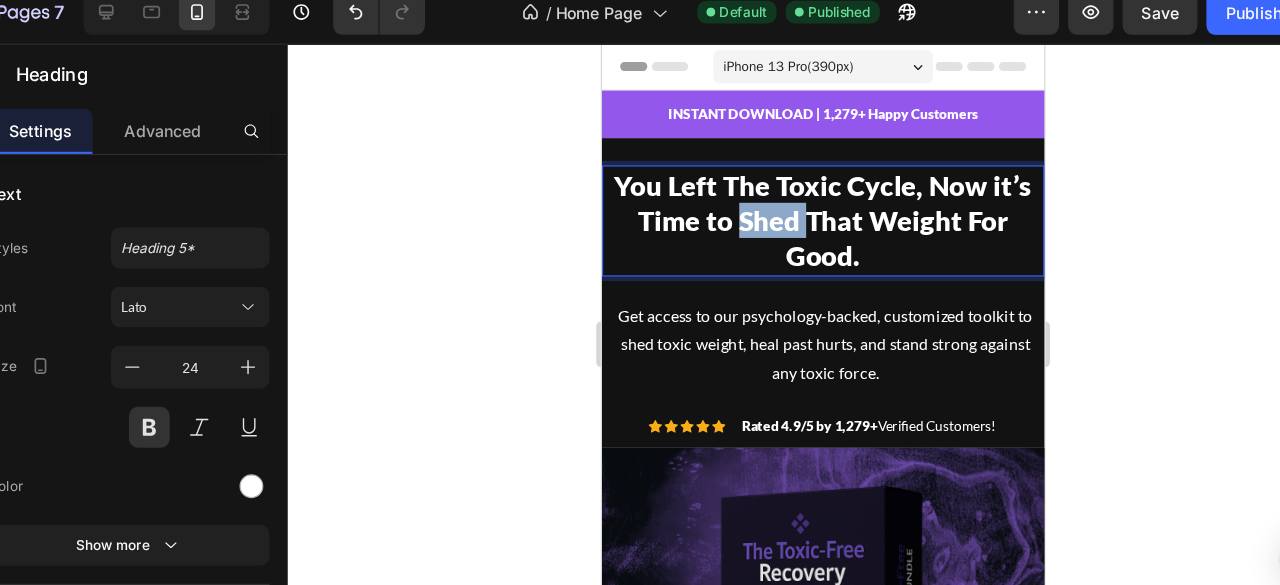 click on "You Left The Toxic Cycle, Now it’s Time to Shed That Weight For Good." at bounding box center (796, 198) 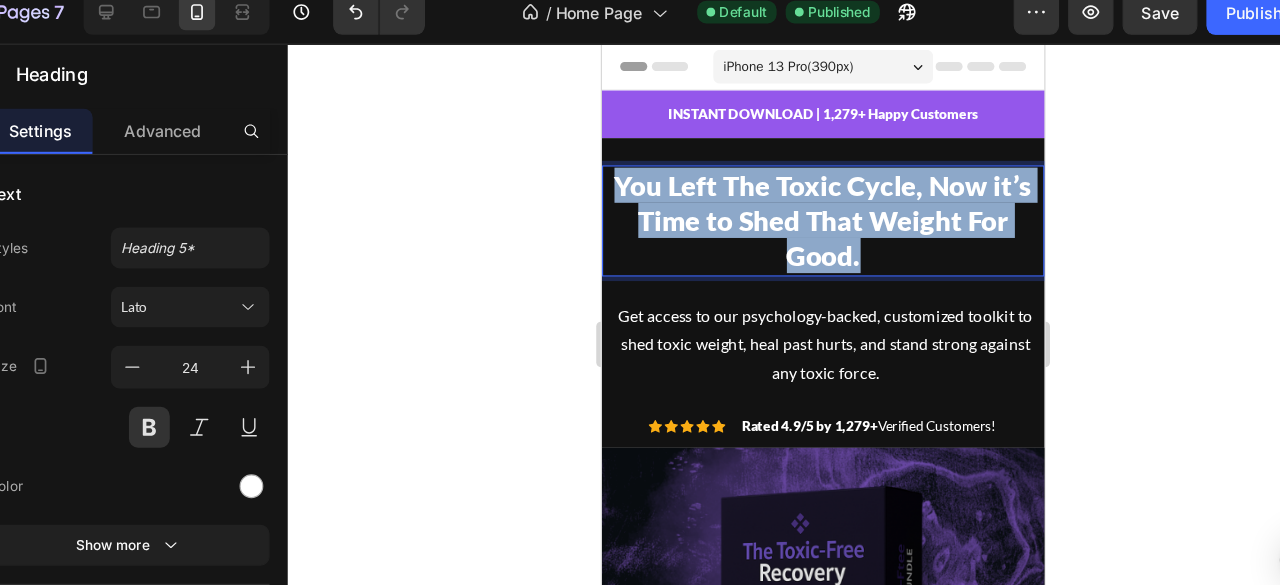 click on "You Left The Toxic Cycle, Now it’s Time to Shed That Weight For Good." at bounding box center (796, 198) 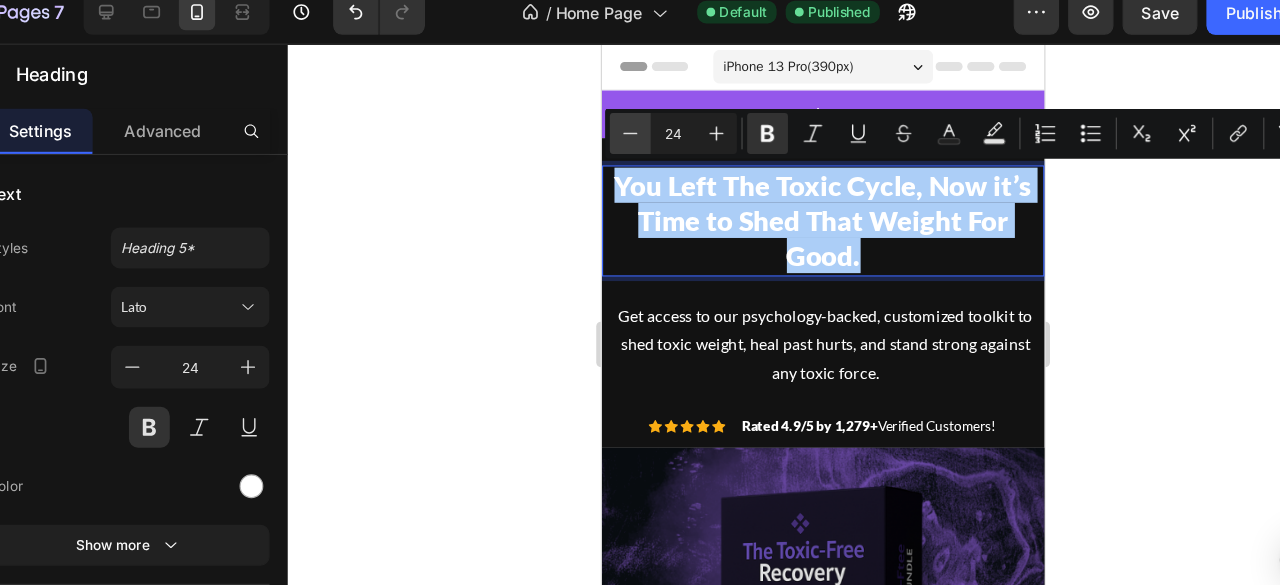 click 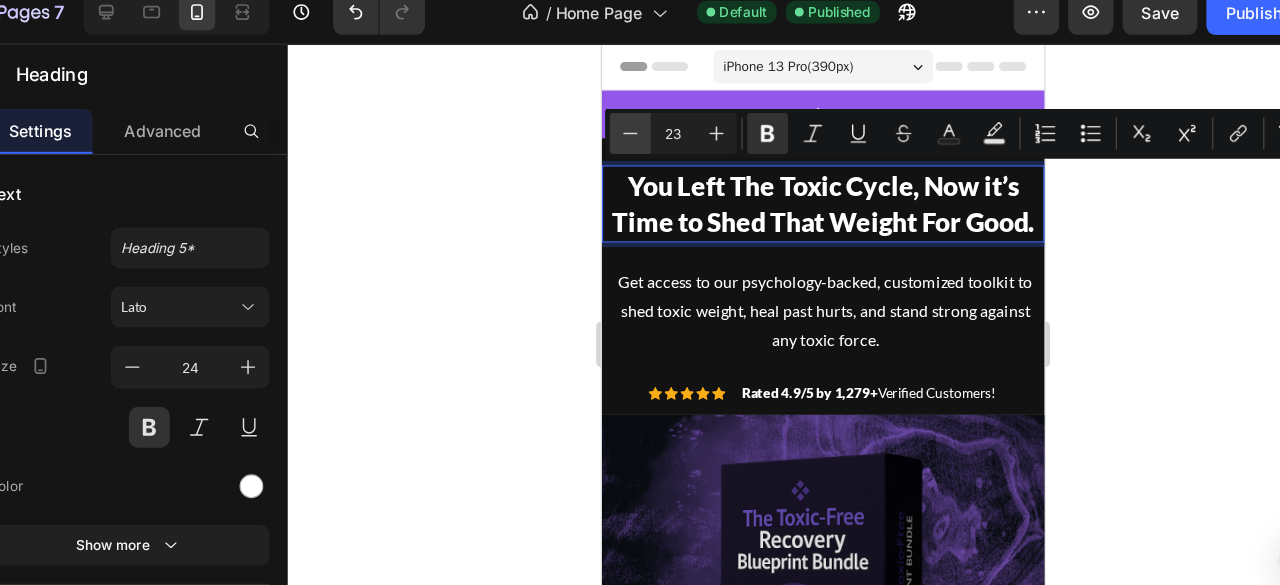 click 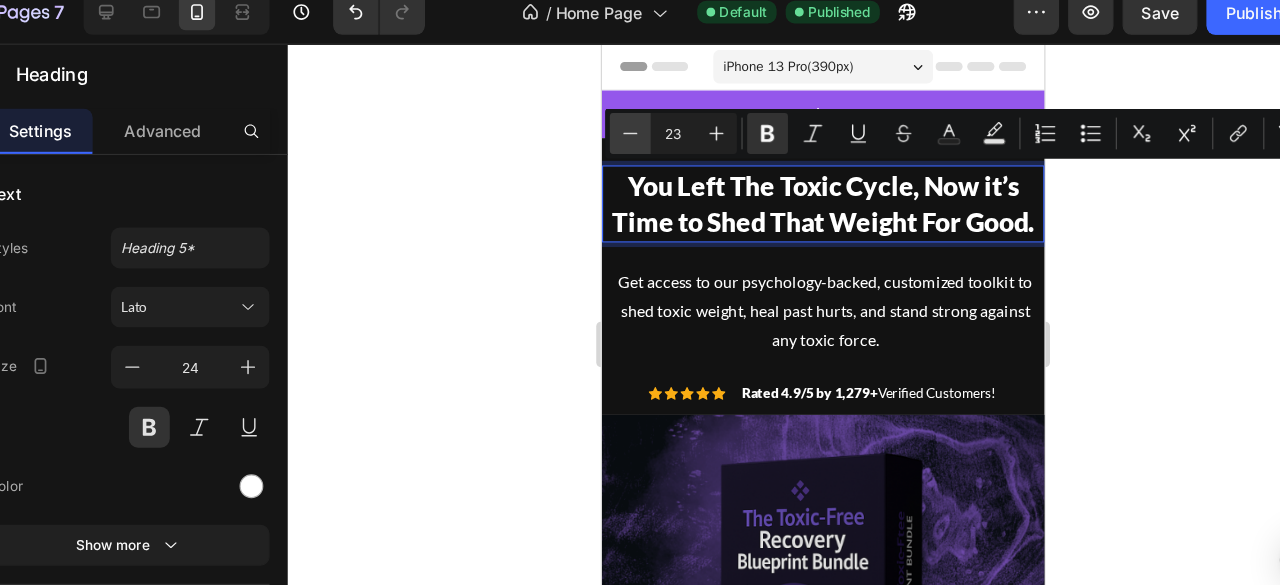 type on "22" 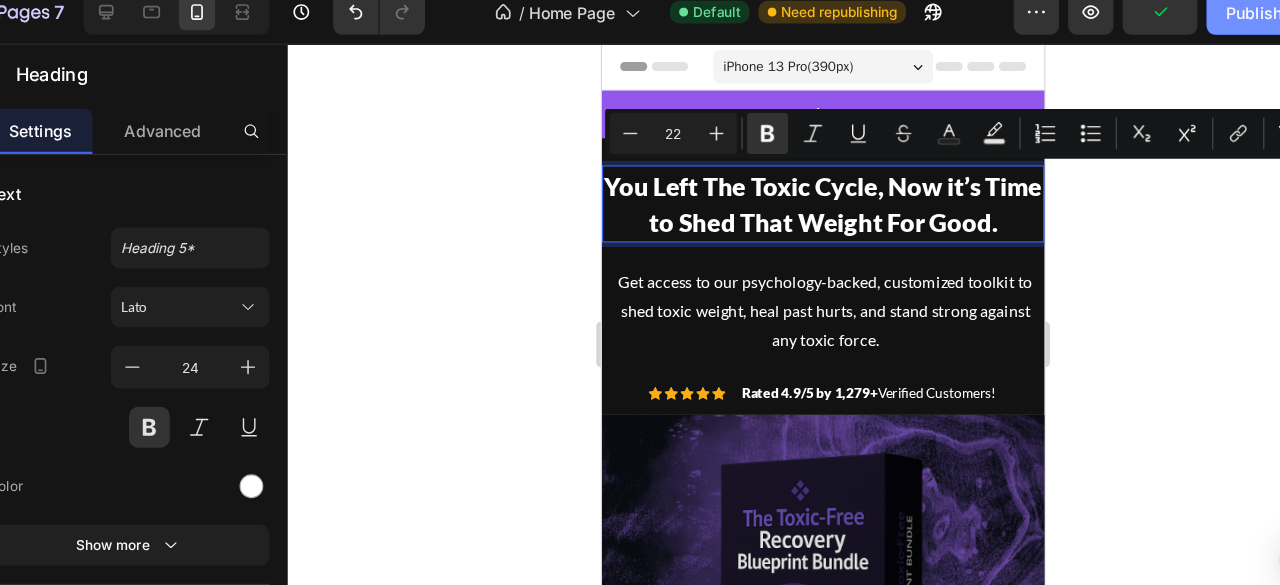 click on "Publish" 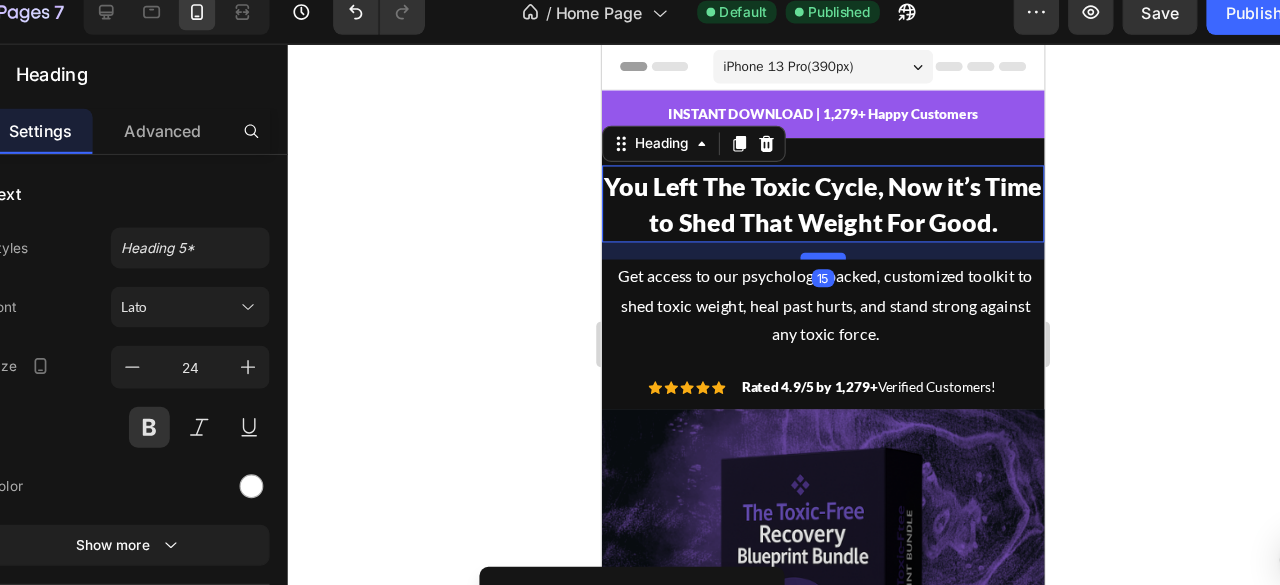 click at bounding box center [796, 230] 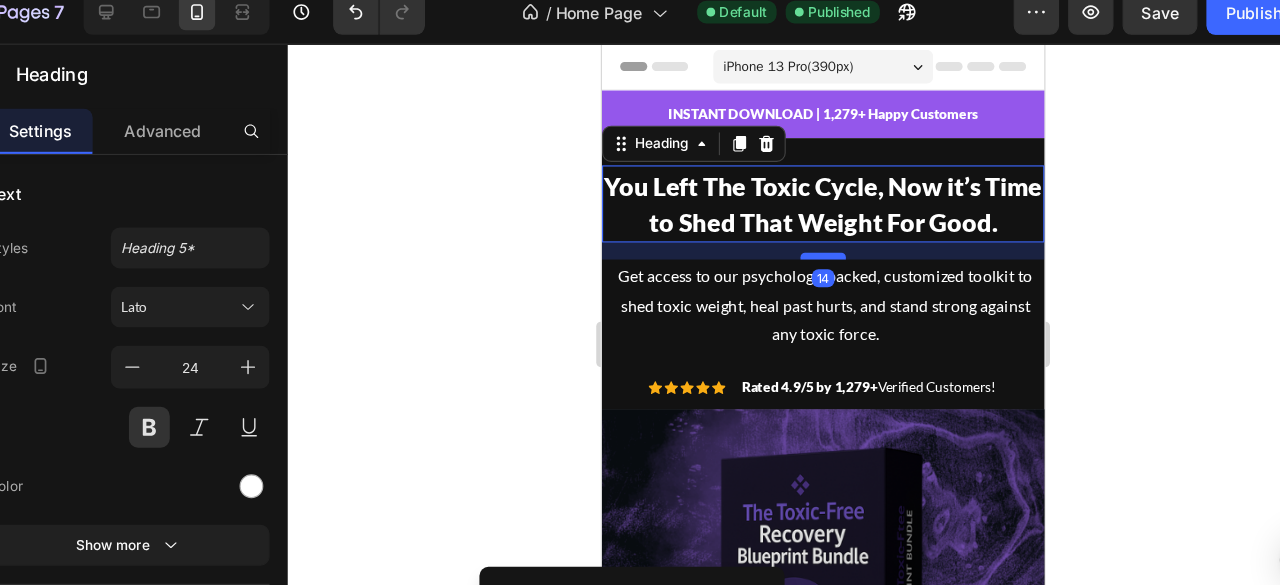 click at bounding box center [796, 230] 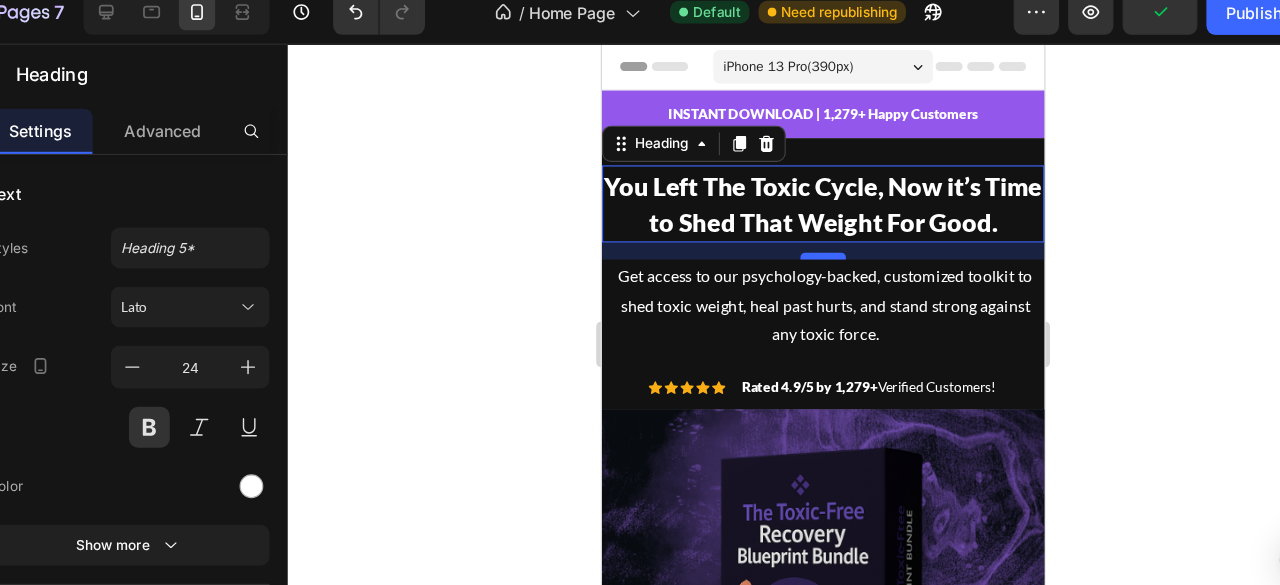 click at bounding box center [796, 230] 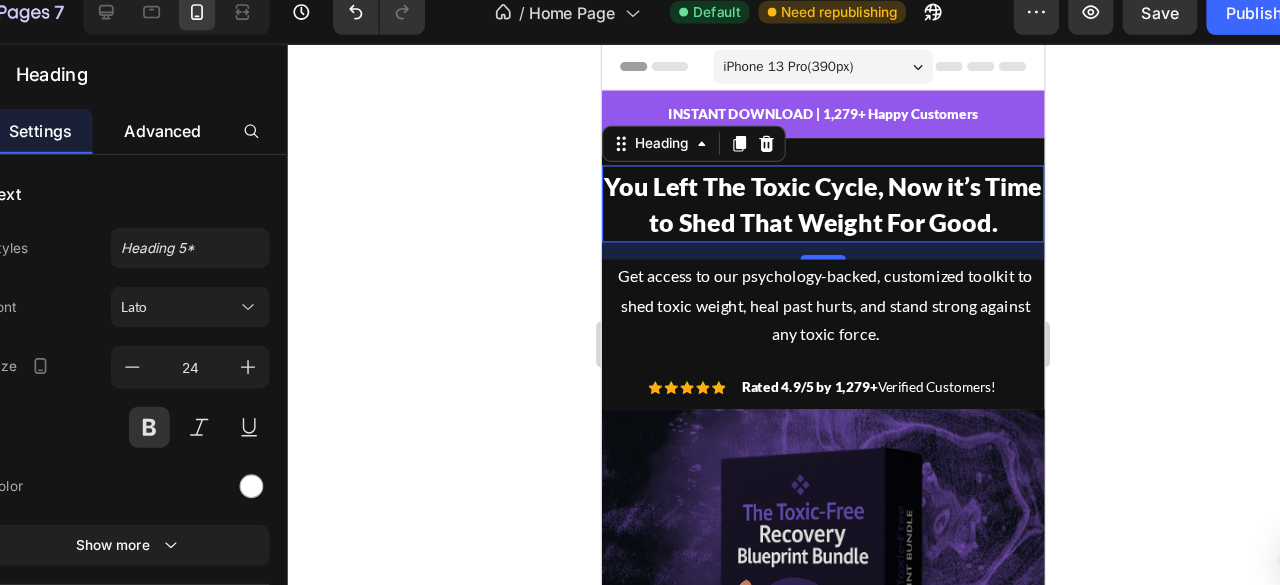 click on "Advanced" 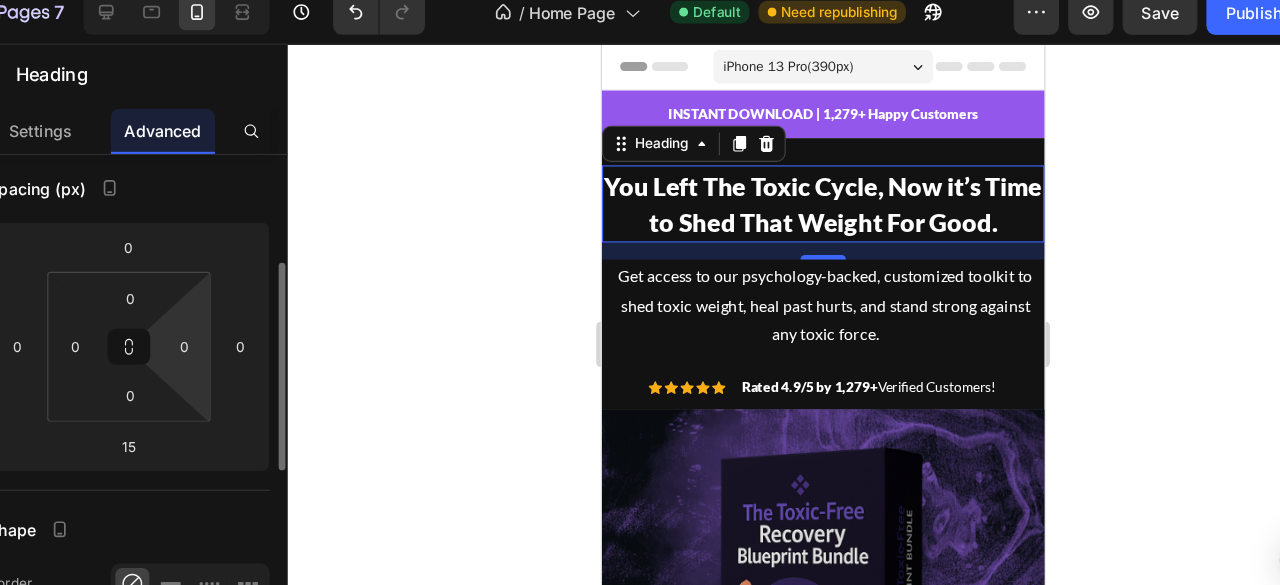 scroll, scrollTop: 216, scrollLeft: 0, axis: vertical 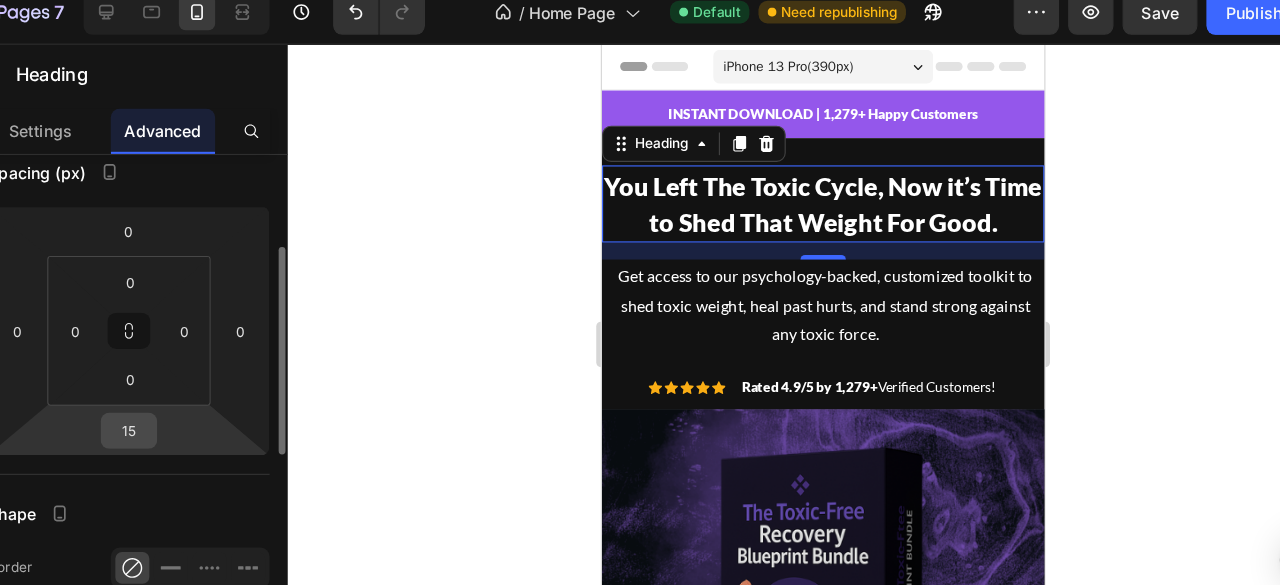 click on "15" at bounding box center (197, 397) 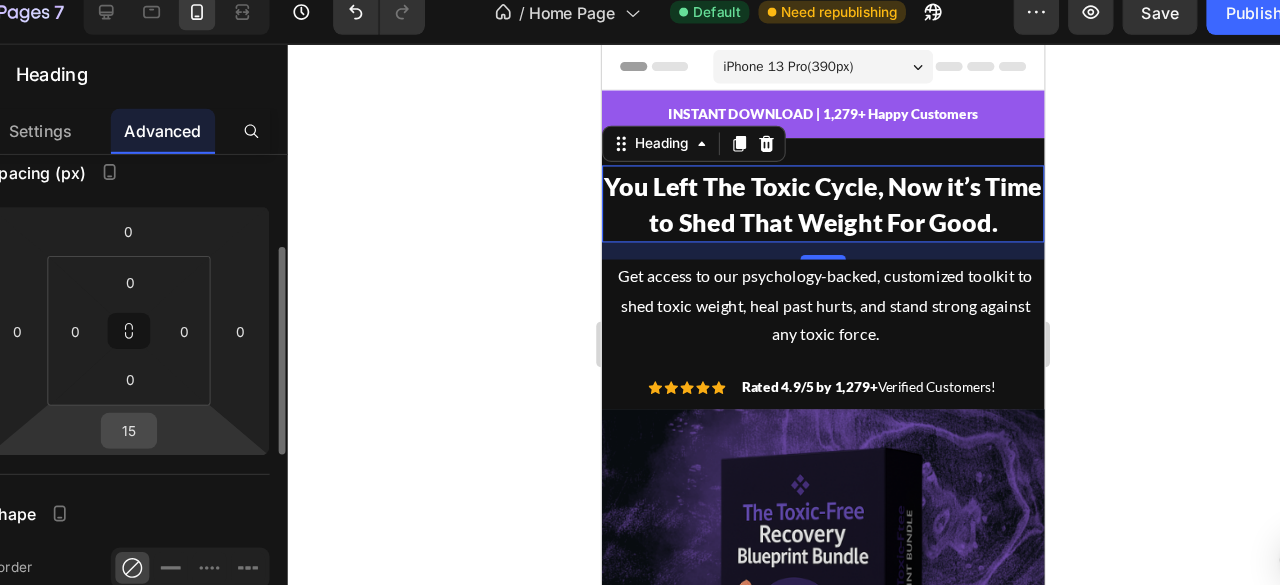 click on "15" at bounding box center (197, 397) 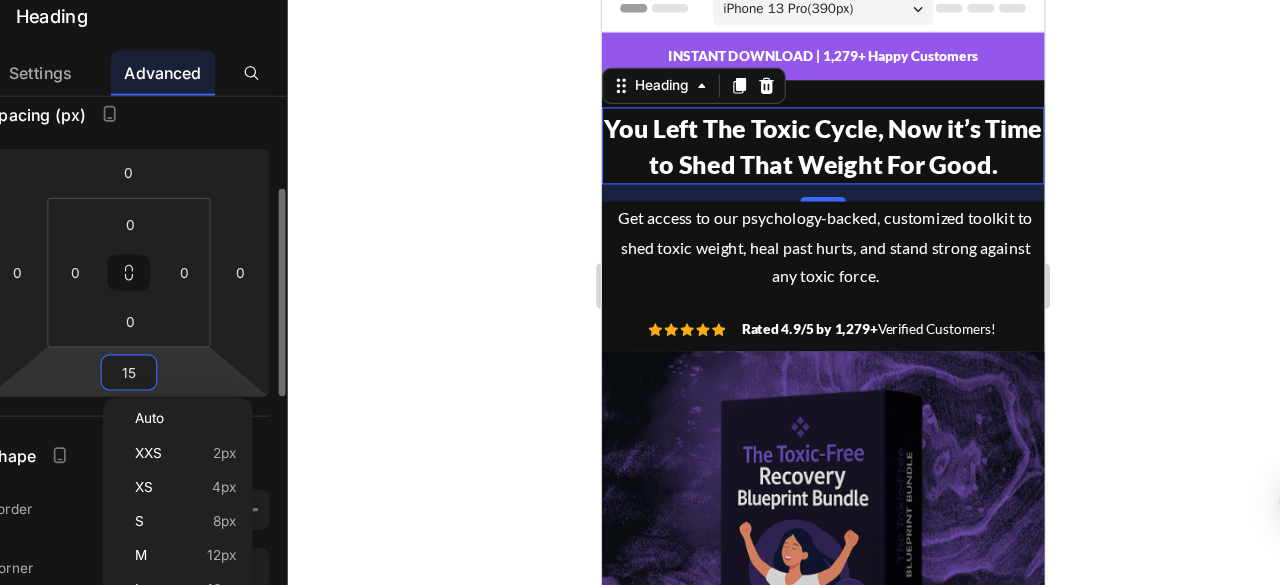 click on "15" at bounding box center (197, 397) 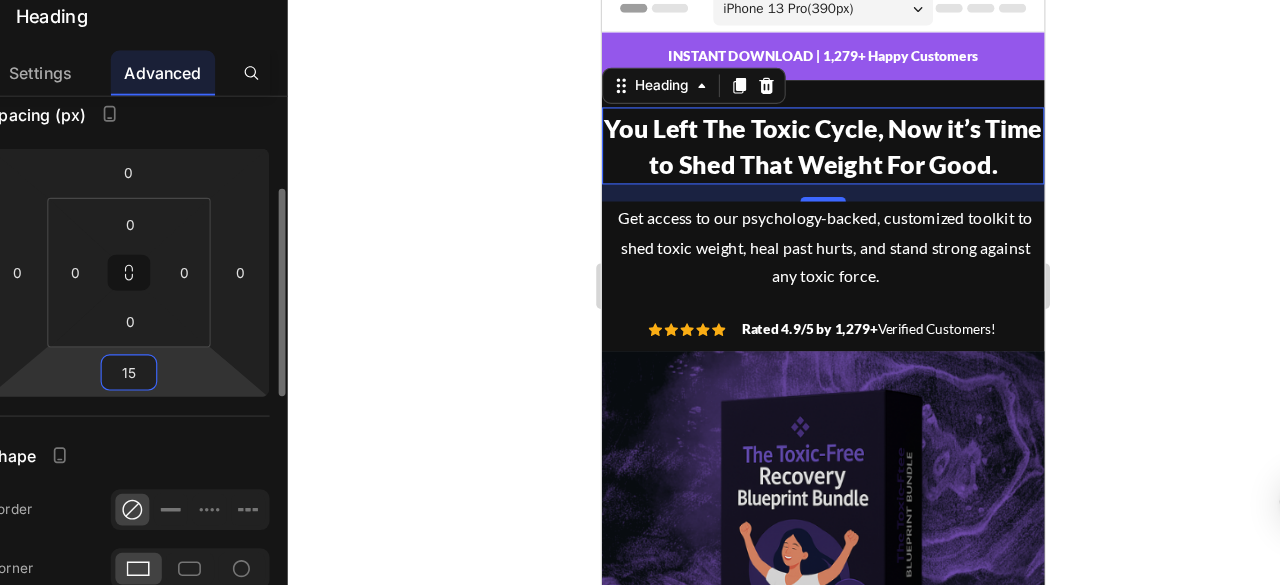 click on "15" at bounding box center [197, 397] 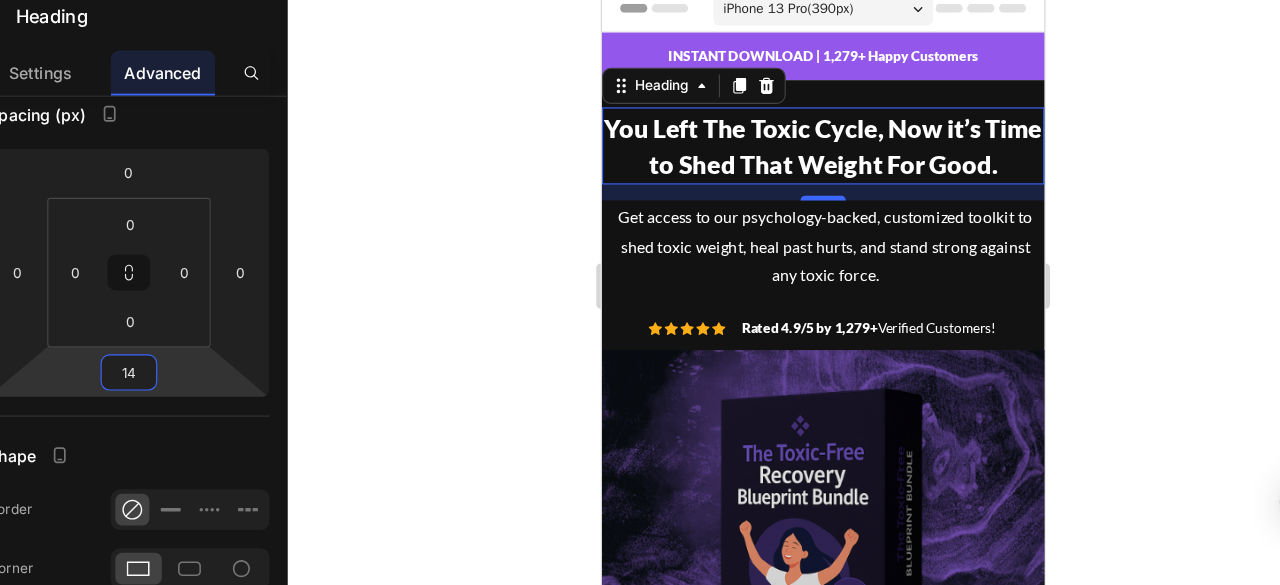 type on "14" 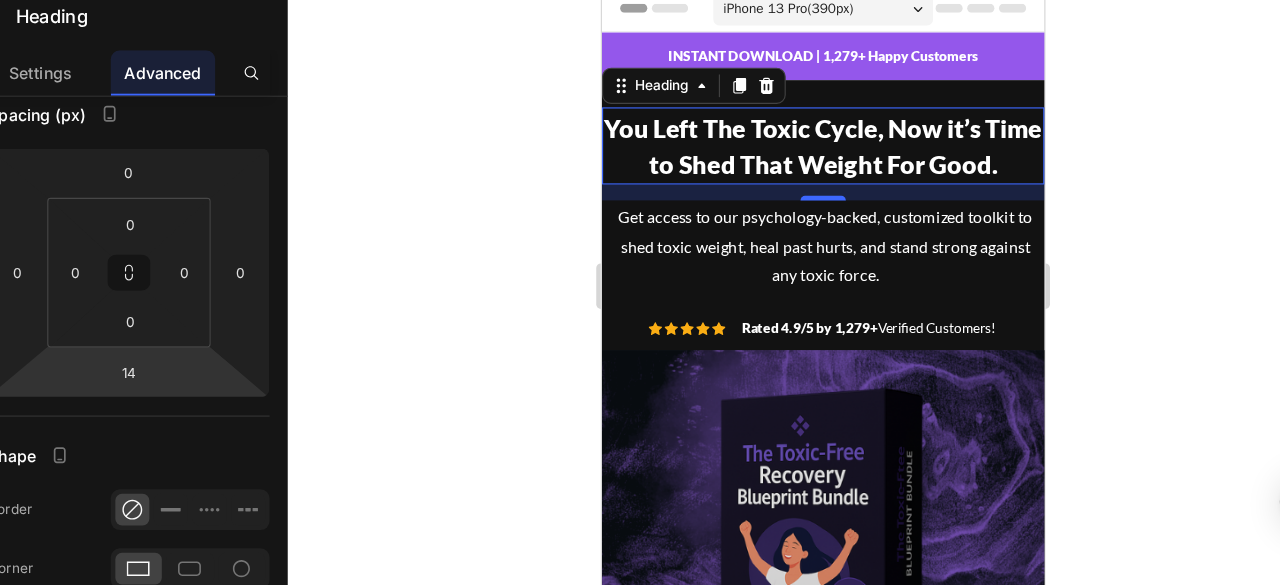 click 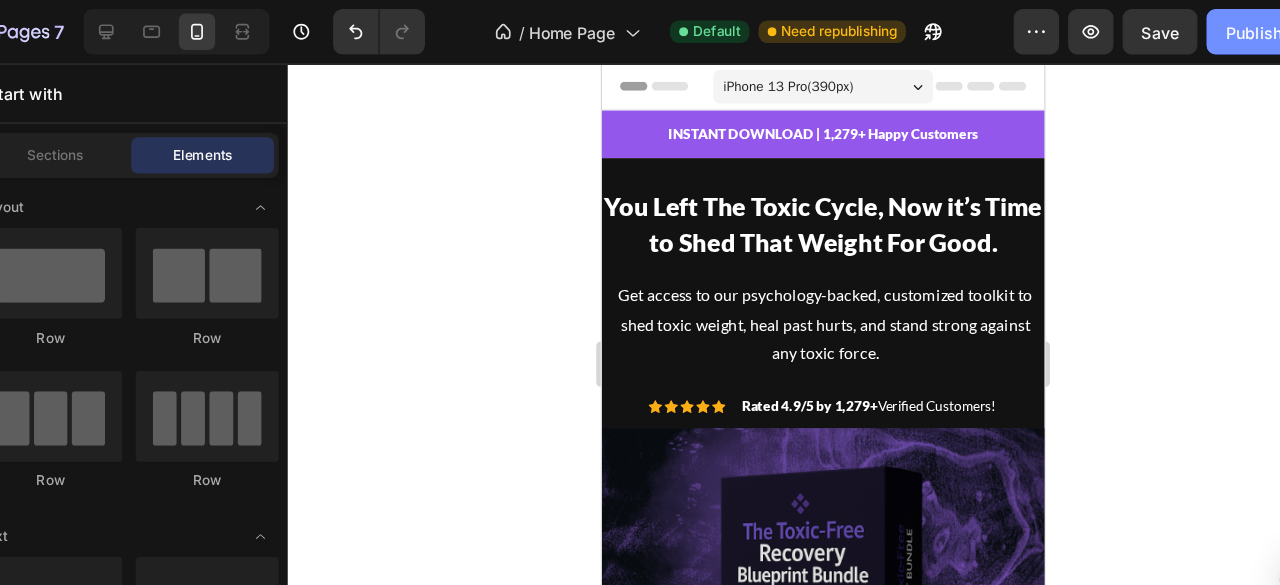 click on "Publish" at bounding box center [1189, 28] 